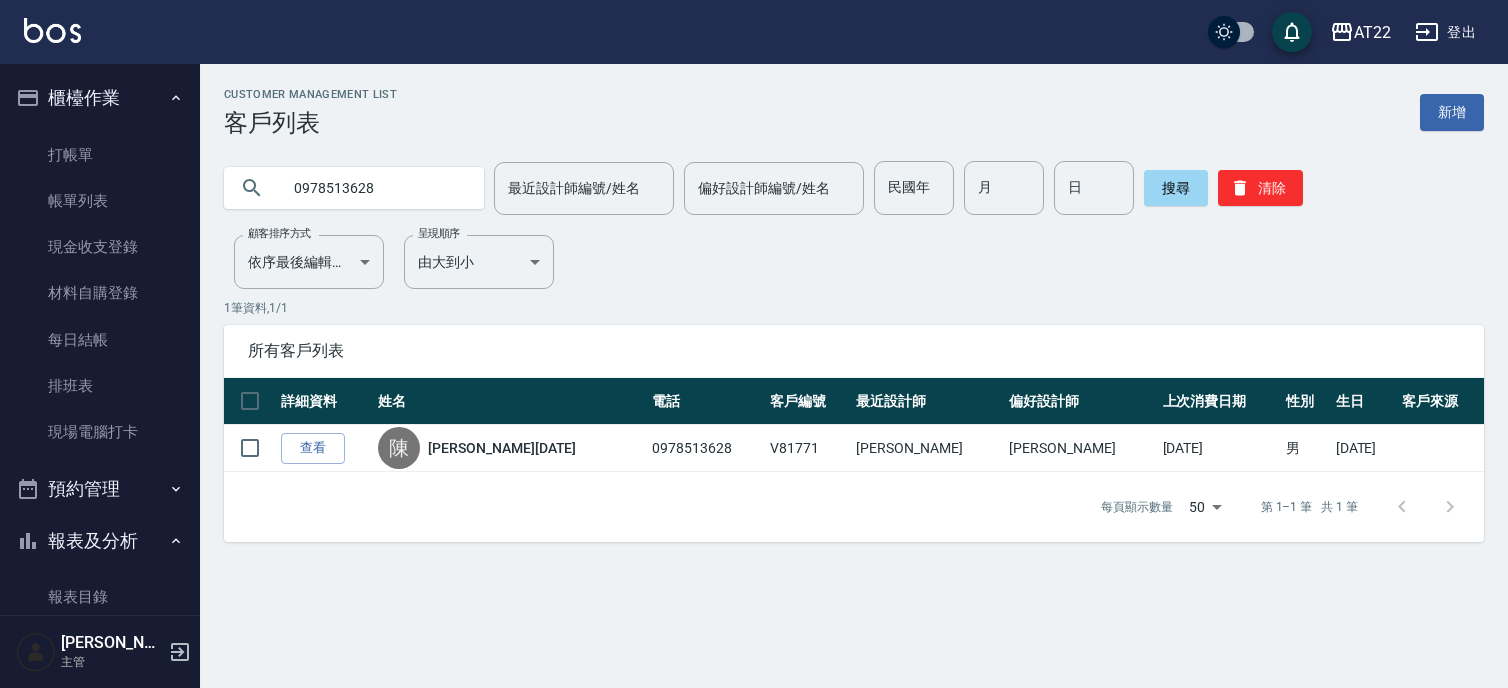 scroll, scrollTop: 0, scrollLeft: 0, axis: both 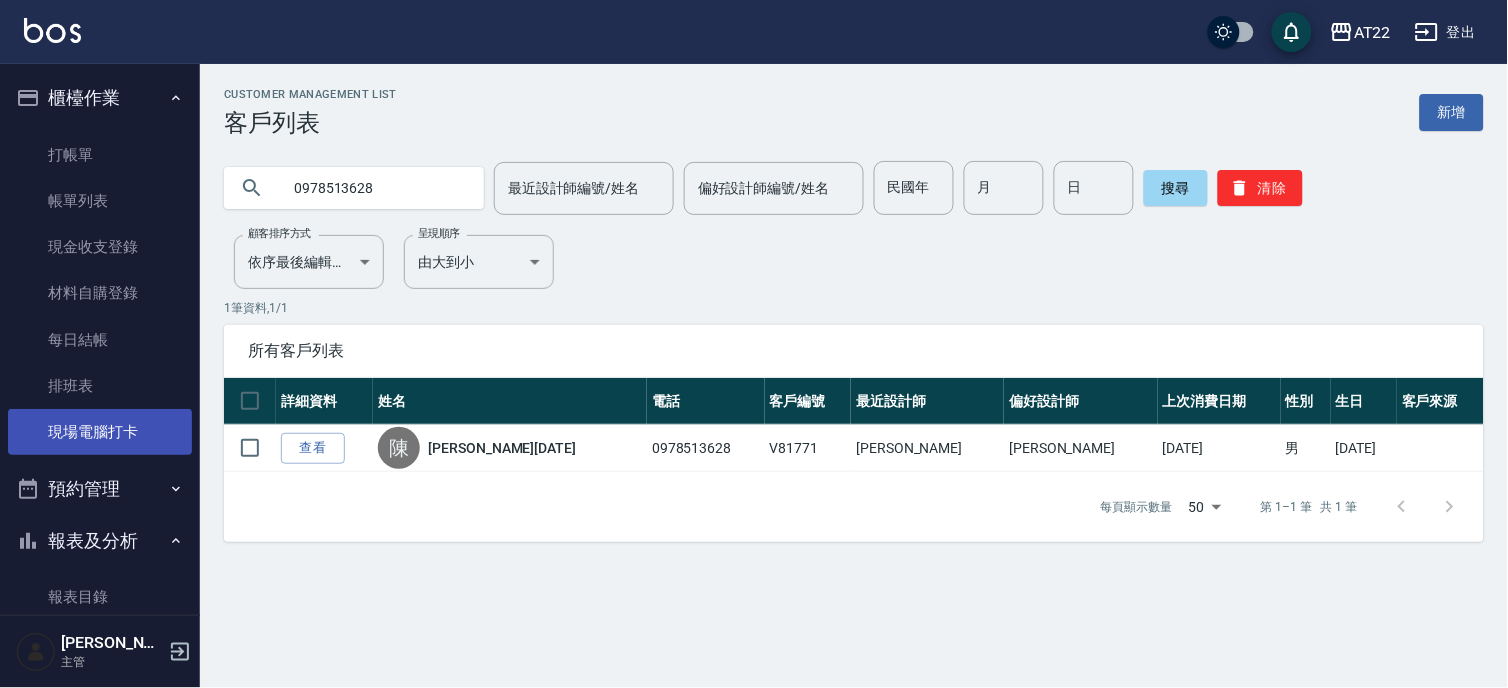 click on "現場電腦打卡" at bounding box center (100, 432) 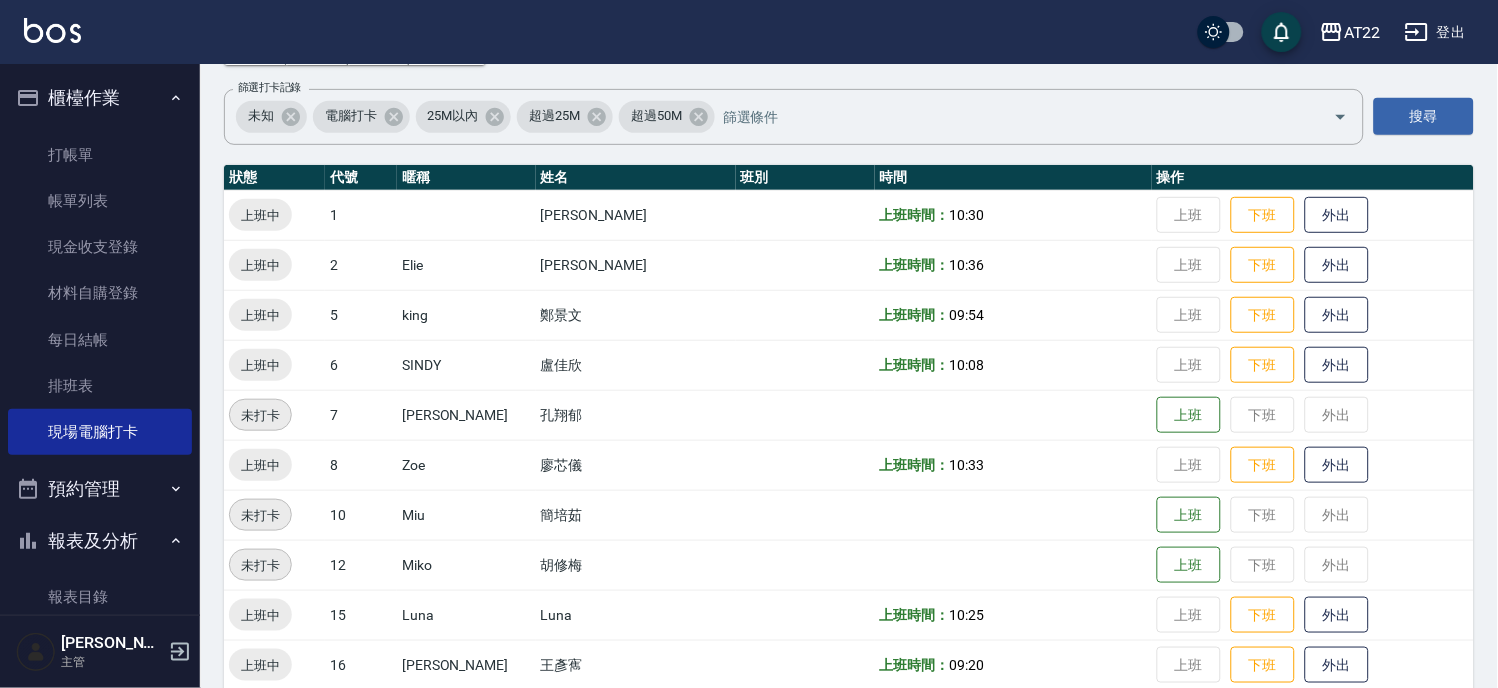 scroll, scrollTop: 333, scrollLeft: 0, axis: vertical 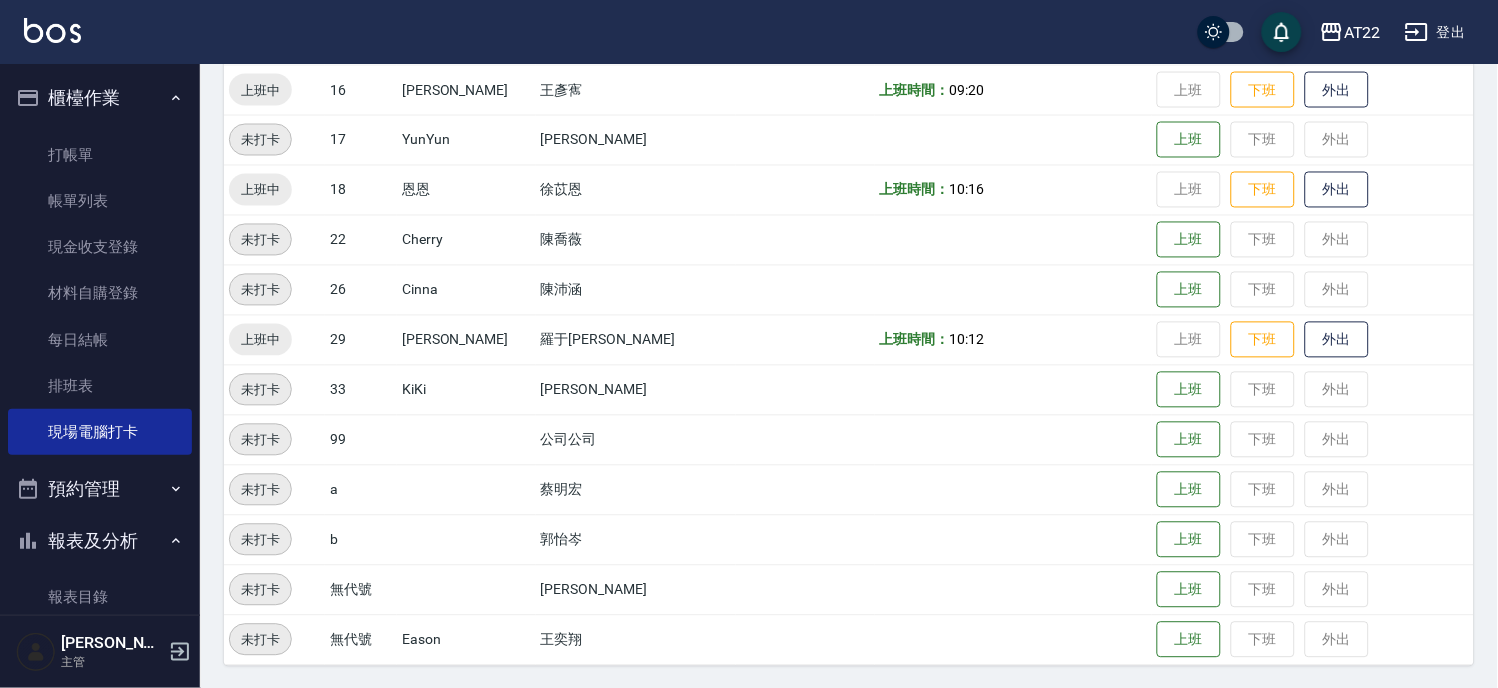 drag, startPoint x: 1121, startPoint y: 431, endPoint x: 1124, endPoint y: 415, distance: 16.27882 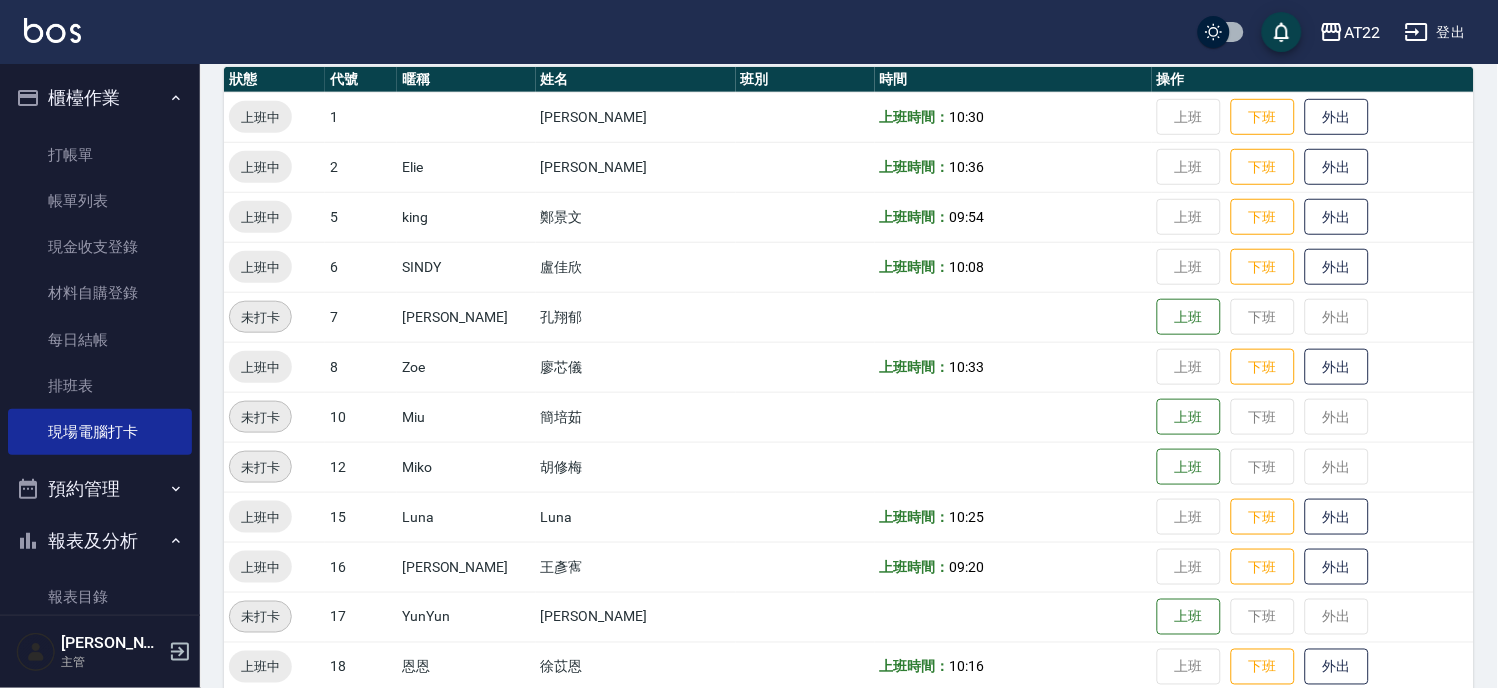 scroll, scrollTop: 0, scrollLeft: 0, axis: both 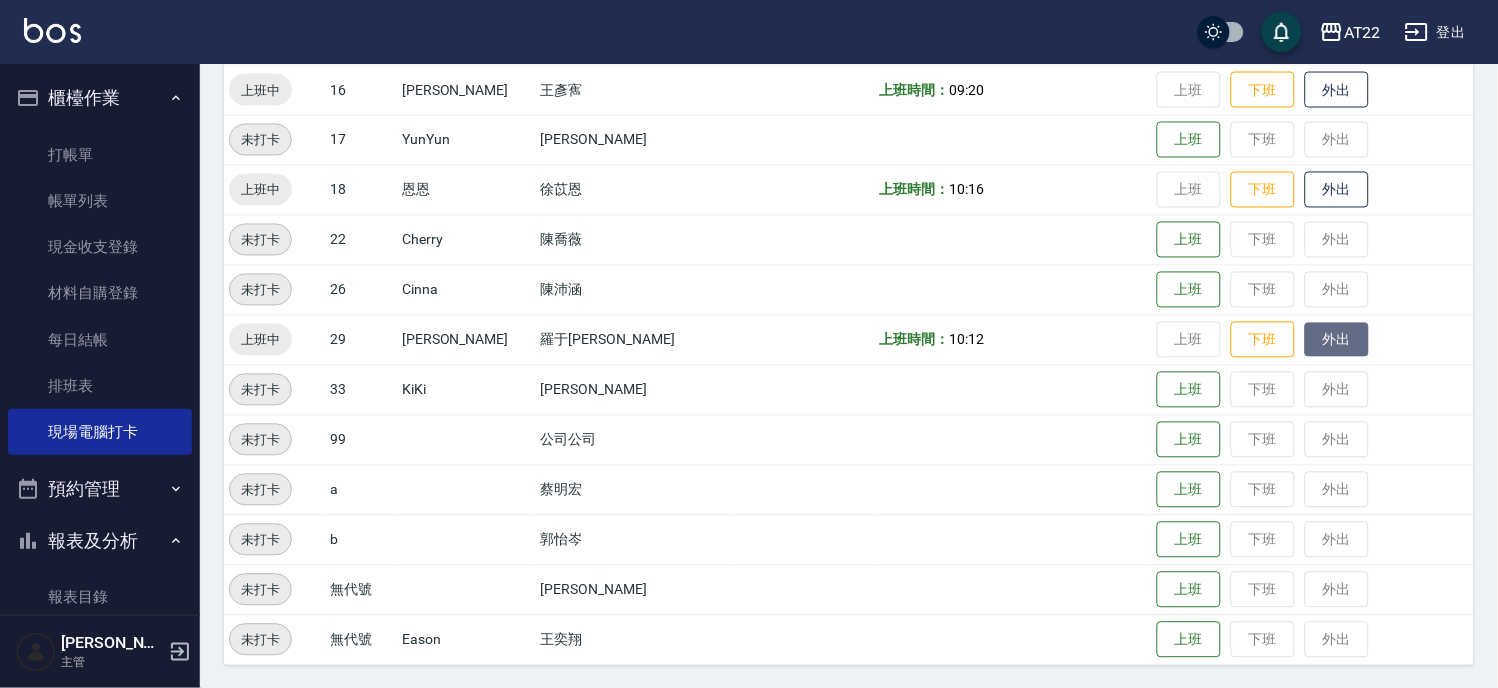 click on "外出" at bounding box center (1337, 340) 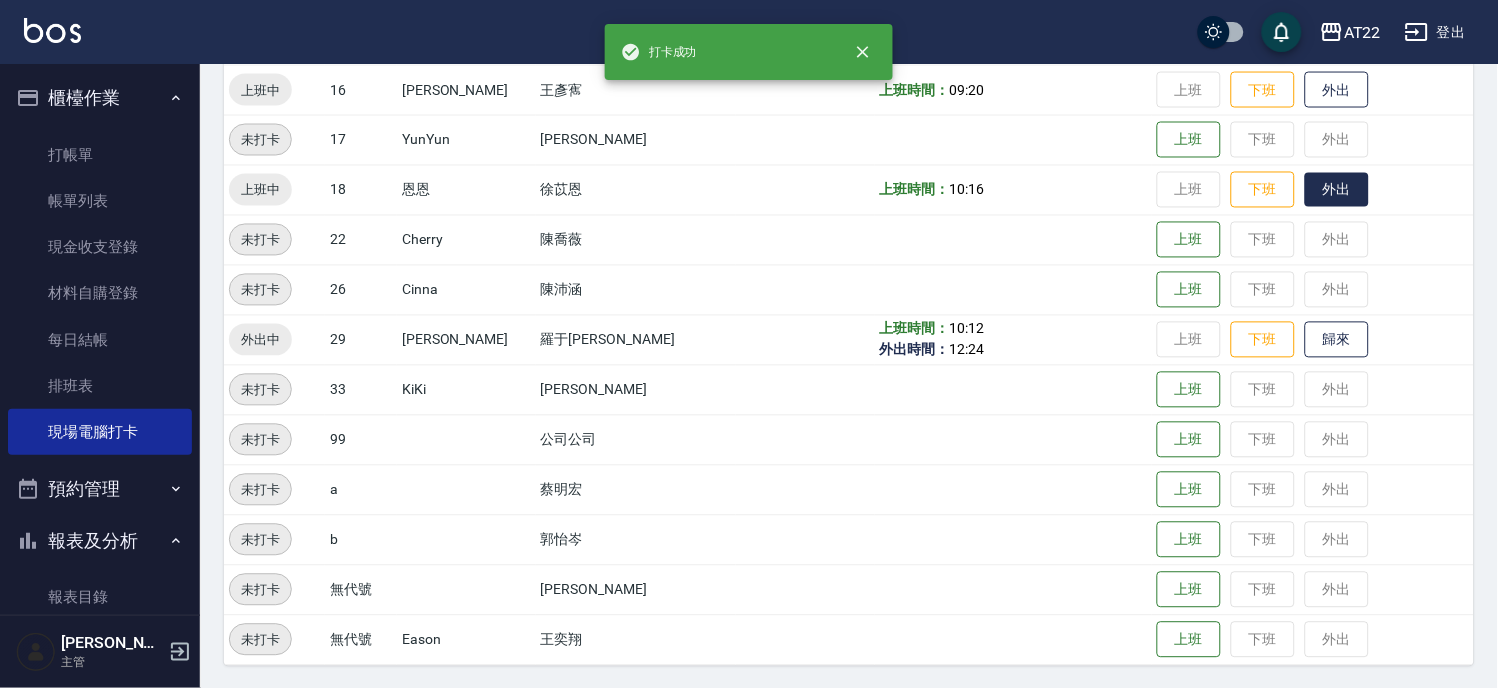 click on "外出" at bounding box center [1337, 190] 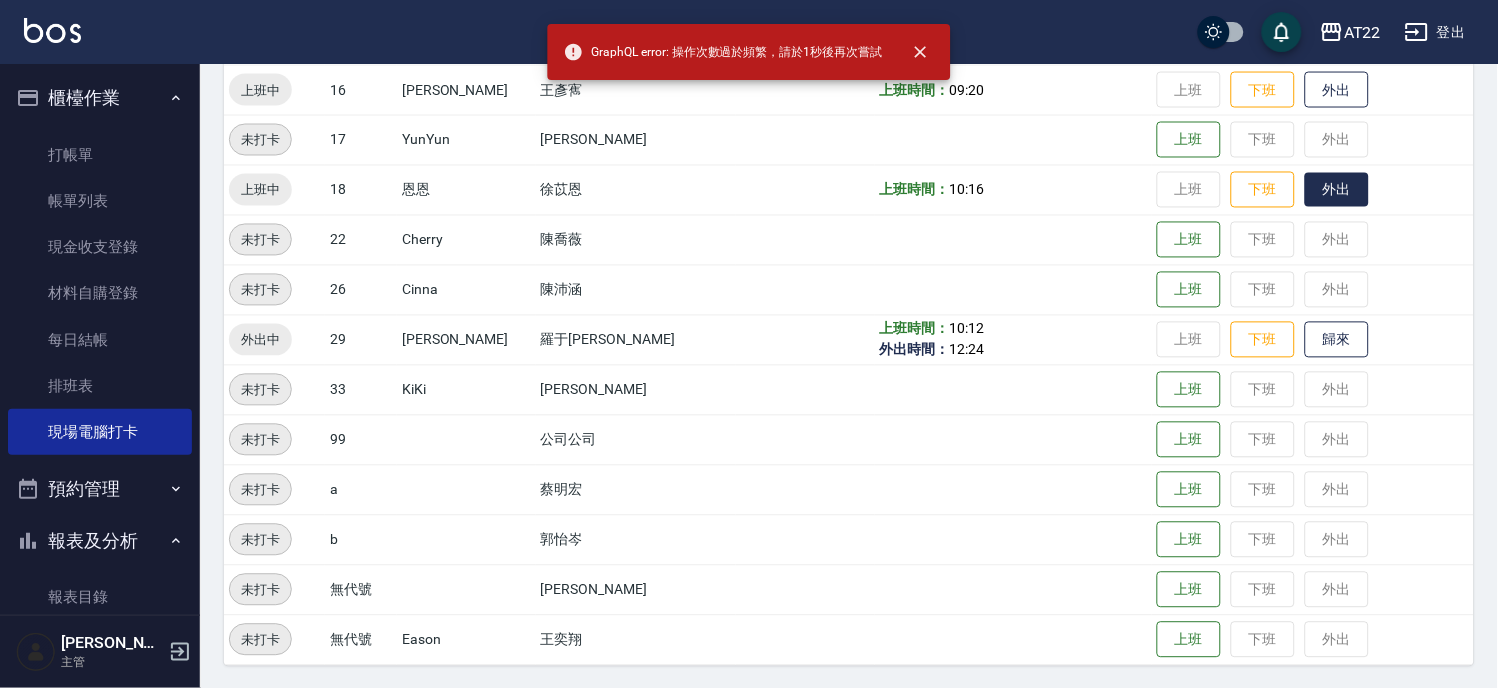 click on "外出" at bounding box center [1337, 190] 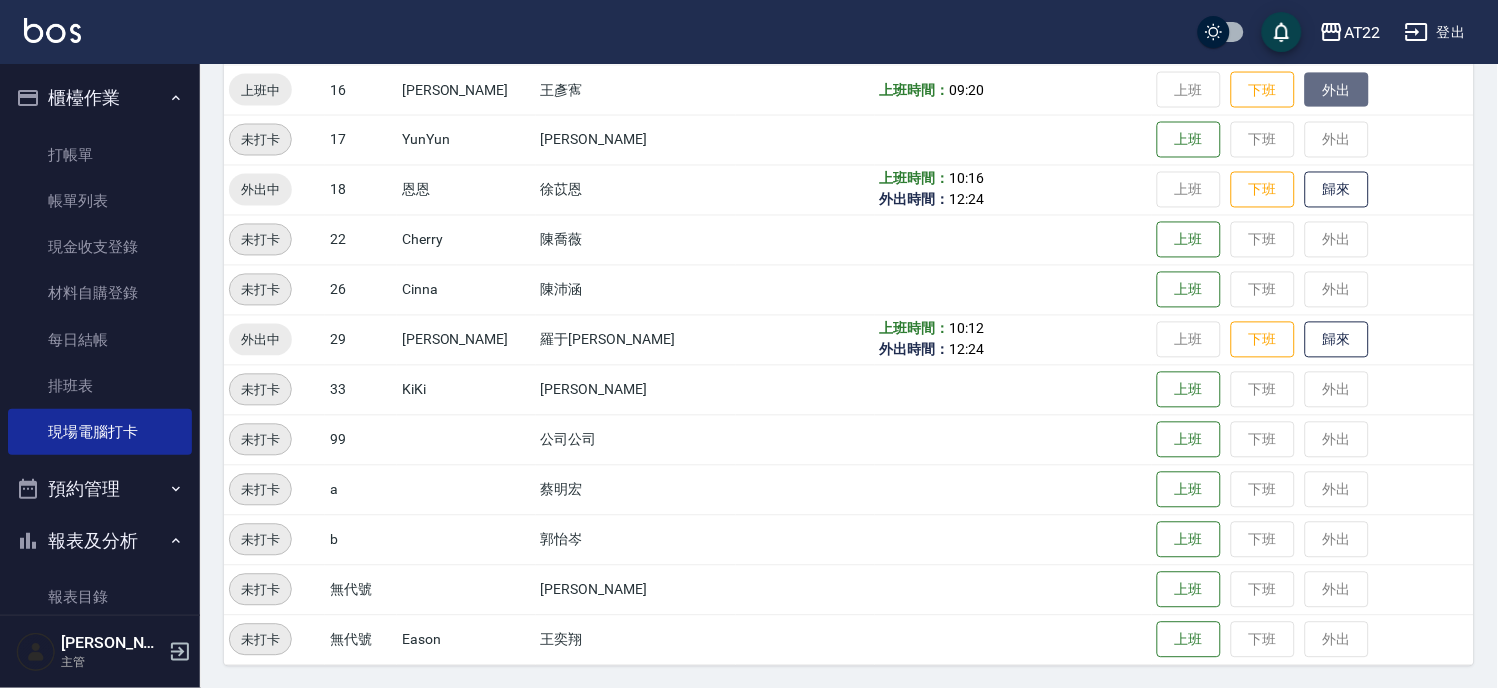 click on "外出" at bounding box center [1337, 90] 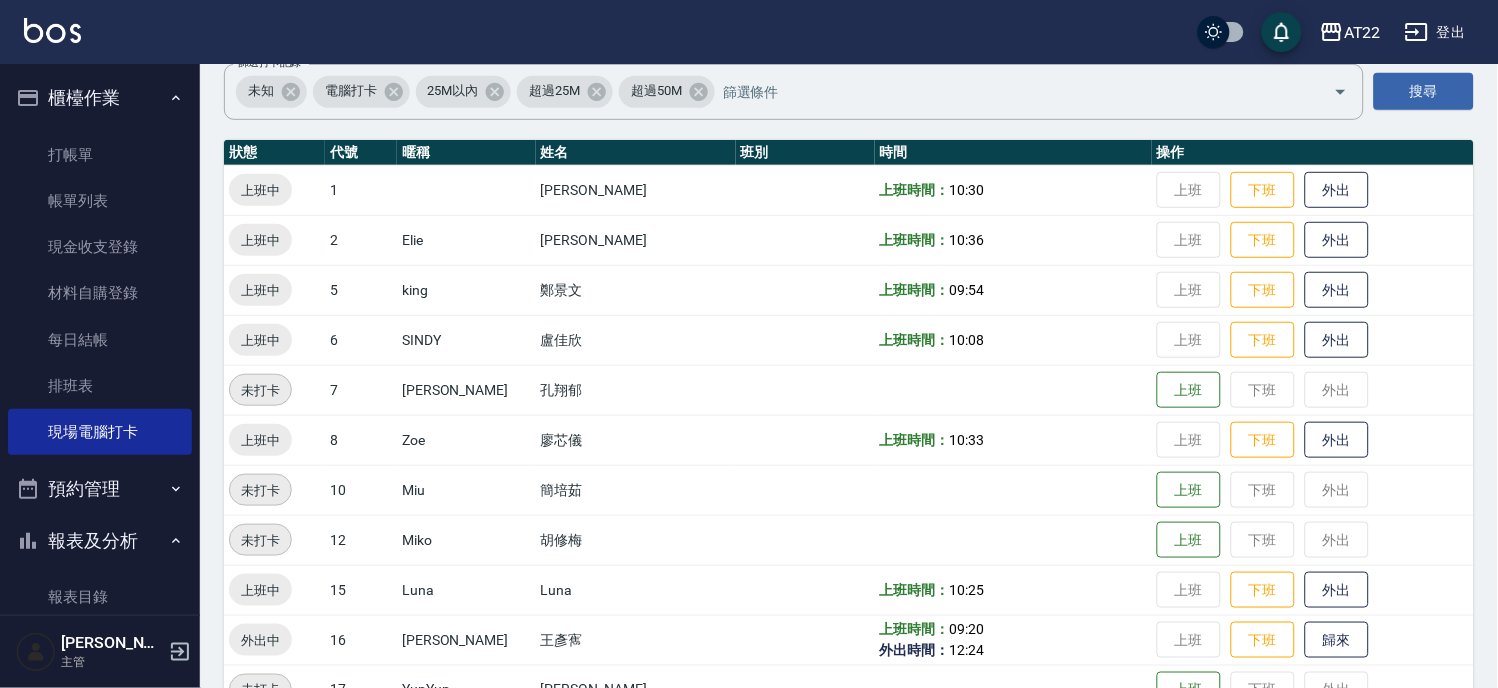 scroll, scrollTop: 153, scrollLeft: 0, axis: vertical 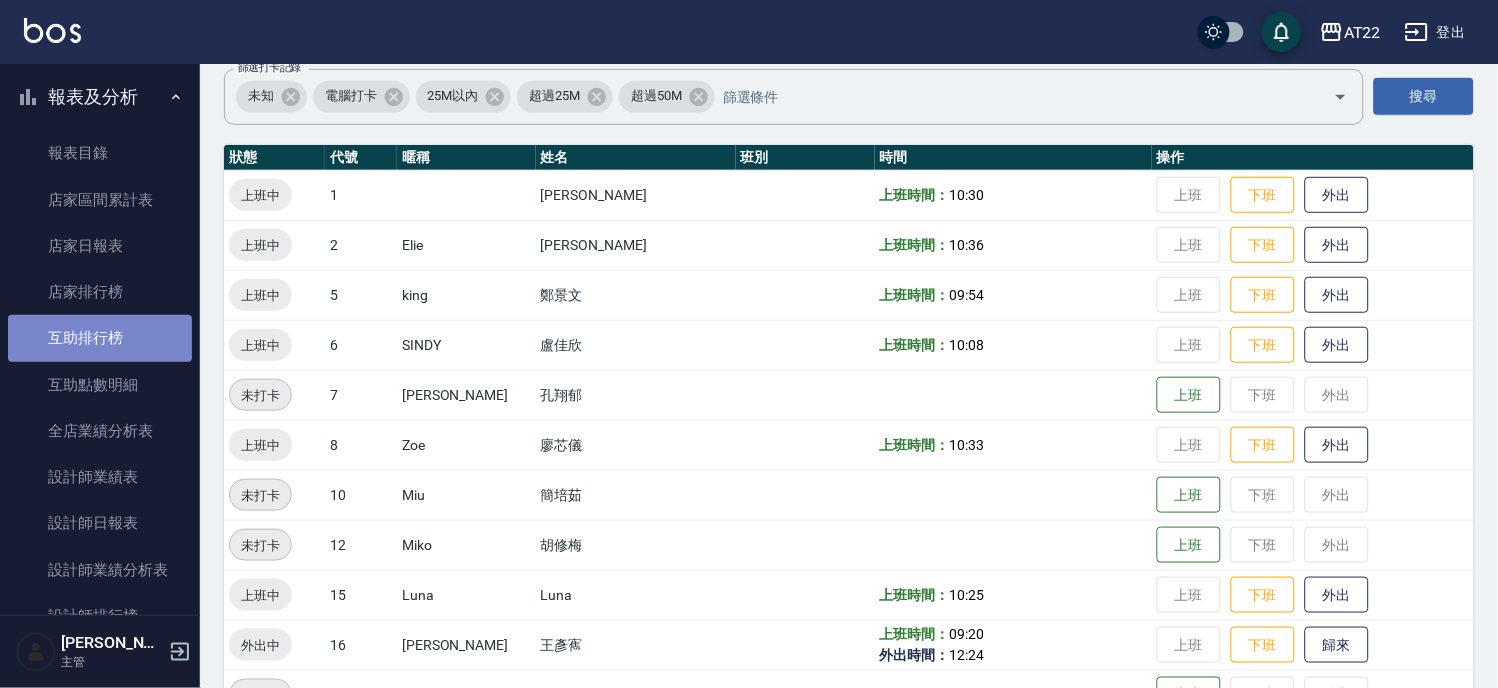 click on "互助排行榜" at bounding box center (100, 338) 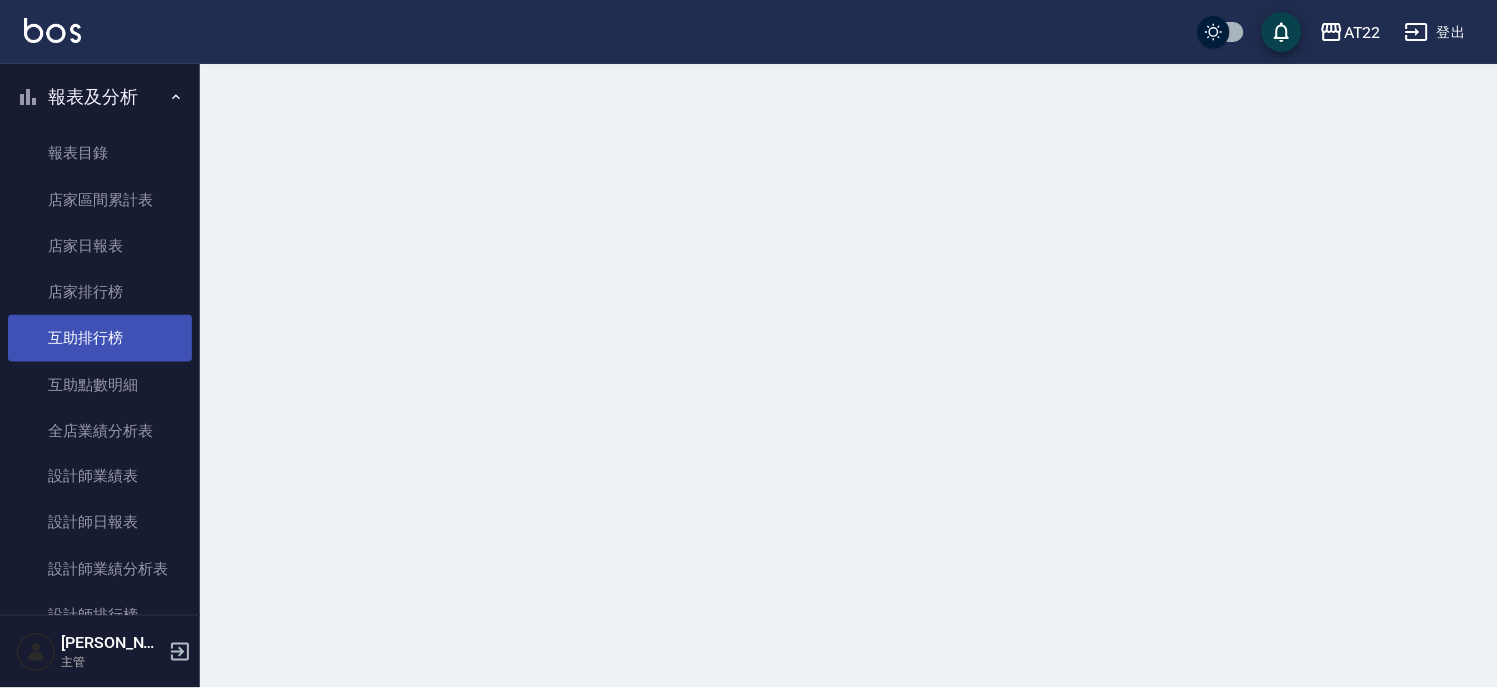 scroll, scrollTop: 0, scrollLeft: 0, axis: both 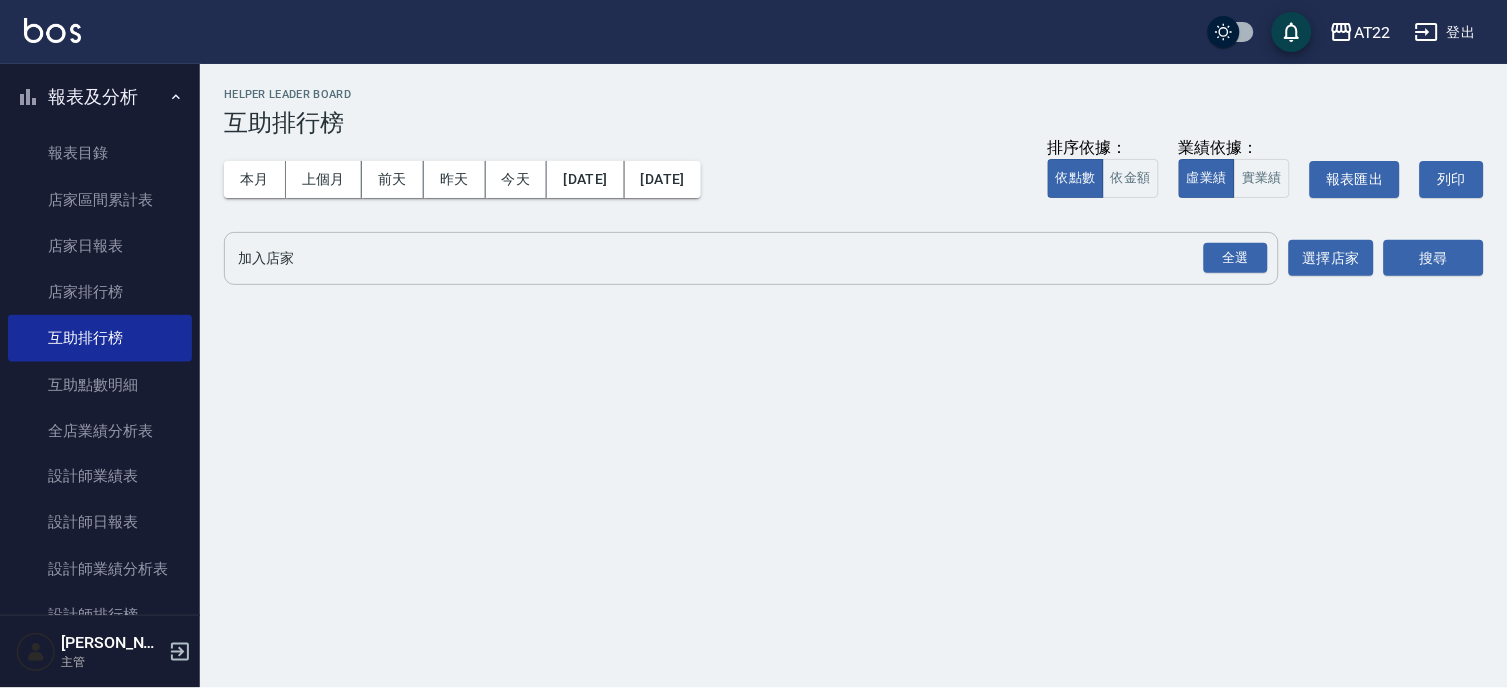 click on "全選" at bounding box center [1235, 258] 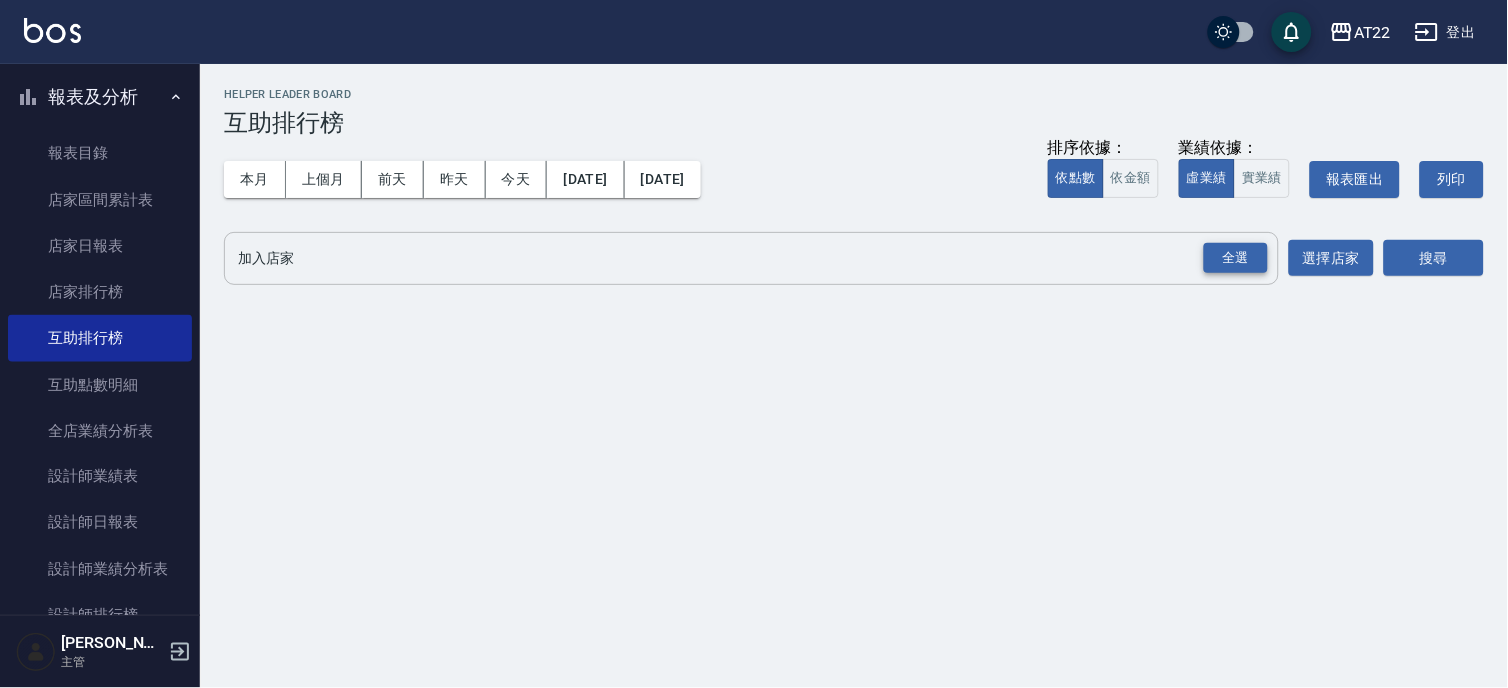 click on "全選" at bounding box center (1236, 258) 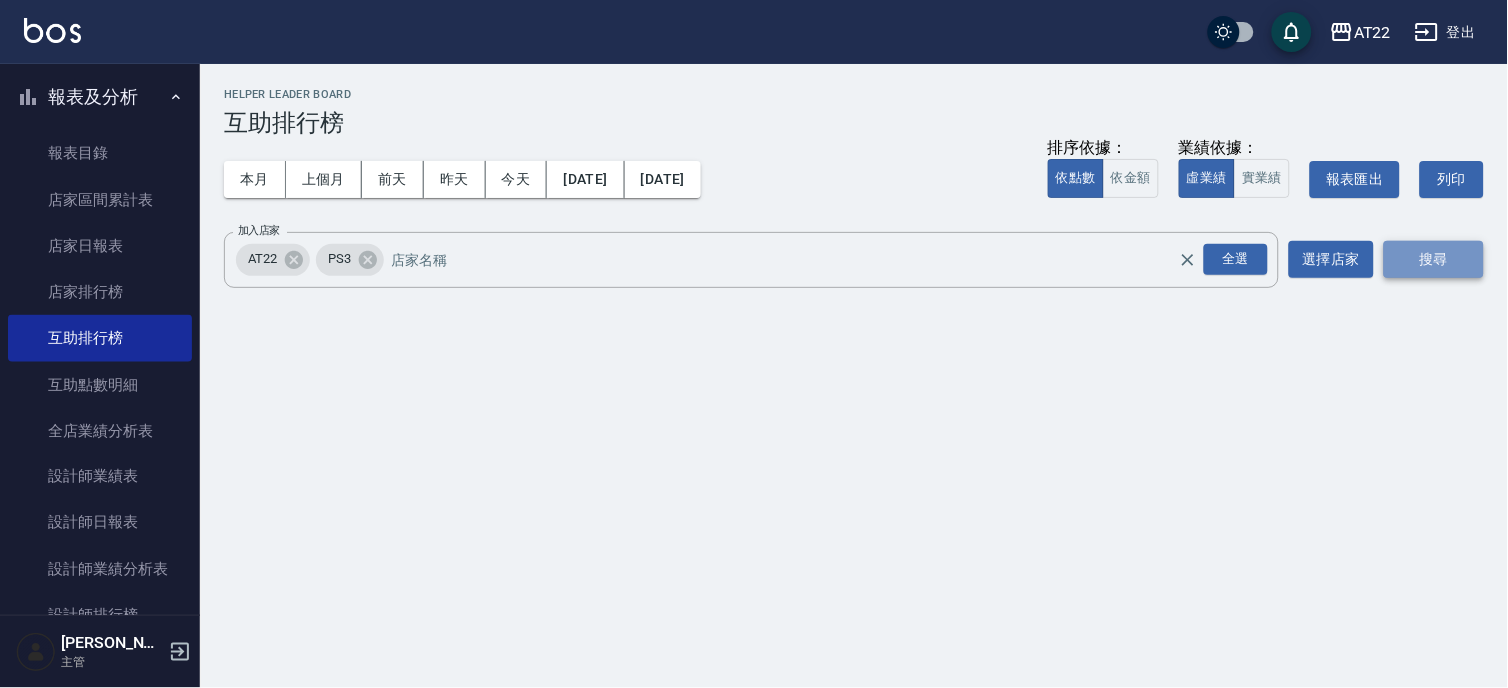click on "搜尋" at bounding box center (1434, 259) 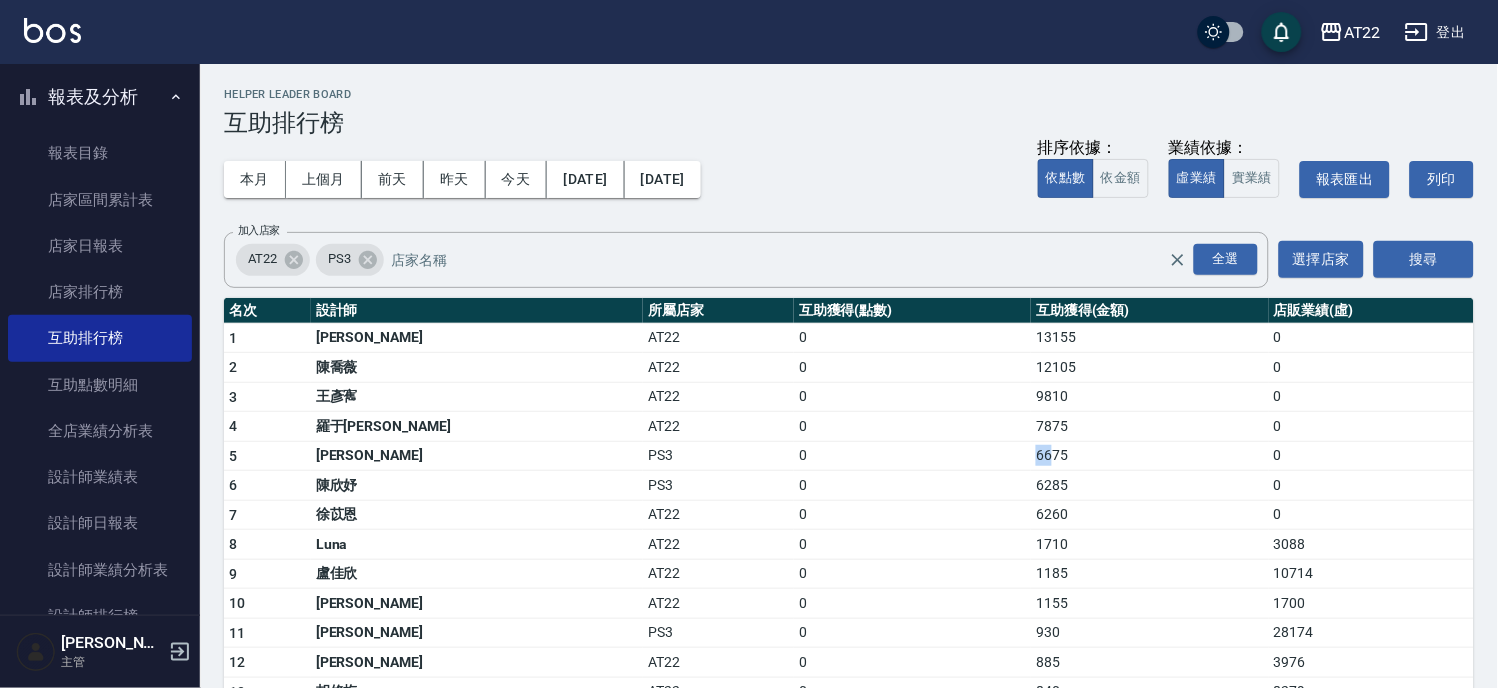 drag, startPoint x: 966, startPoint y: 445, endPoint x: 918, endPoint y: 451, distance: 48.373547 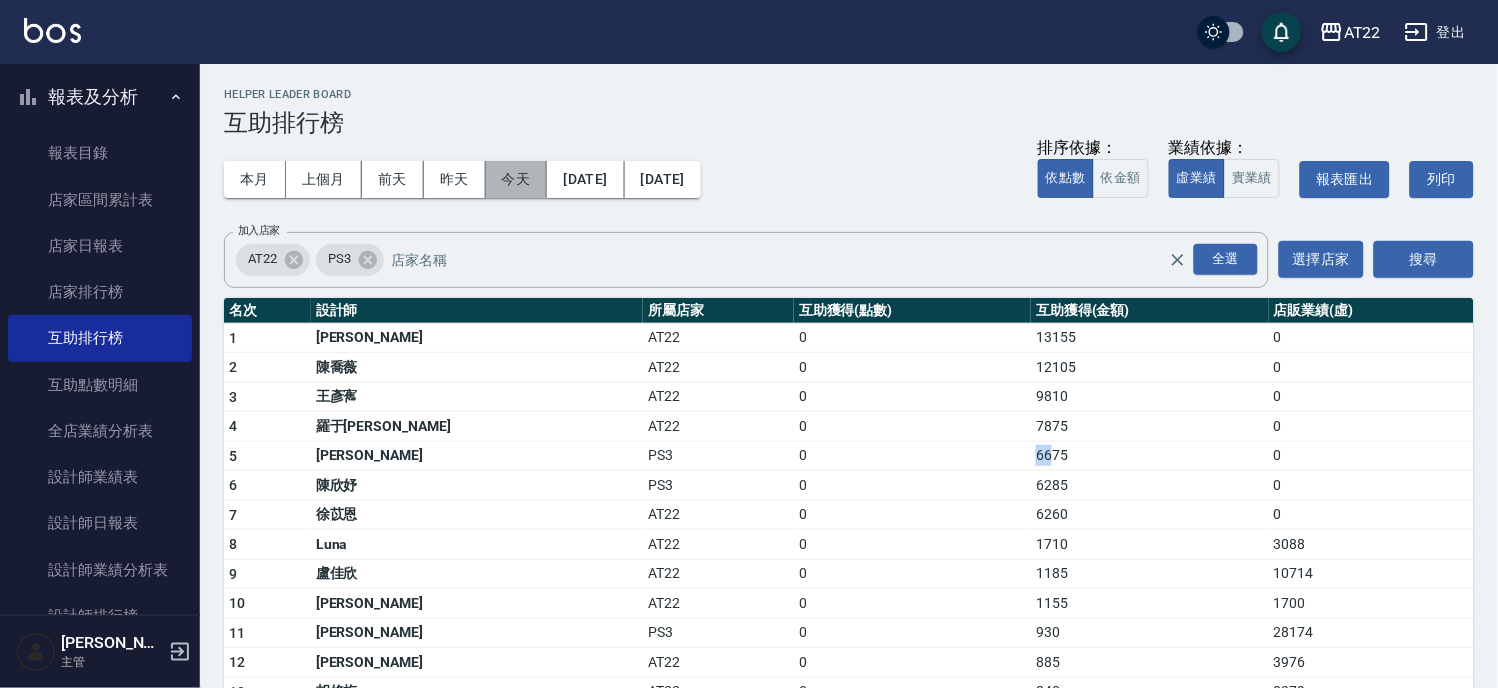 click on "今天" at bounding box center [517, 179] 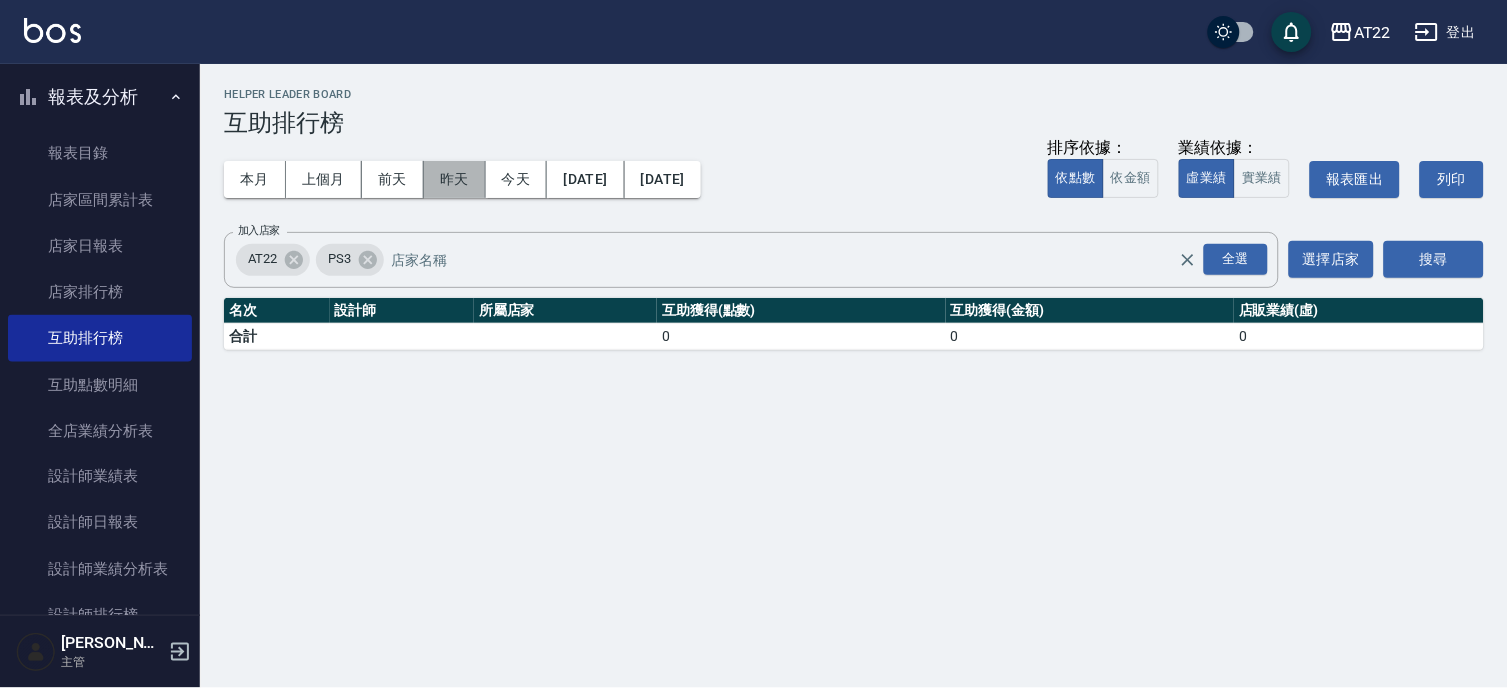 click on "昨天" at bounding box center (455, 179) 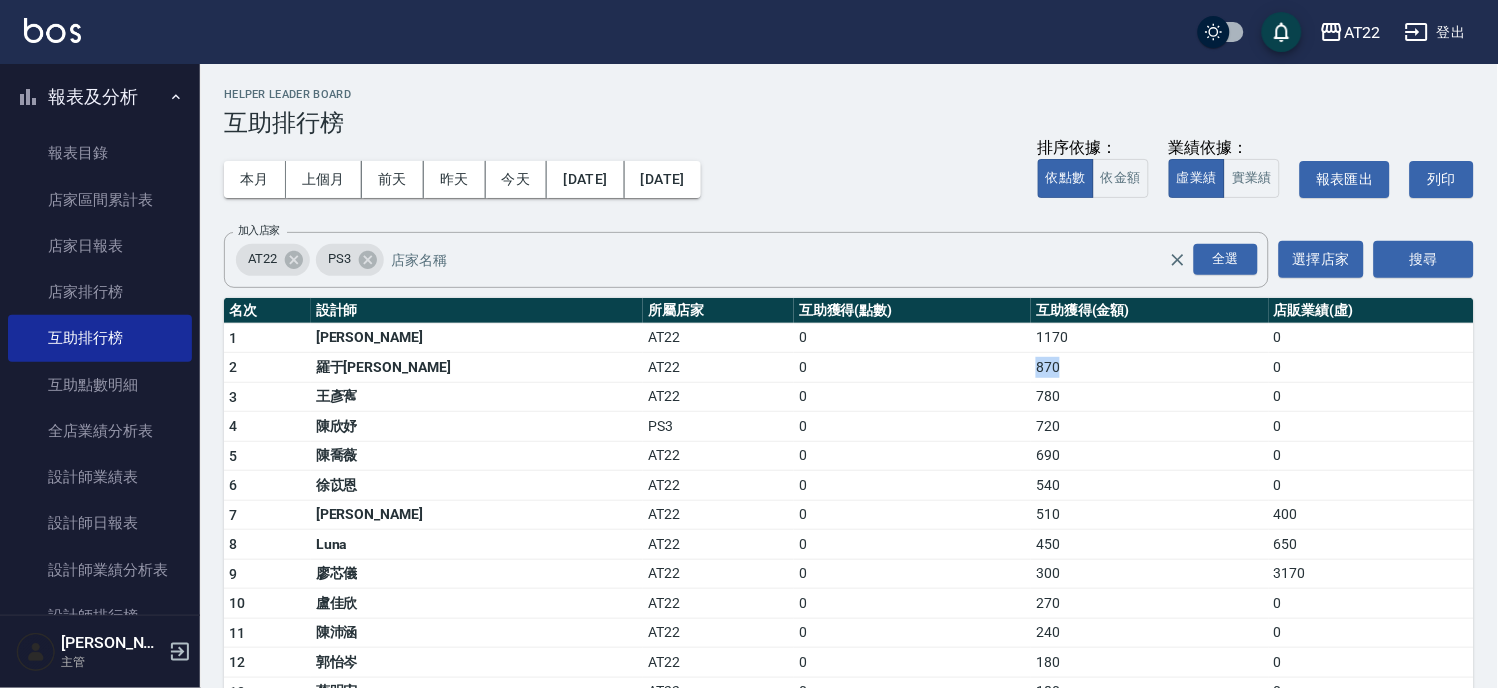 drag, startPoint x: 988, startPoint y: 362, endPoint x: 913, endPoint y: 360, distance: 75.026665 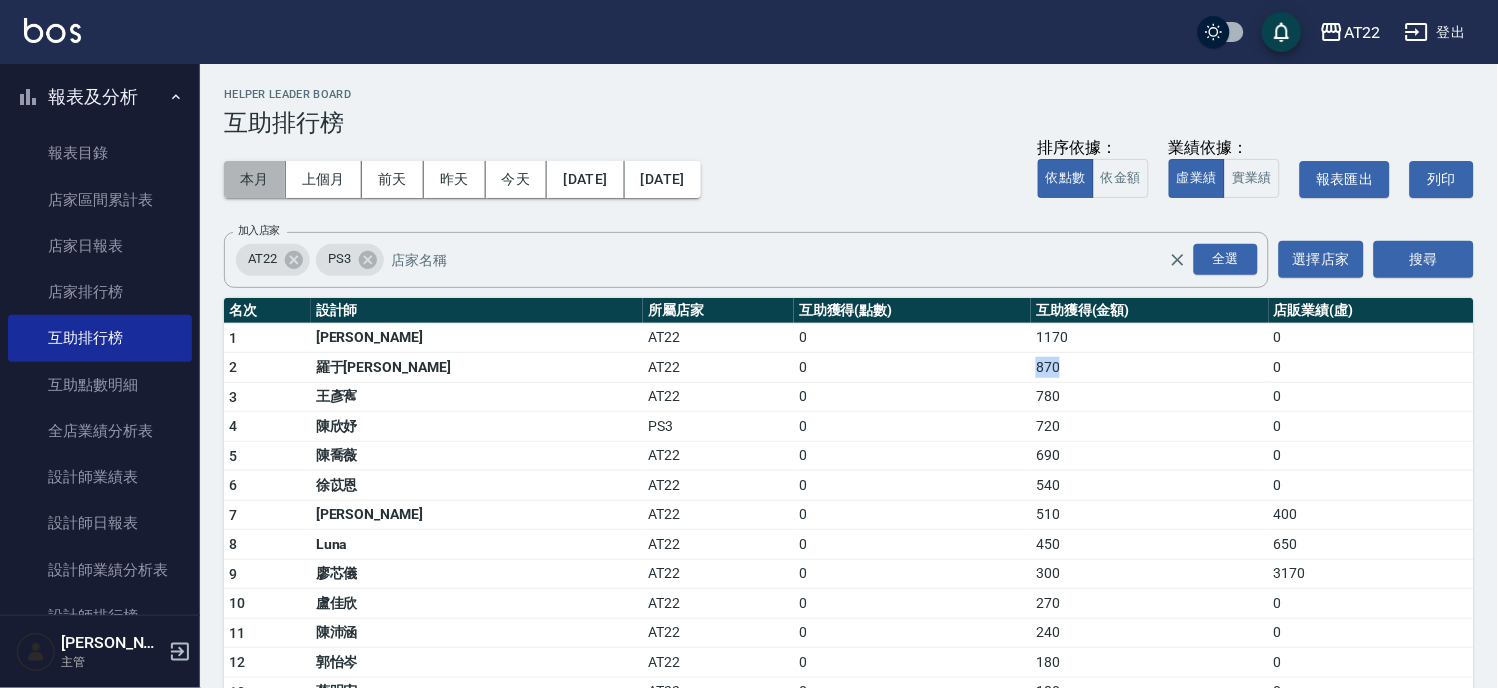 click on "本月" at bounding box center (255, 179) 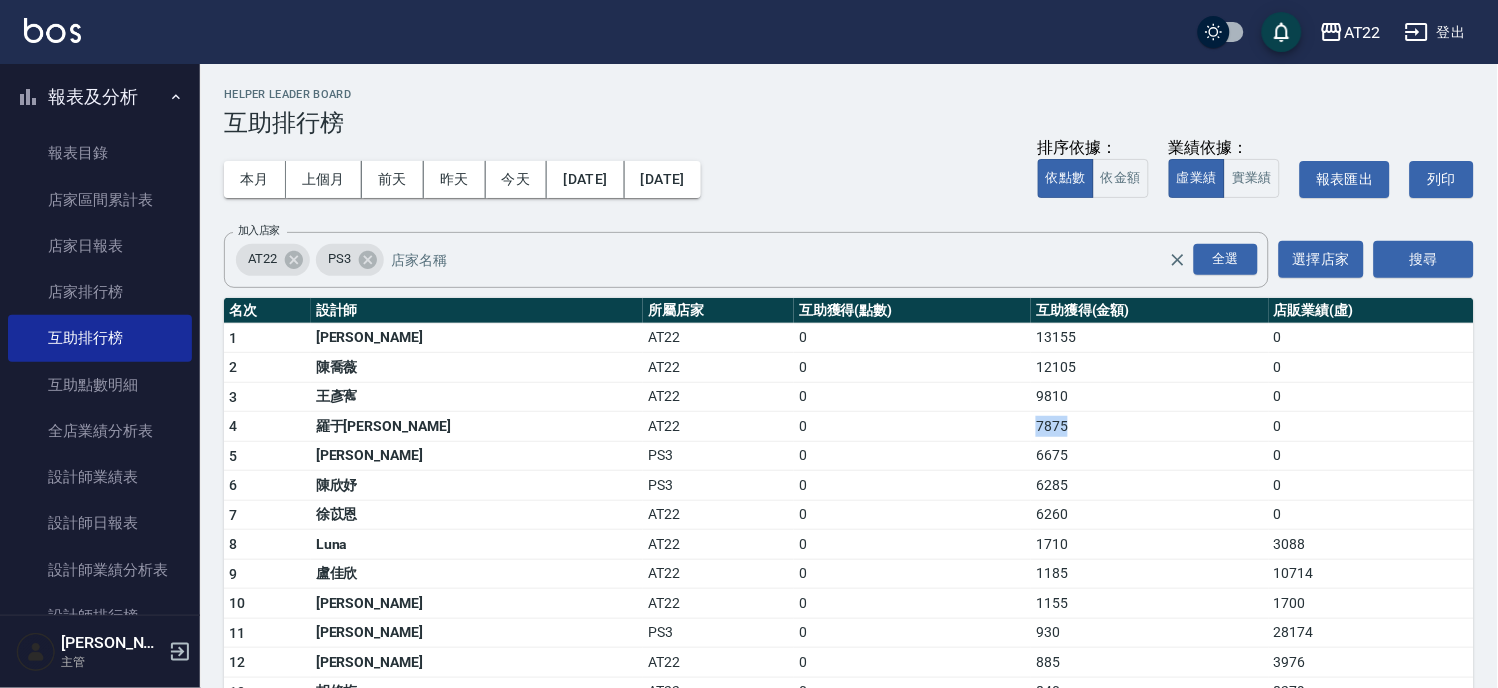 drag, startPoint x: 1011, startPoint y: 414, endPoint x: 896, endPoint y: 428, distance: 115.84904 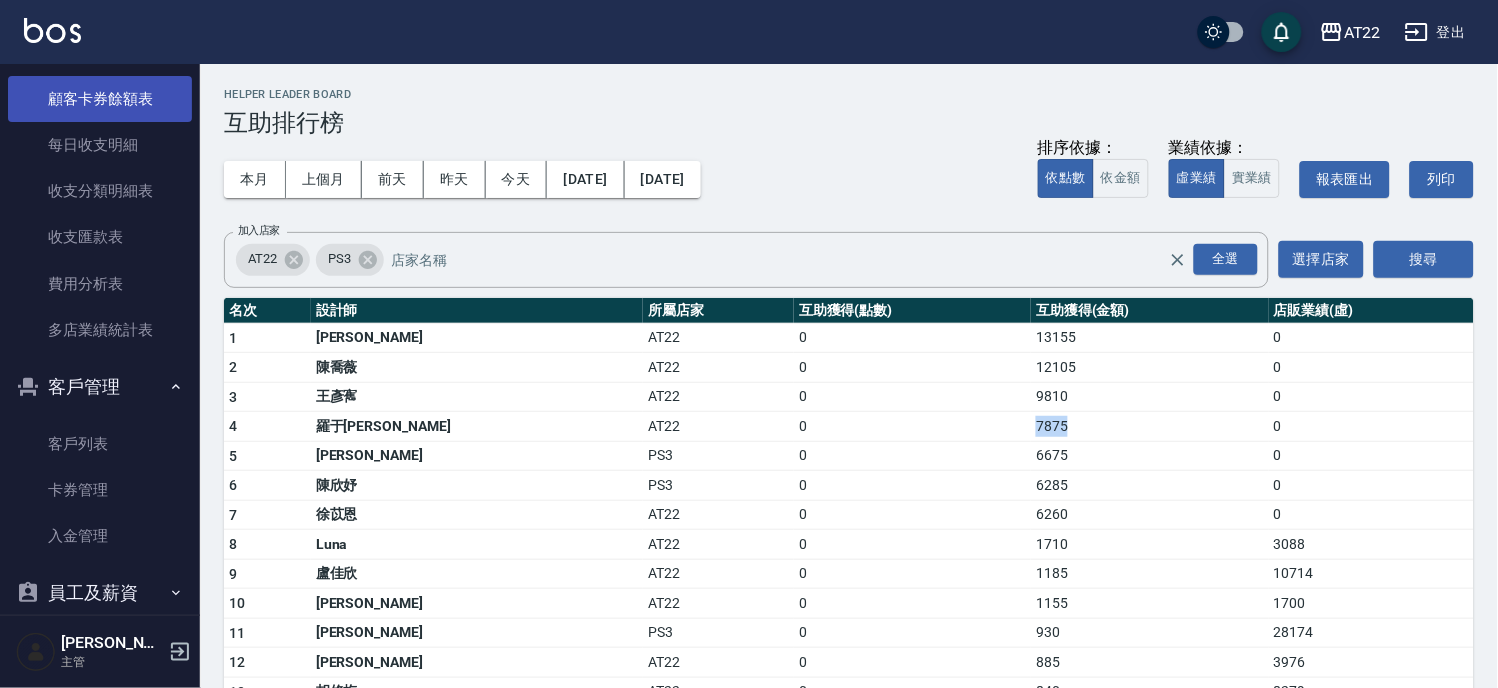scroll, scrollTop: 1414, scrollLeft: 0, axis: vertical 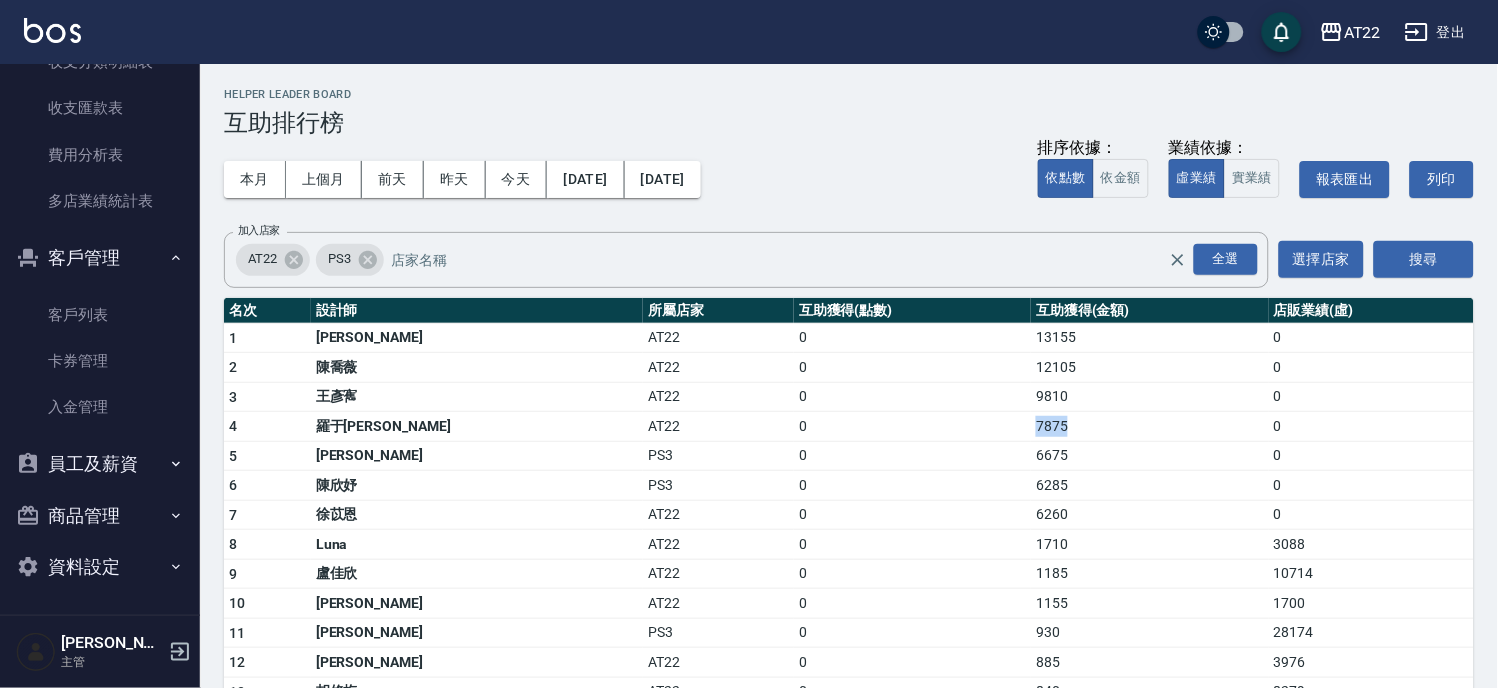 click on "員工及薪資" at bounding box center (100, 464) 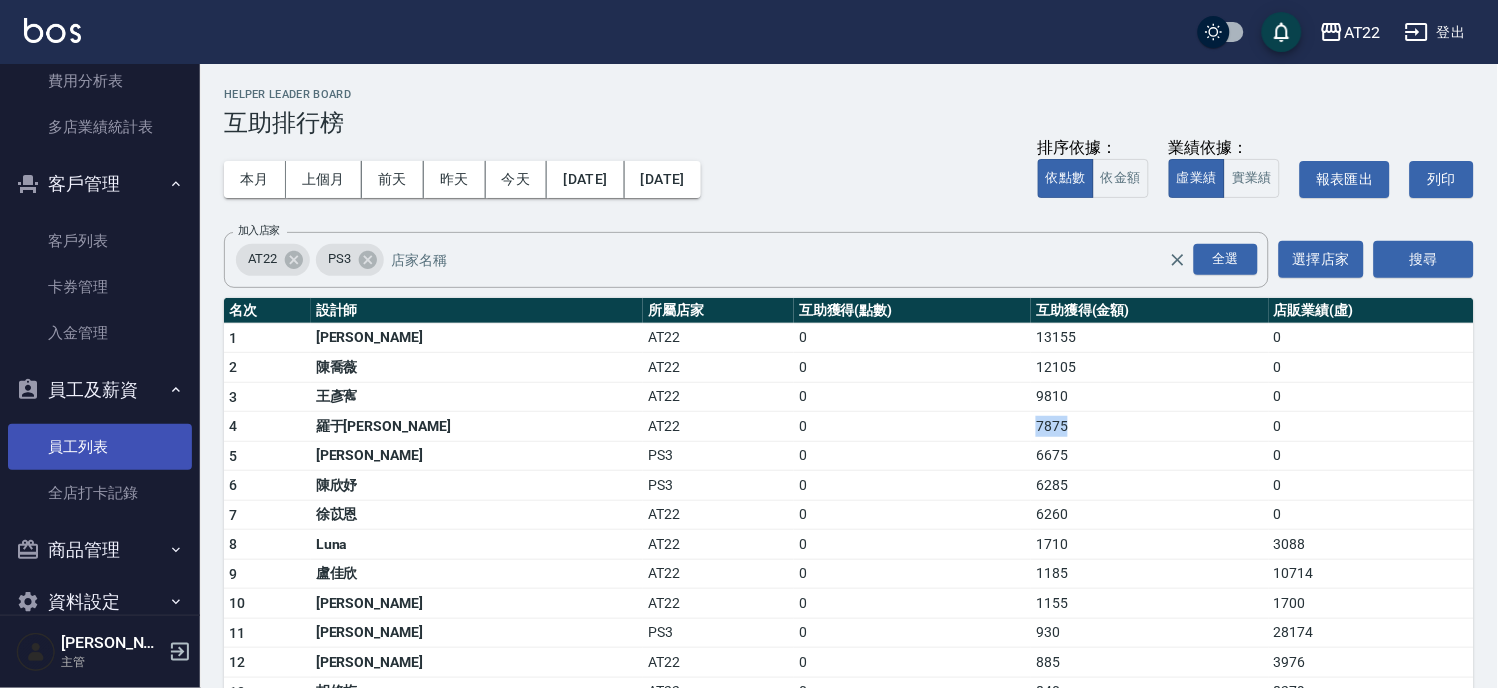 scroll, scrollTop: 1523, scrollLeft: 0, axis: vertical 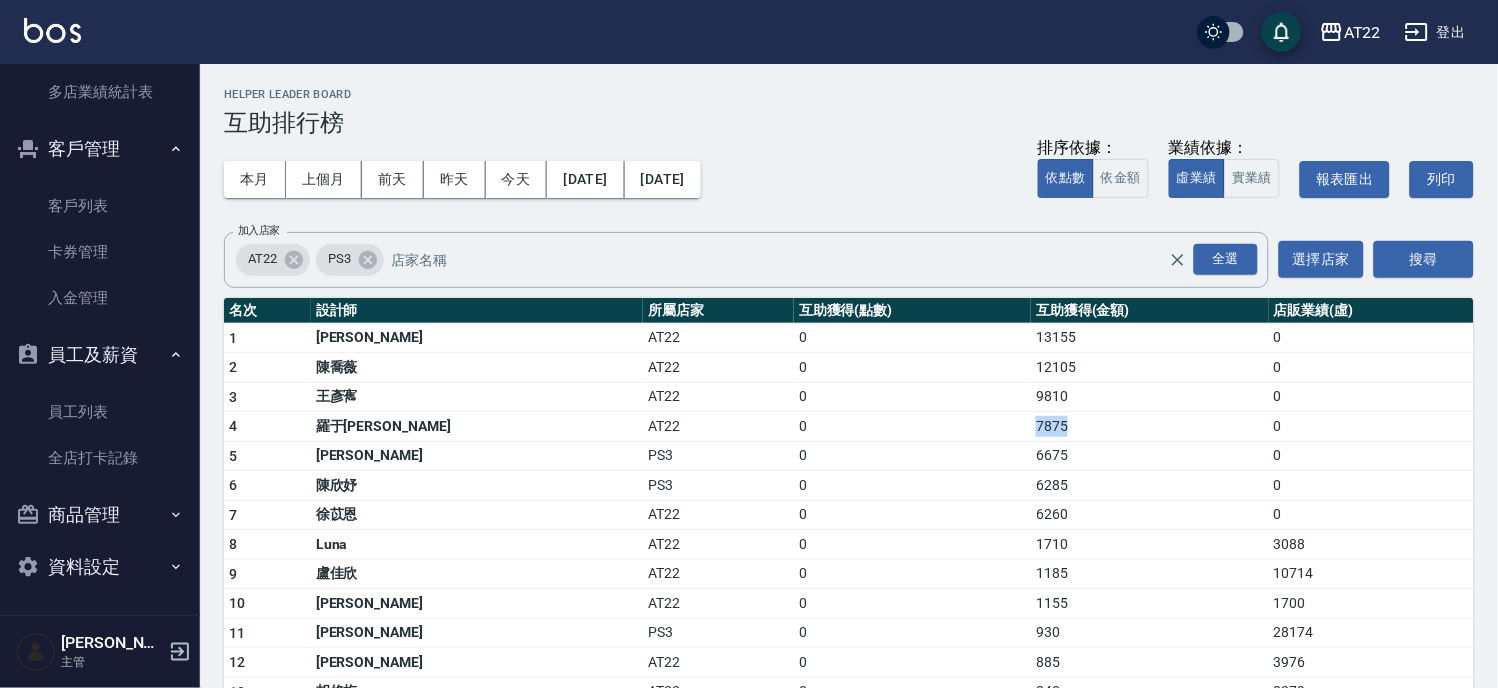 click on "商品管理" at bounding box center [100, 515] 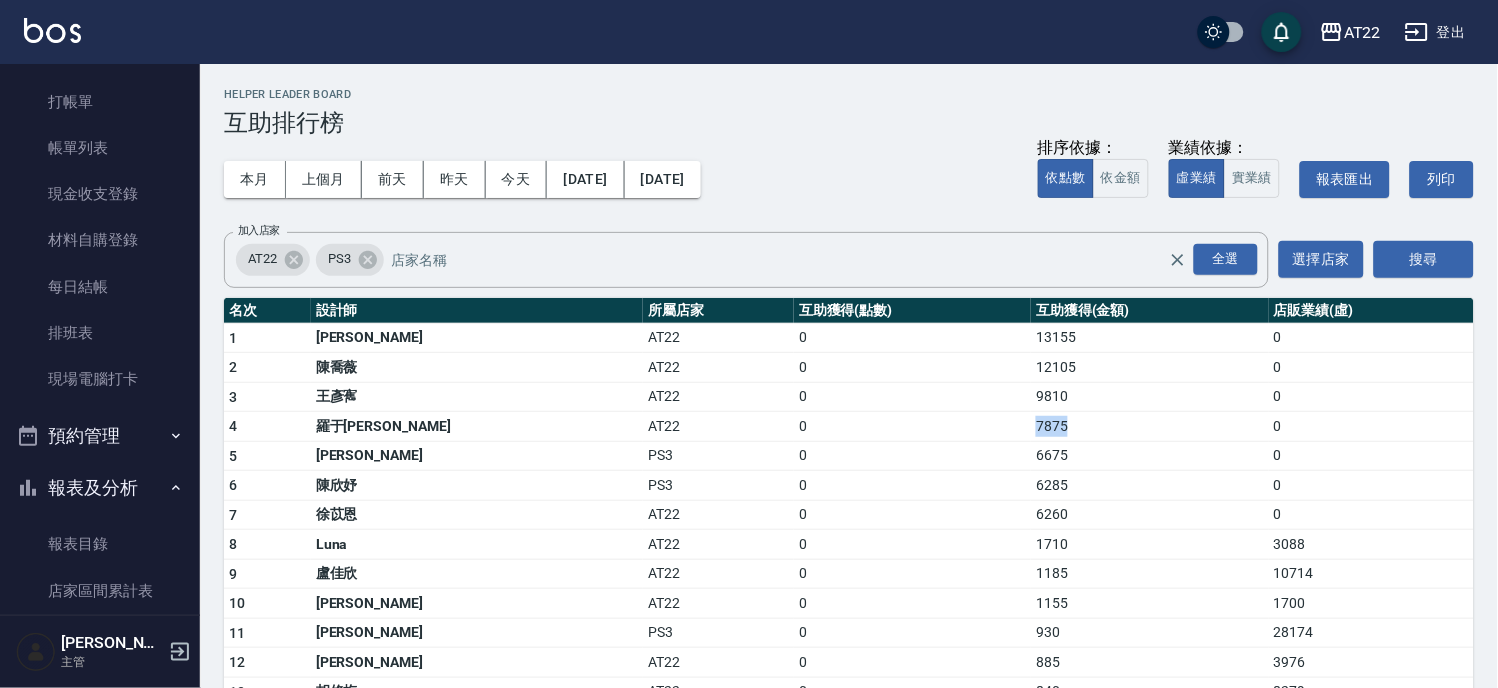 scroll, scrollTop: 0, scrollLeft: 0, axis: both 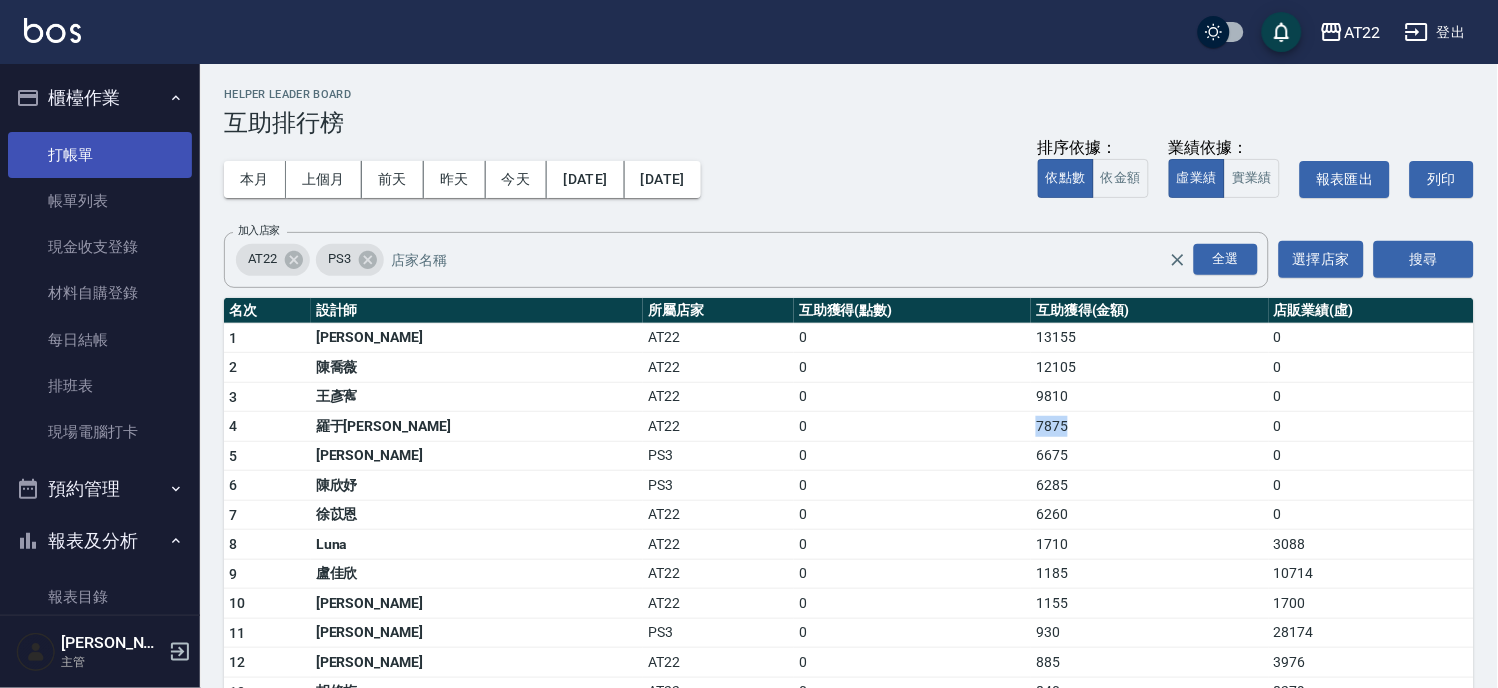 click on "打帳單" at bounding box center [100, 155] 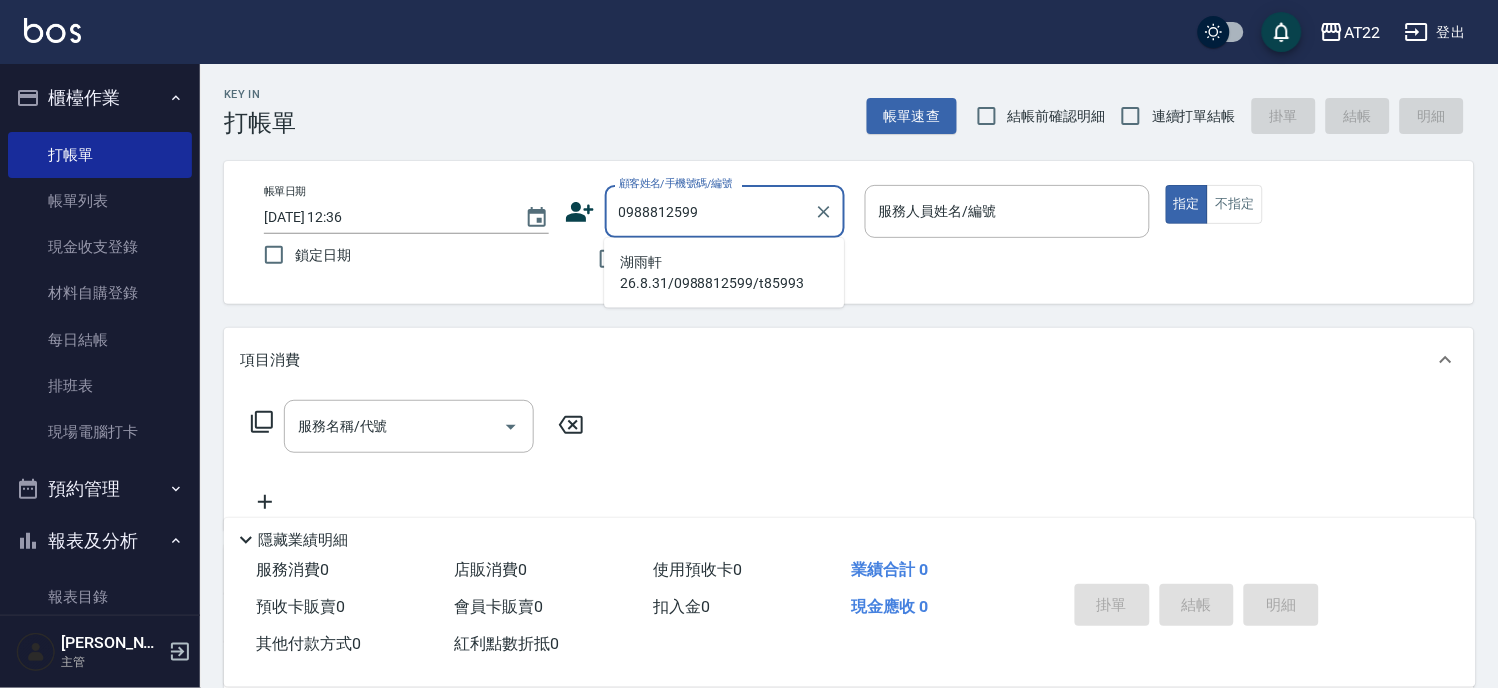 click on "湖雨軒26.8.31/0988812599/t85993" at bounding box center (724, 273) 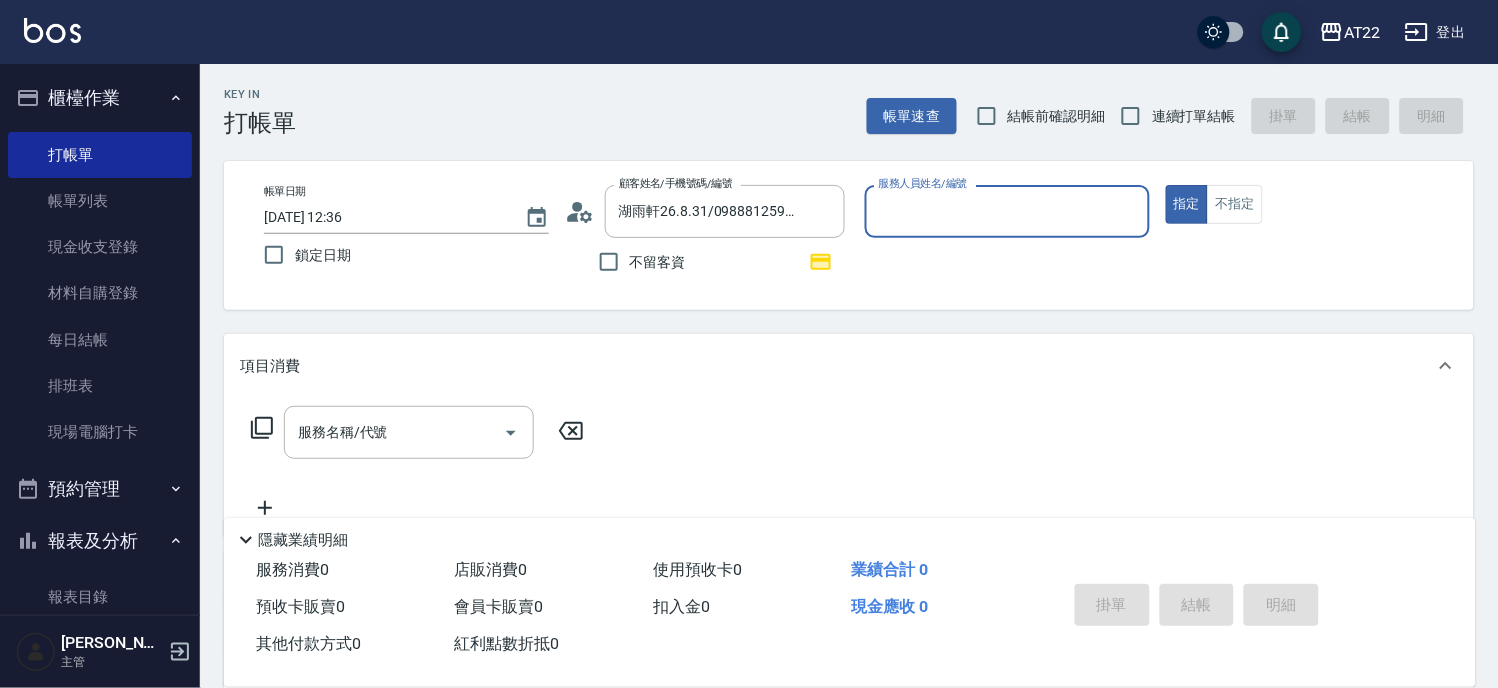 click on "服務人員姓名/編號" at bounding box center [1007, 211] 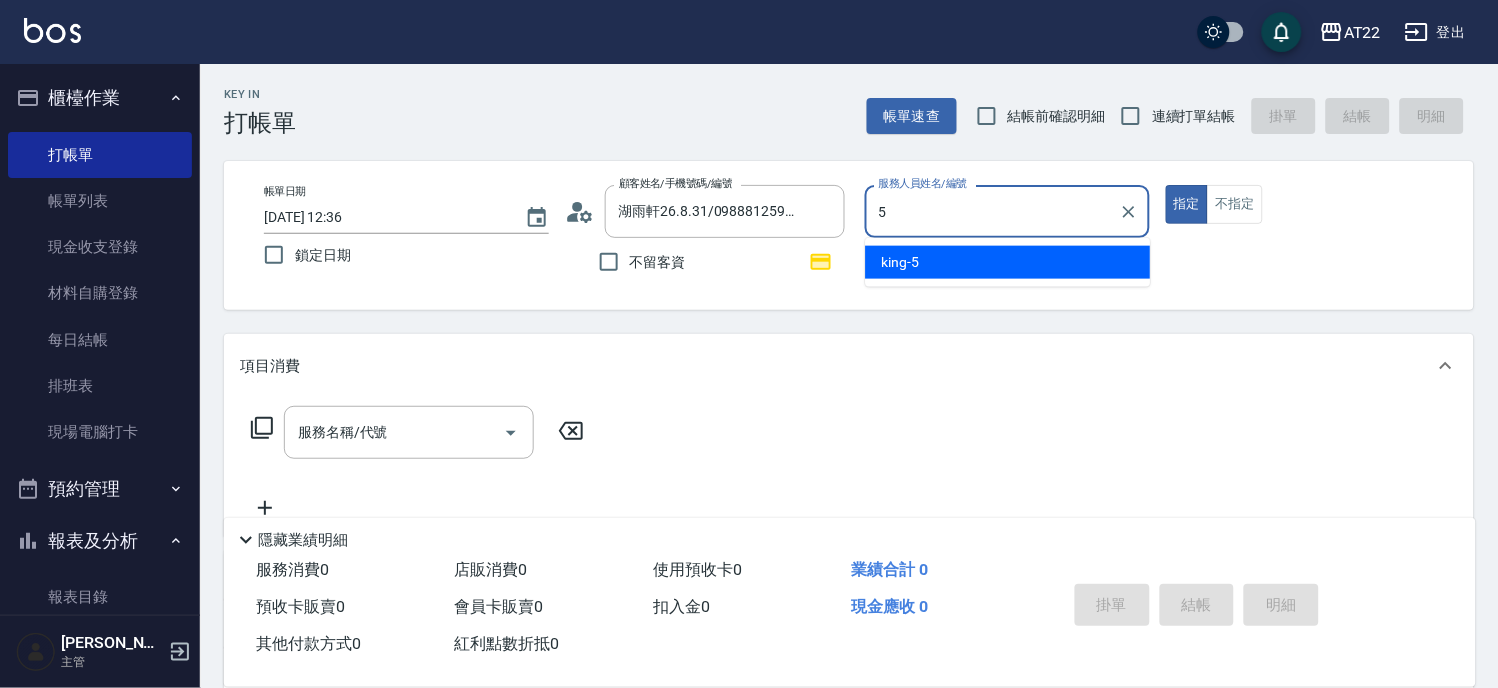 type on "king-5" 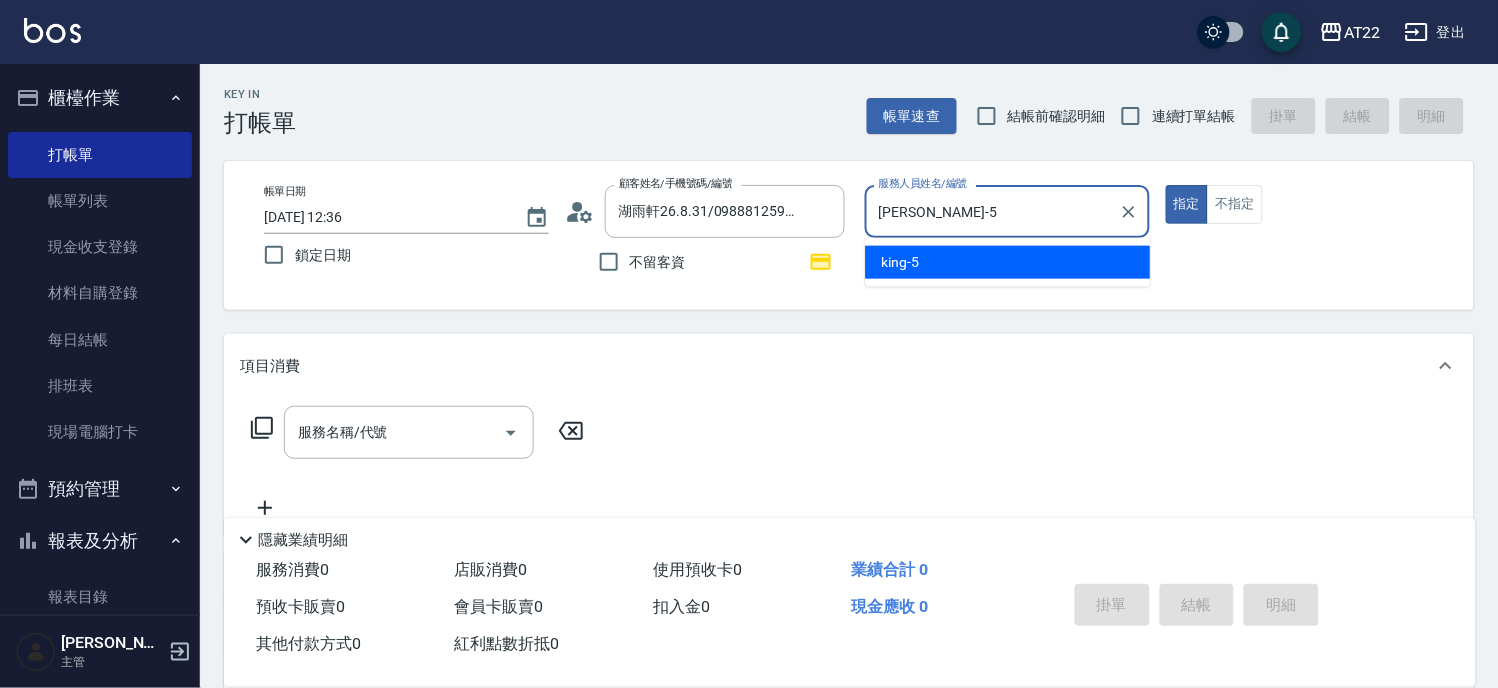type on "true" 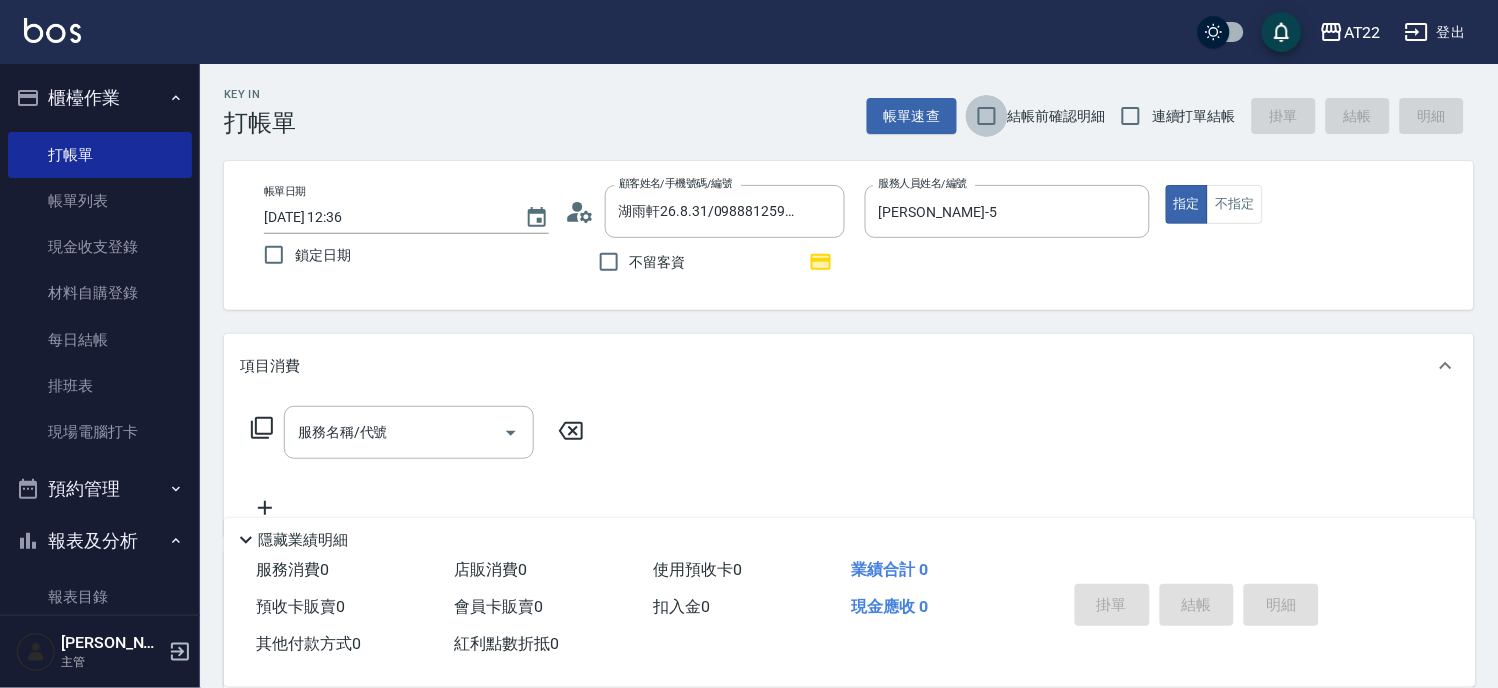 click on "結帳前確認明細" at bounding box center [987, 116] 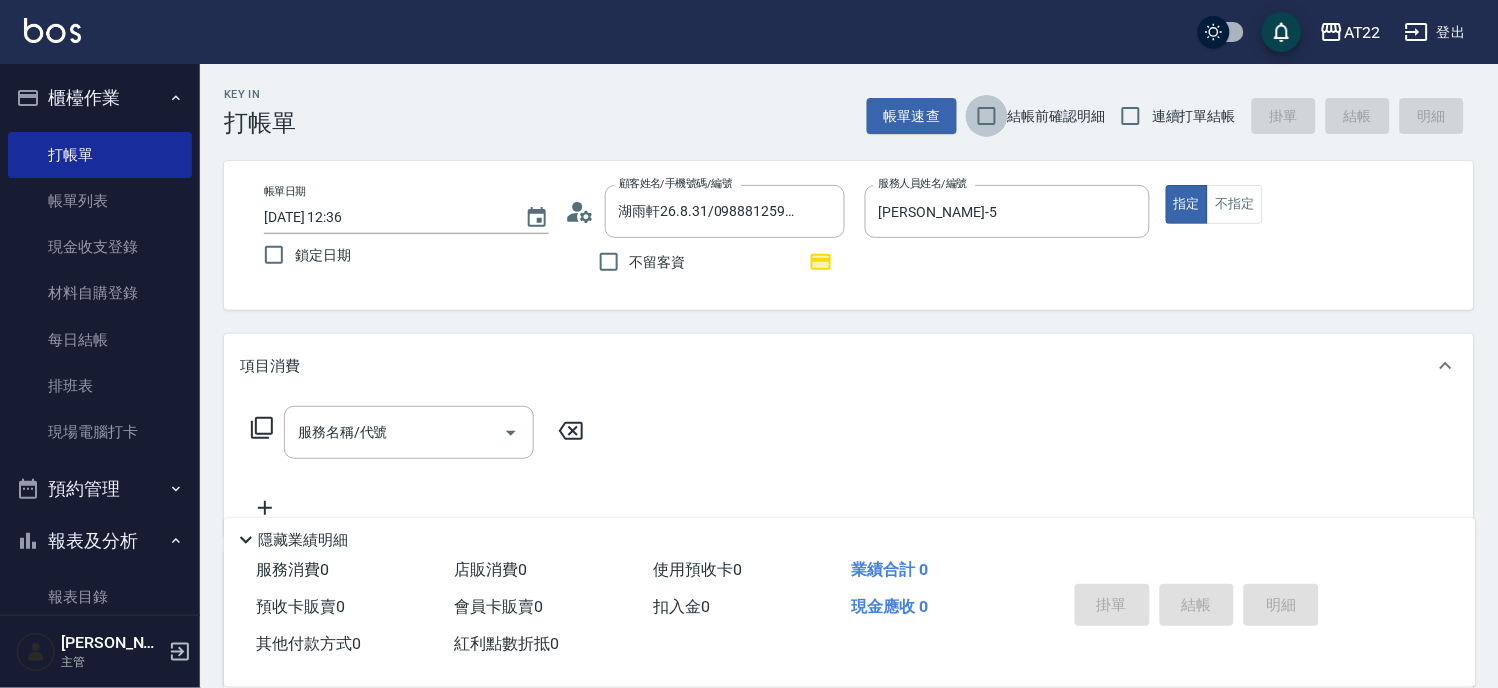 checkbox on "true" 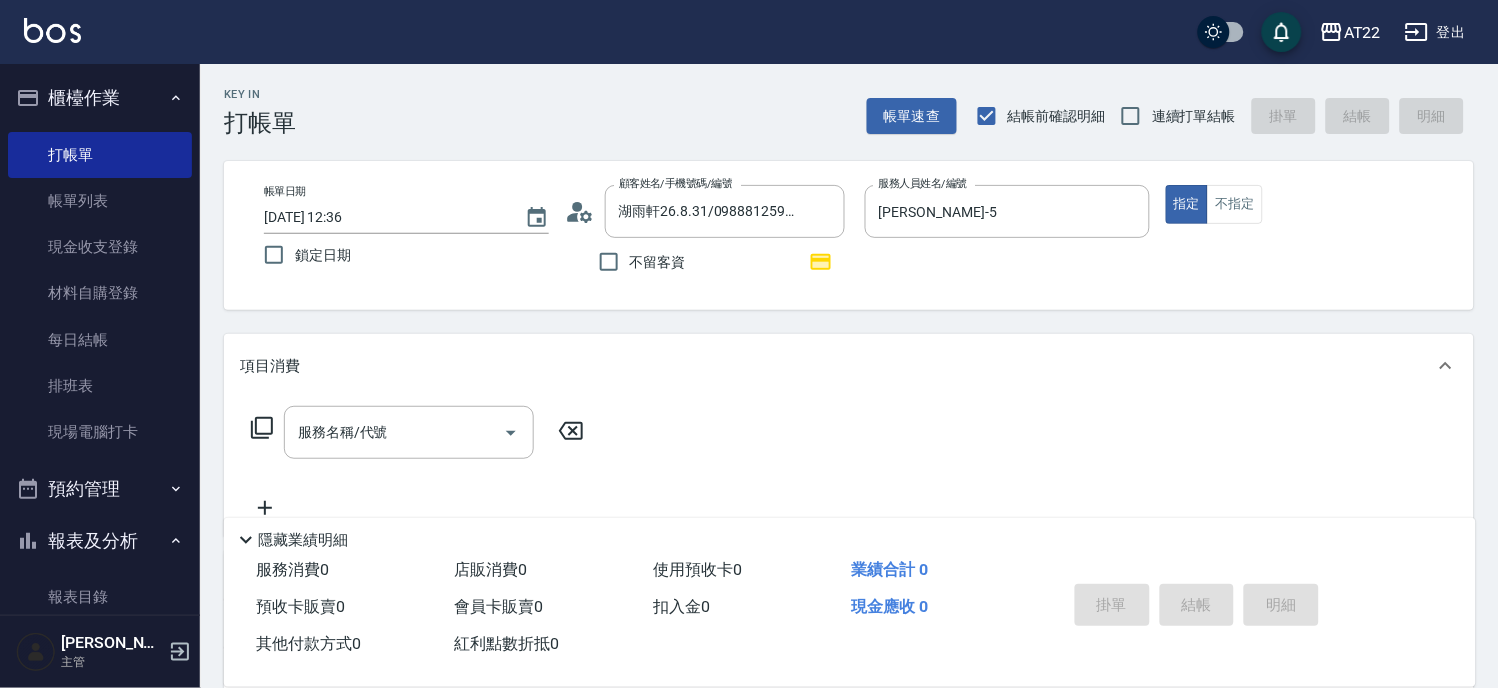 click on "連續打單結帳" at bounding box center [1194, 116] 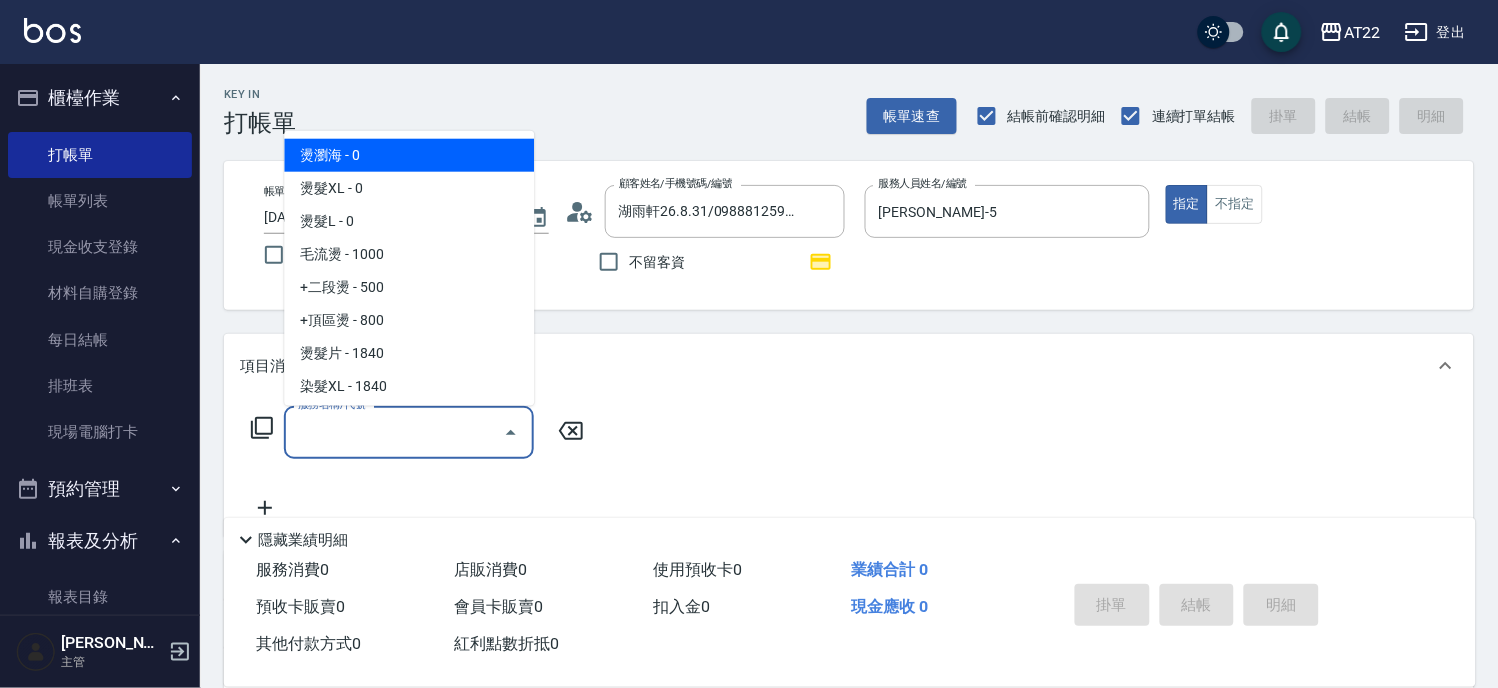 click on "服務名稱/代號" at bounding box center [394, 432] 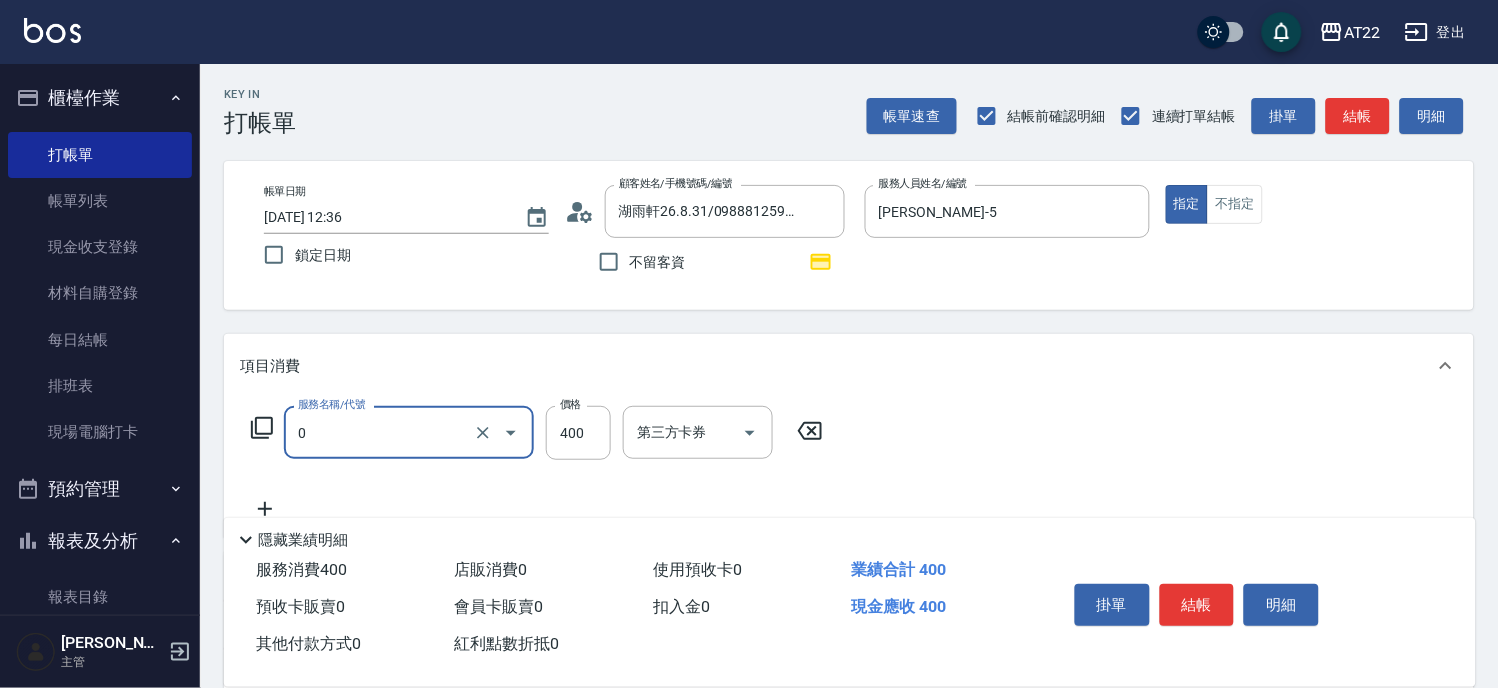 type on "有機洗髮(0)" 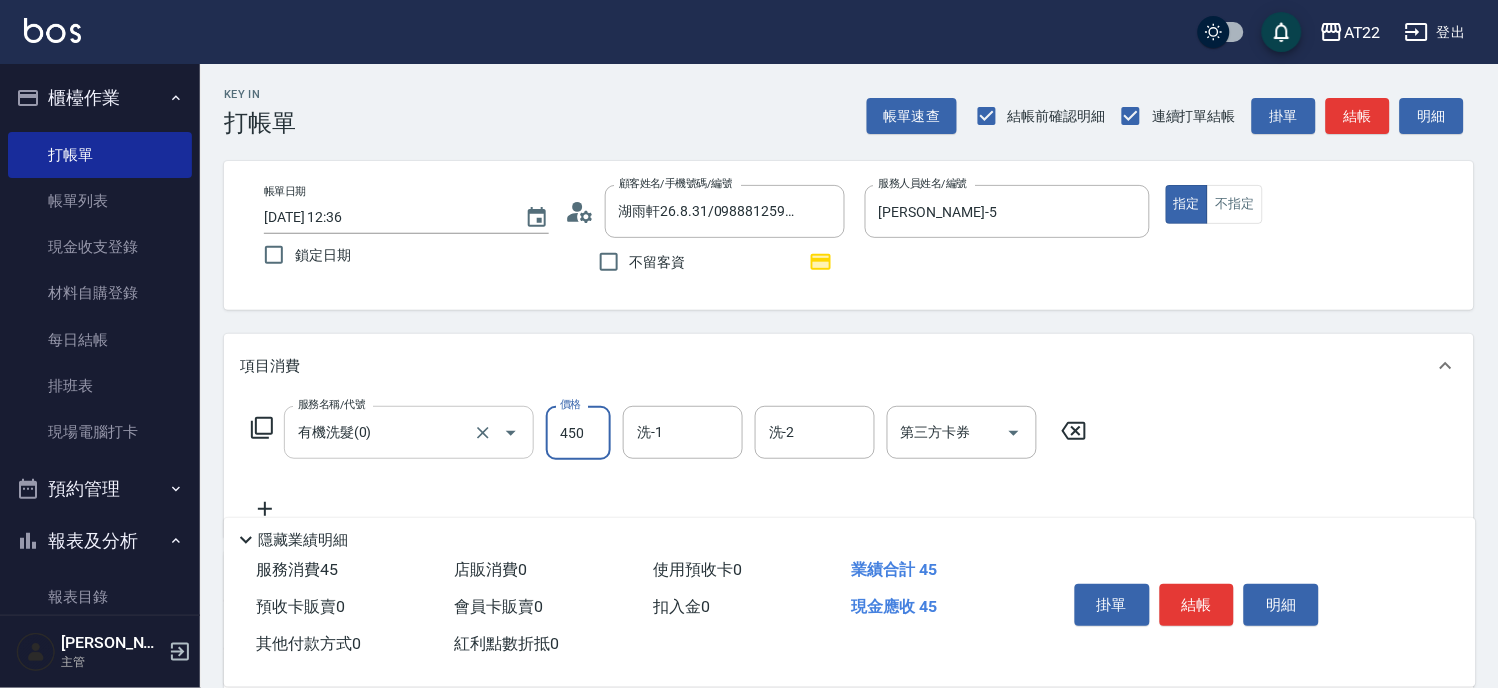 type on "450" 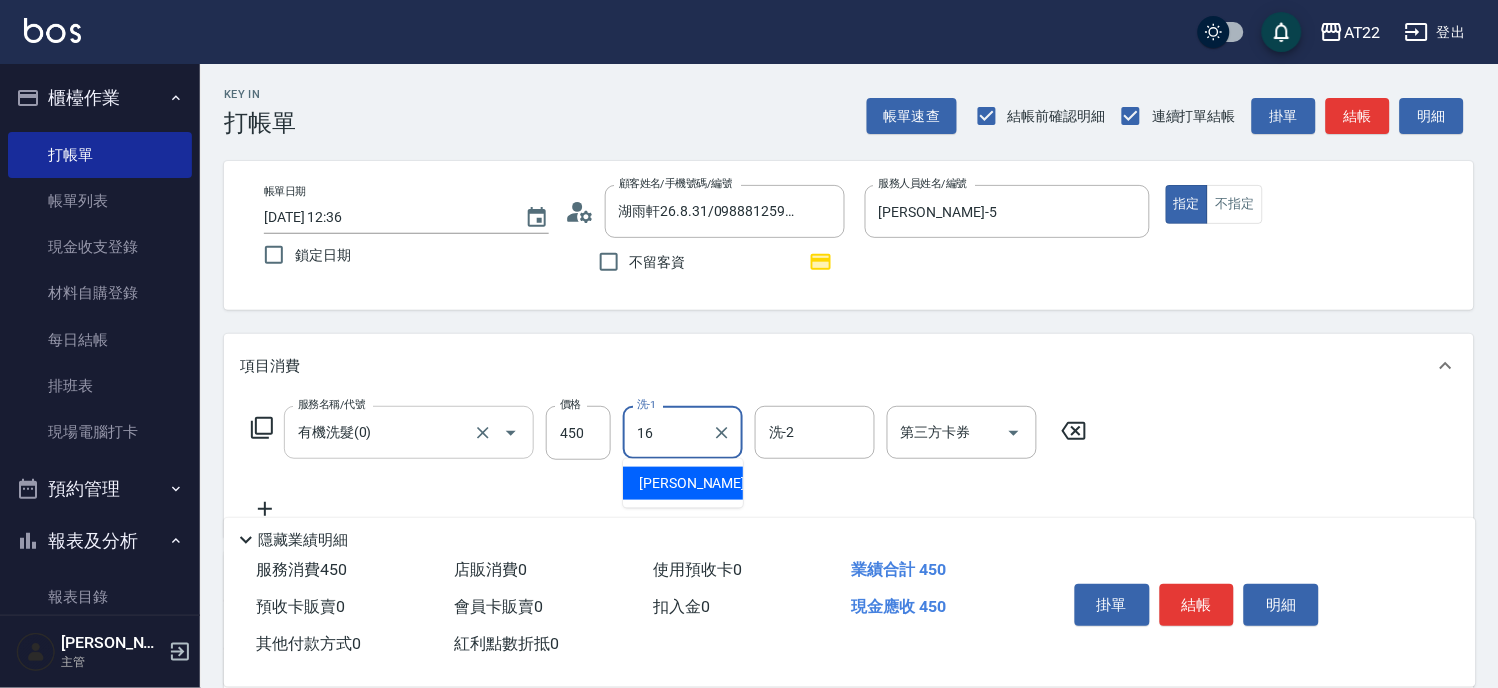 type on "Joe-16" 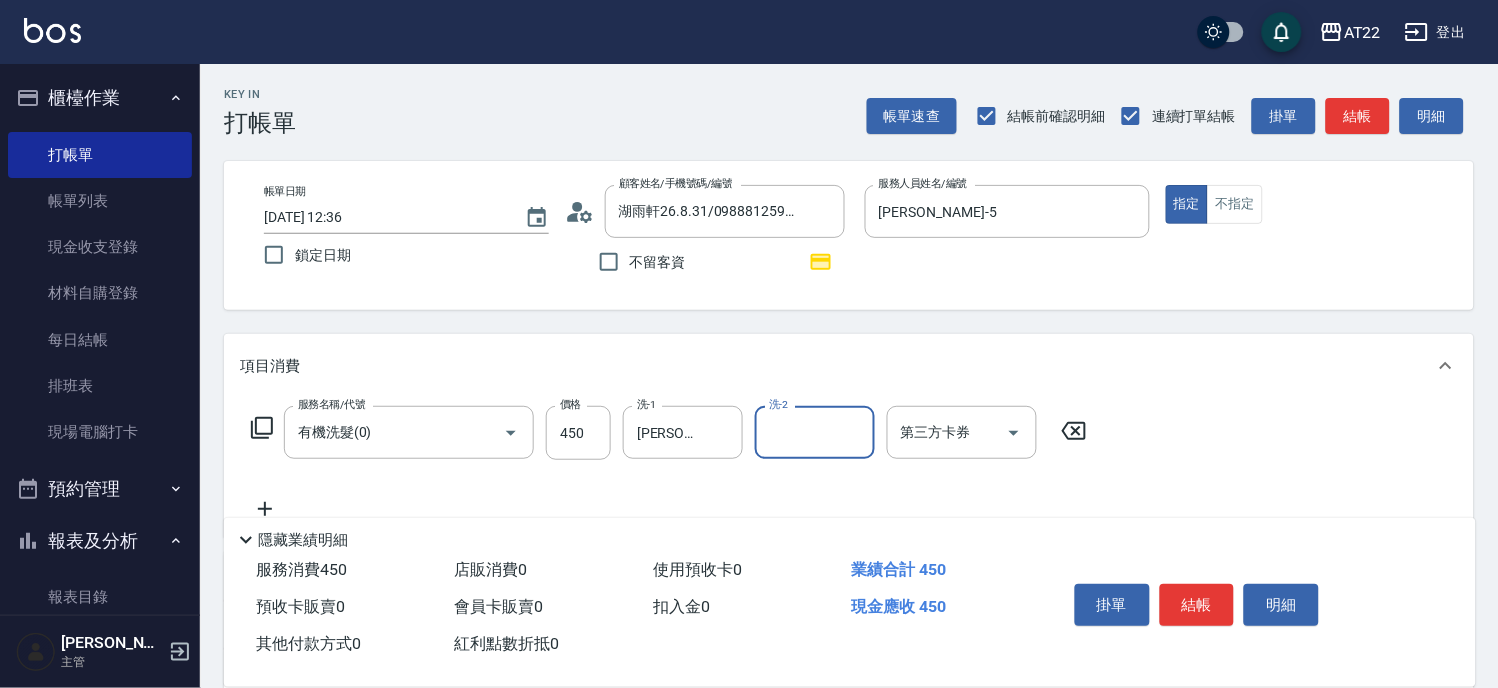 click 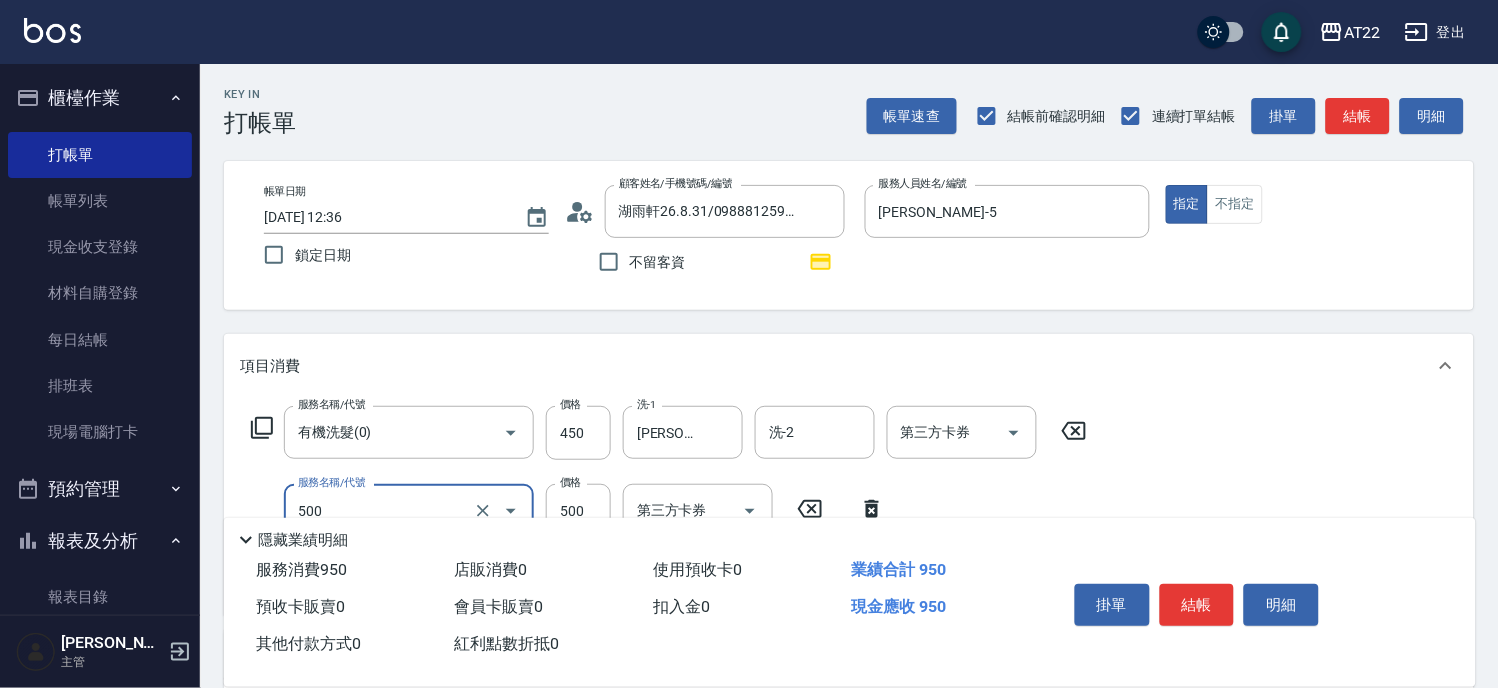 type on "剪髮(500)" 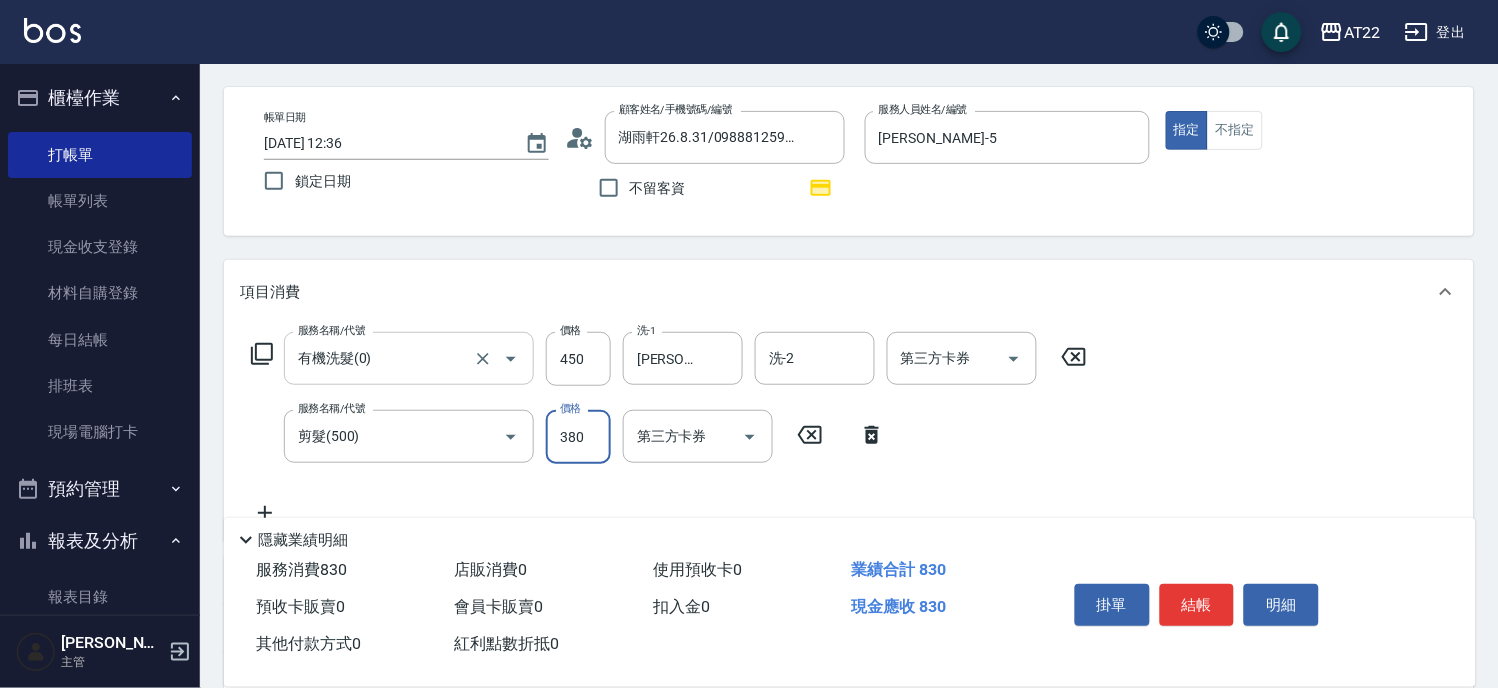 scroll, scrollTop: 222, scrollLeft: 0, axis: vertical 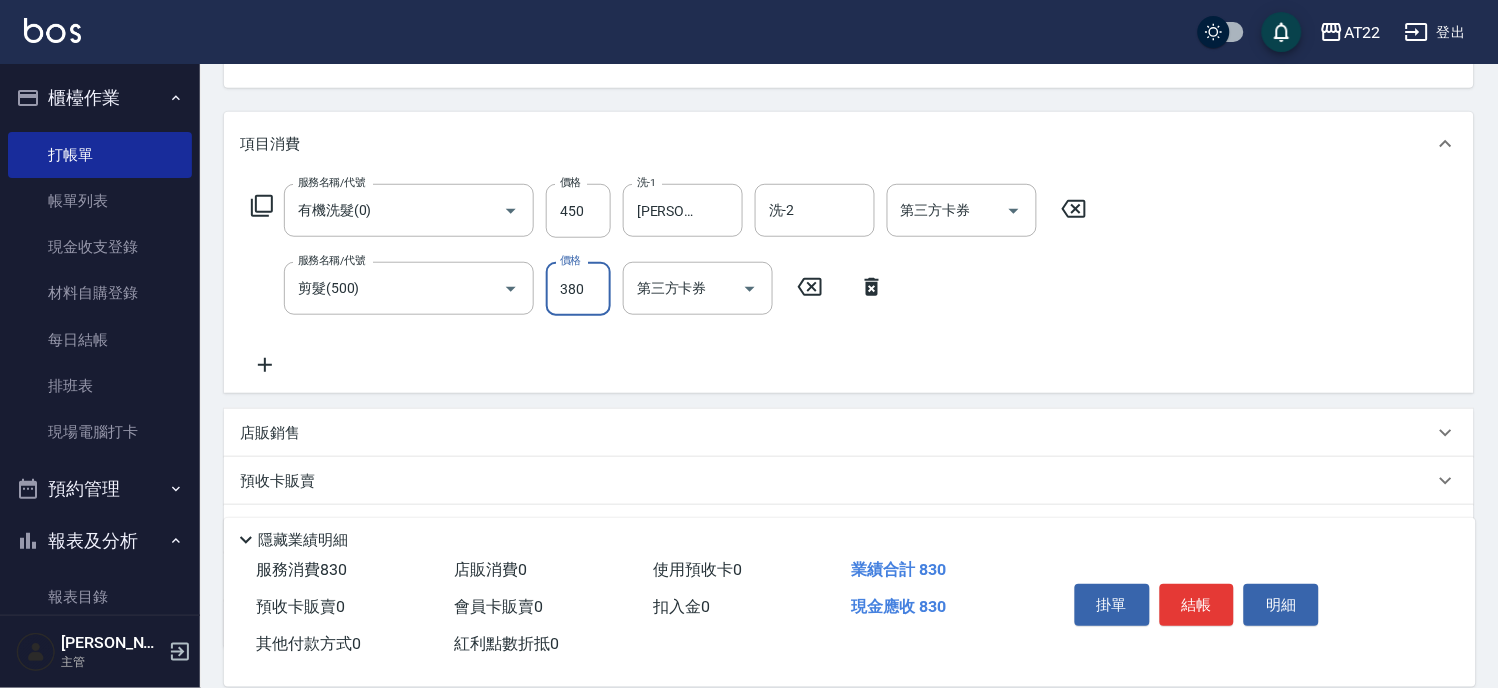 type on "380" 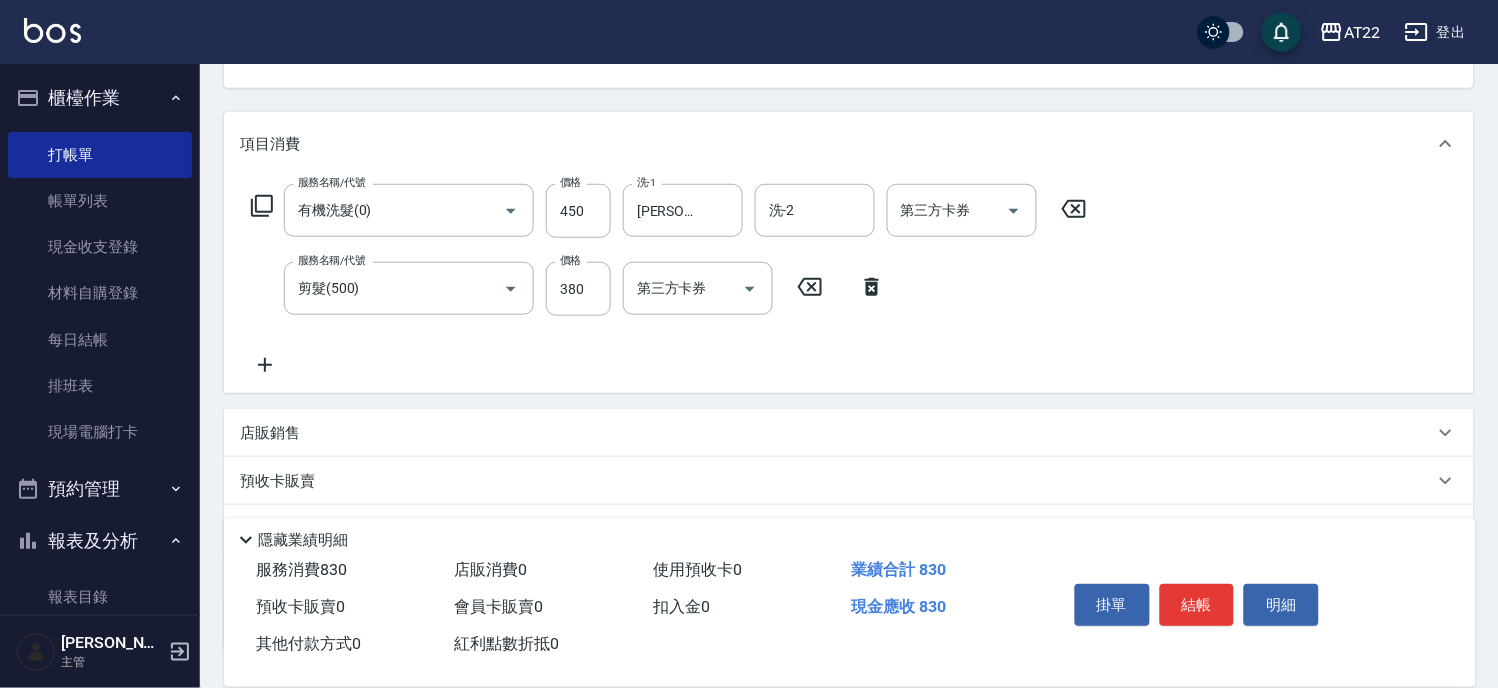 click 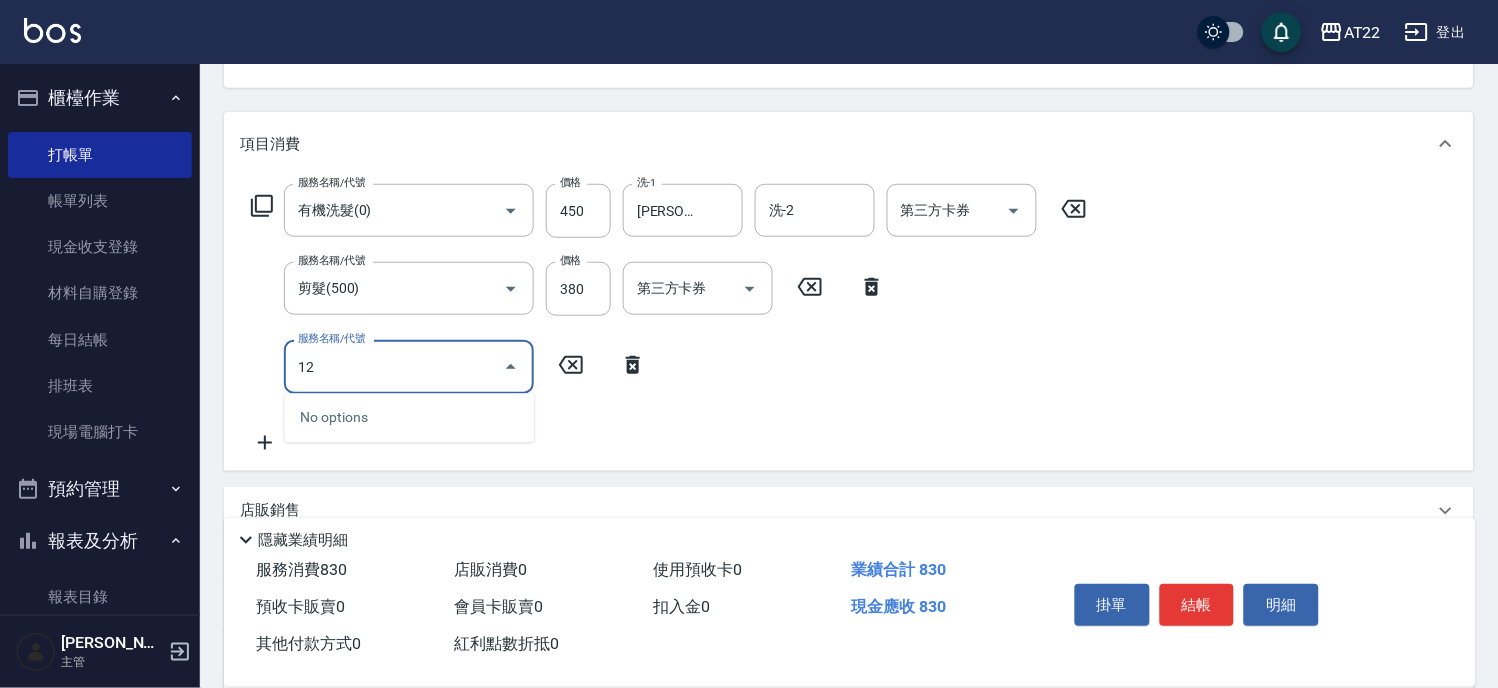 type on "1" 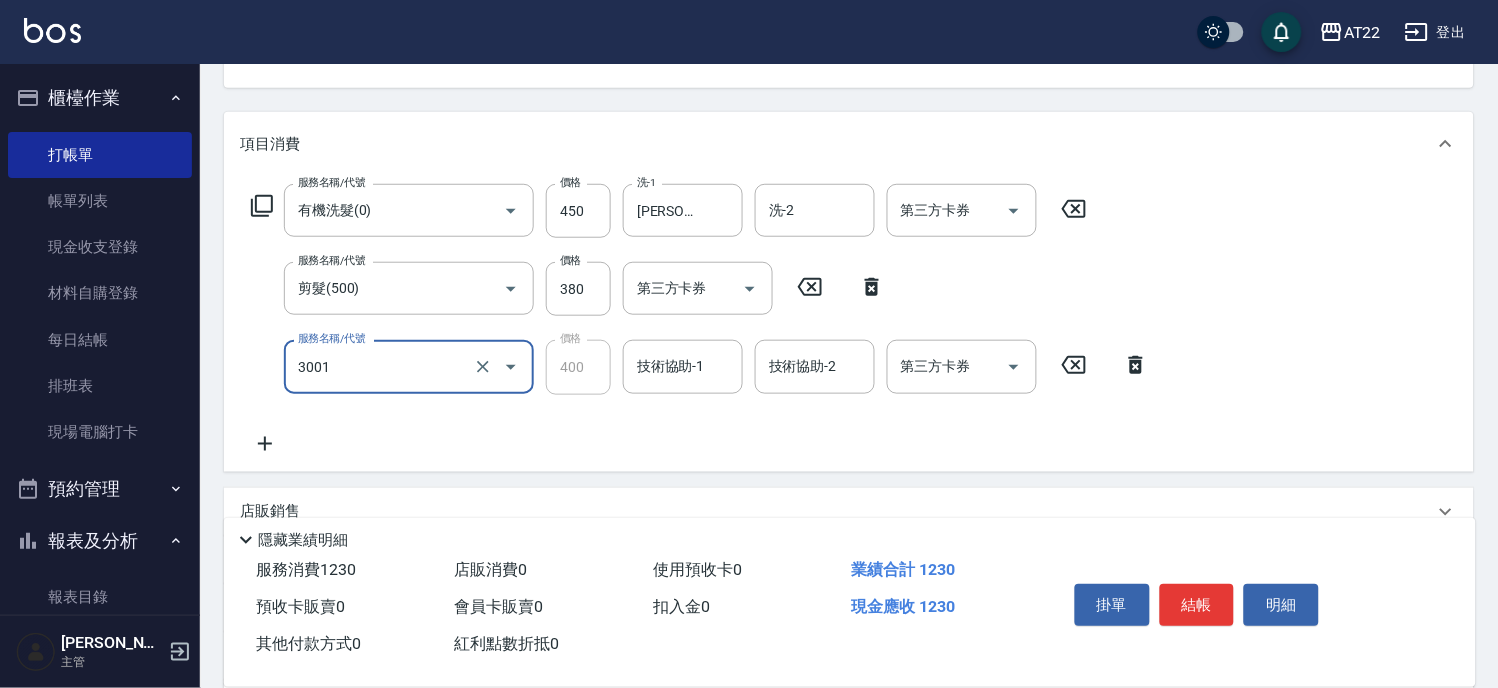 type on "側邊燙貼(3001)" 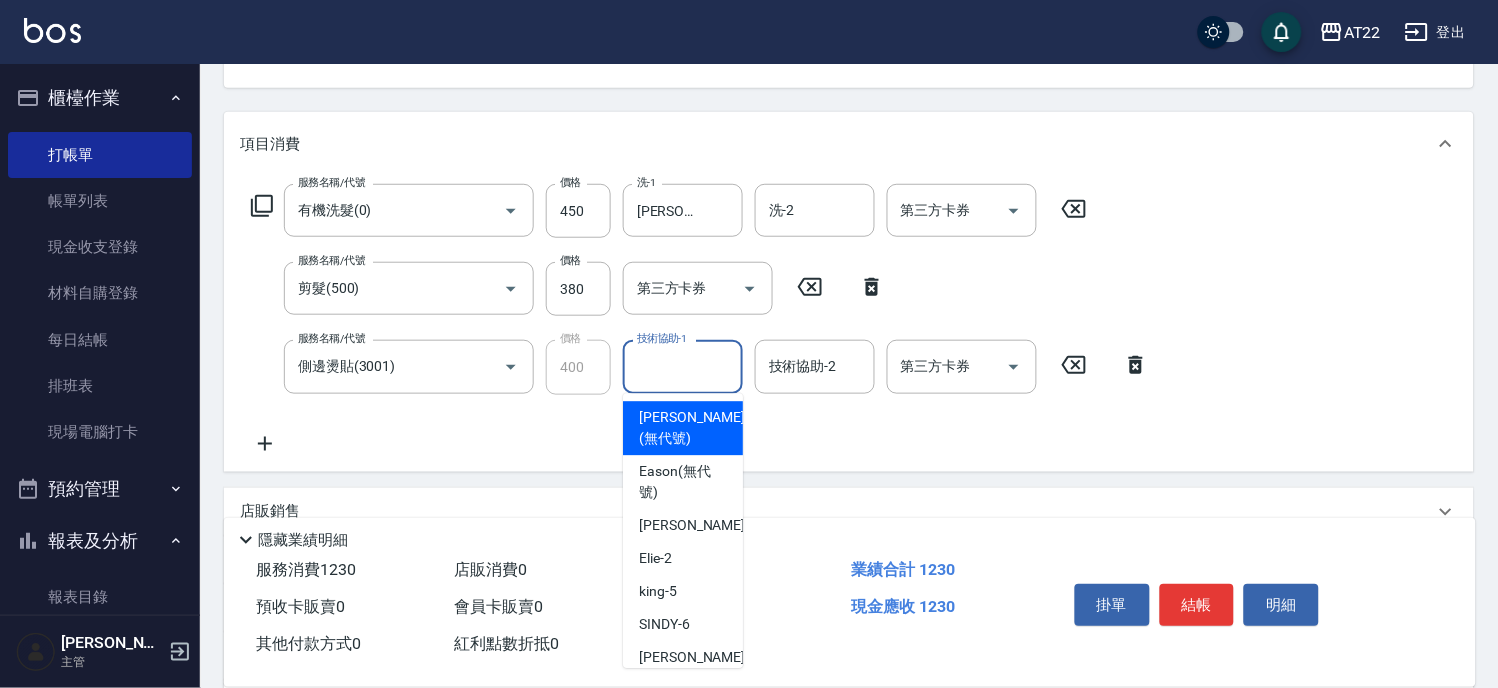 click on "技術協助-1" at bounding box center (683, 366) 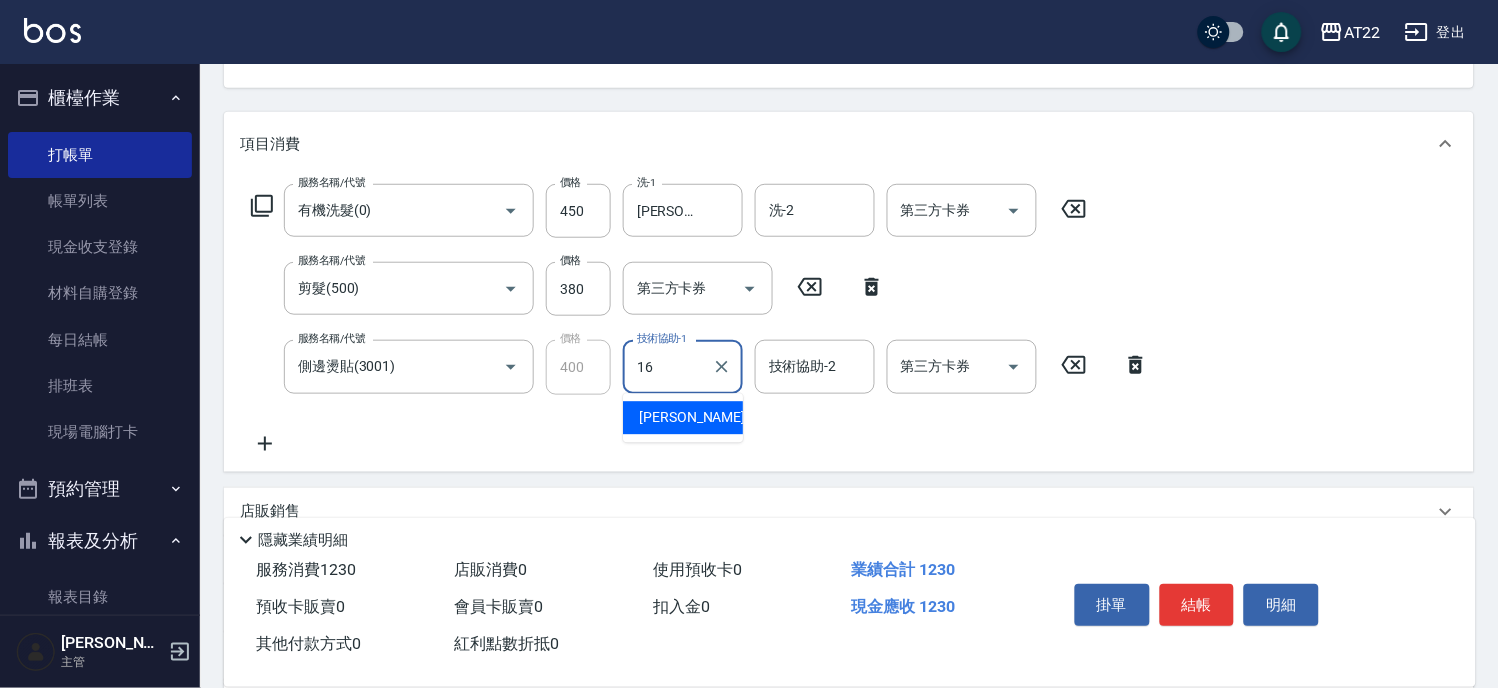 type on "Joe-16" 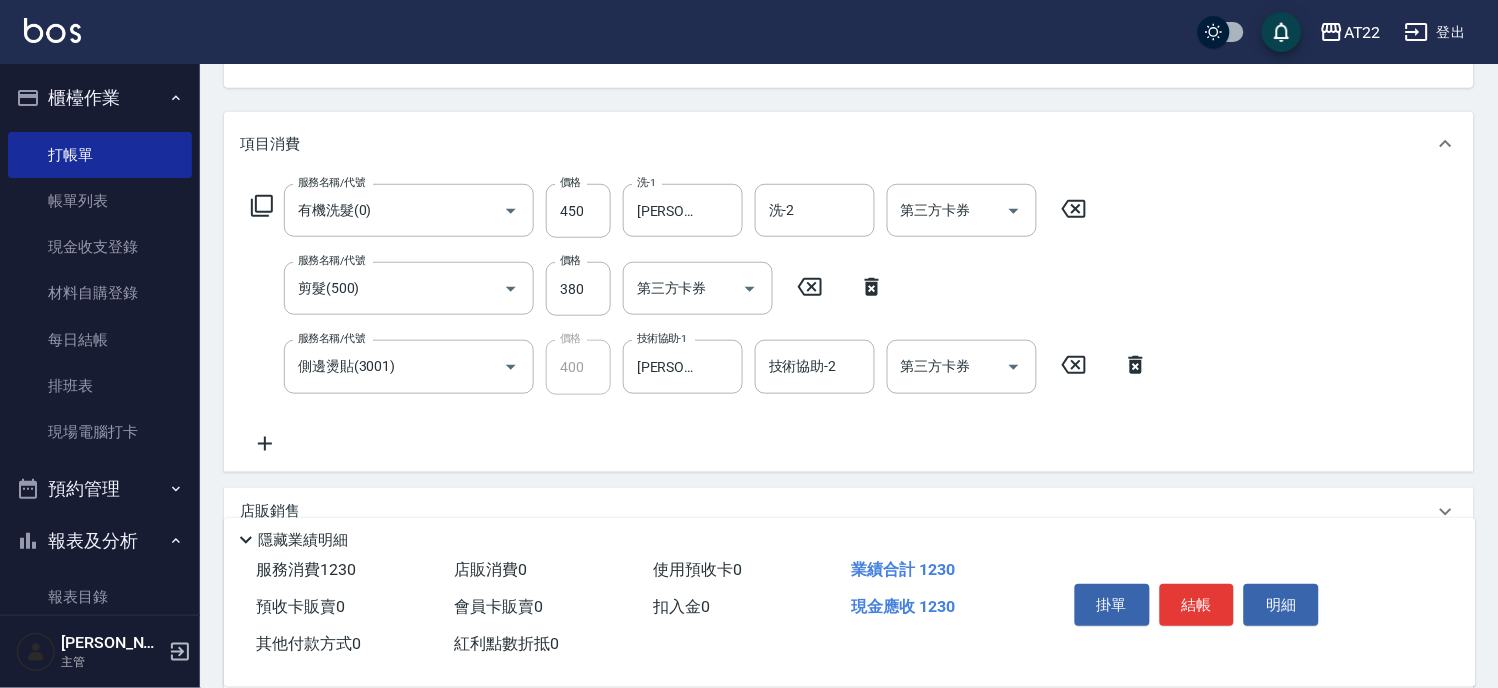 click 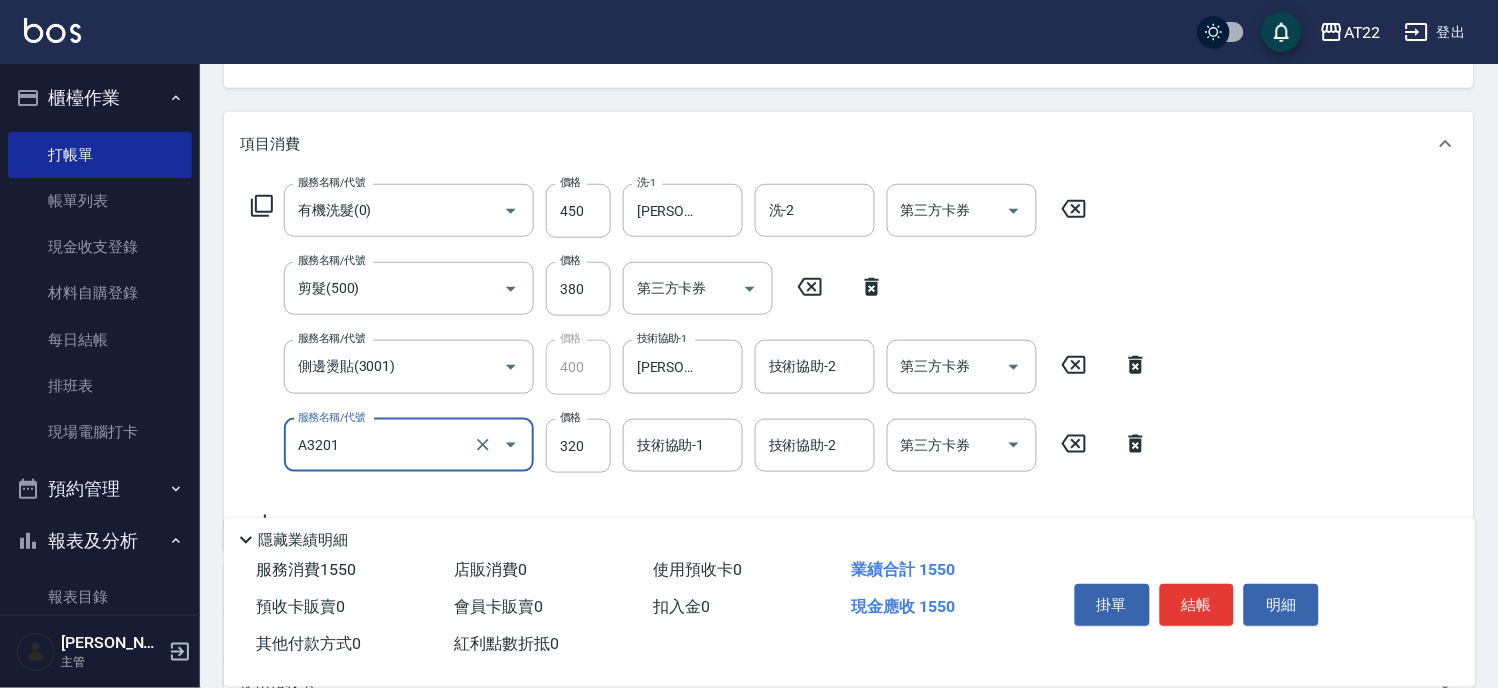 type on "頭皮隔離液(A3201)" 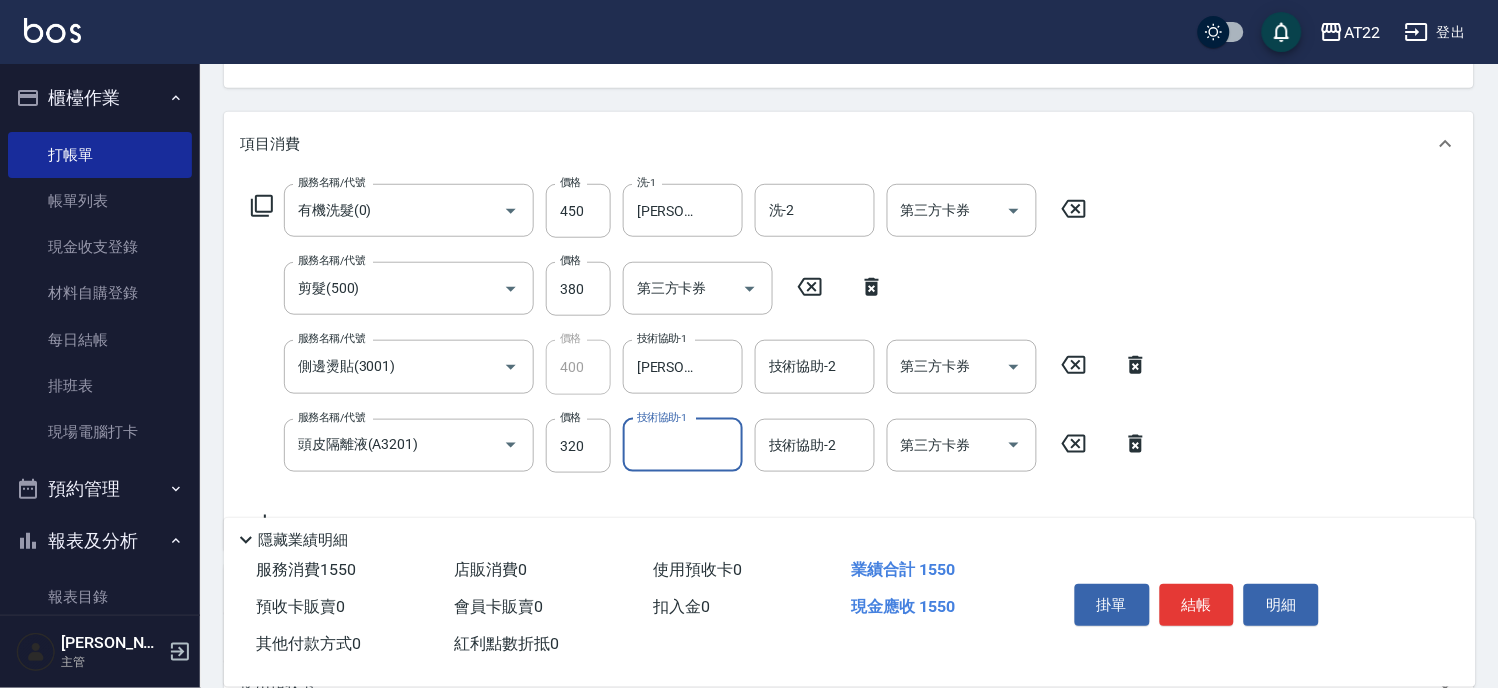 type on "5" 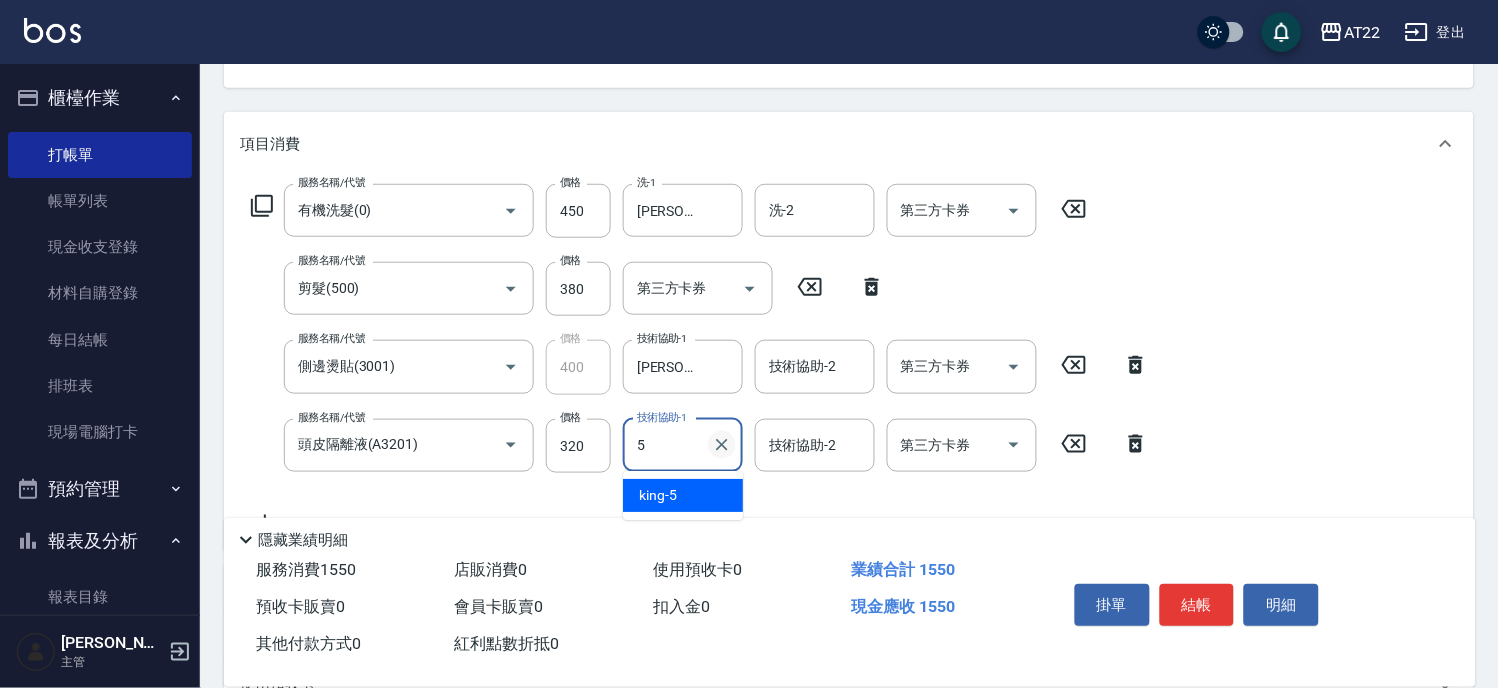 click 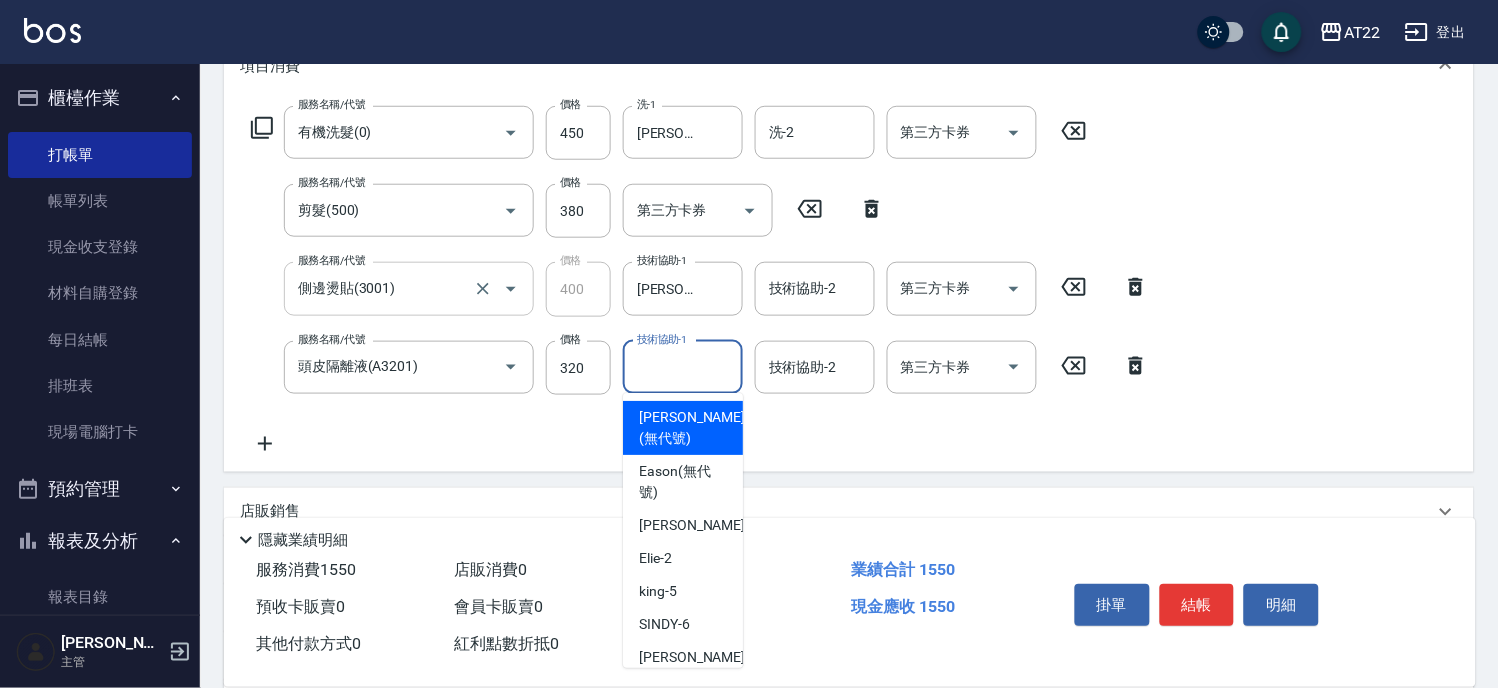 scroll, scrollTop: 333, scrollLeft: 0, axis: vertical 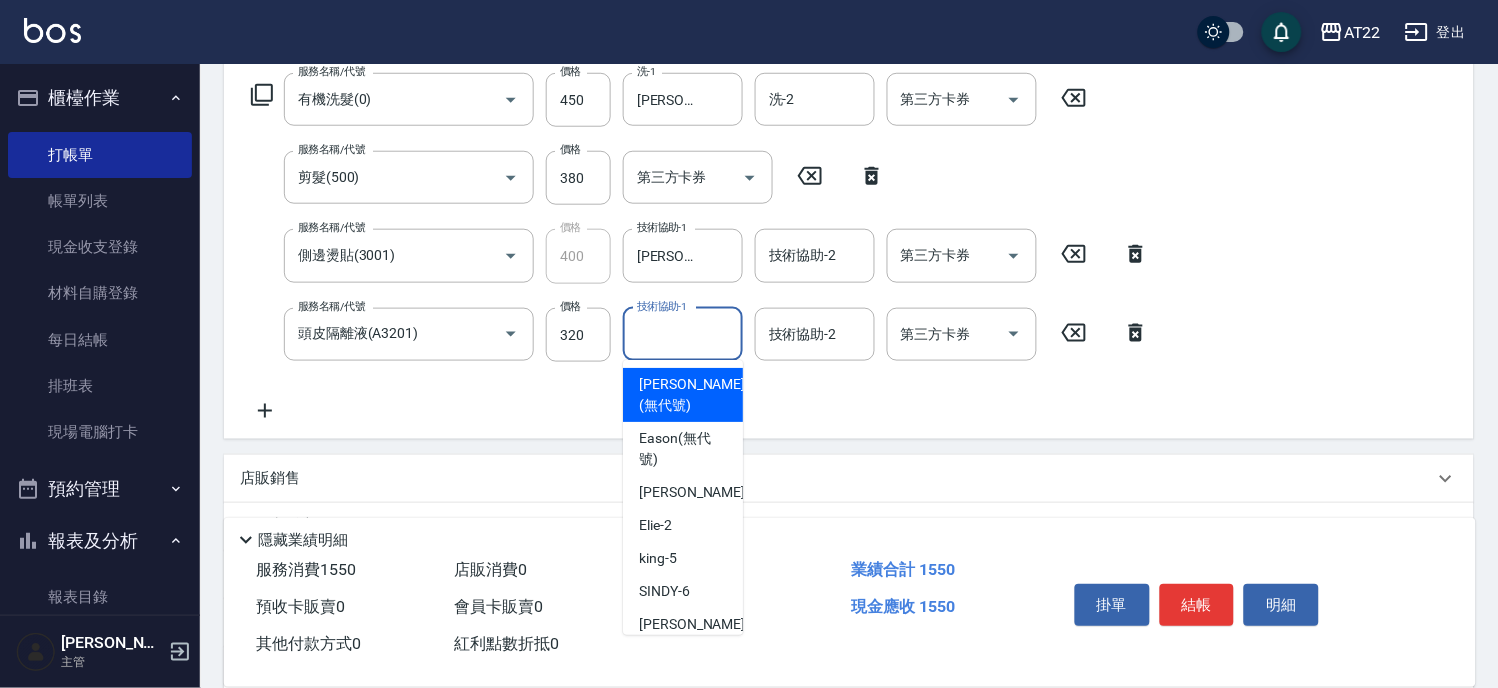 click 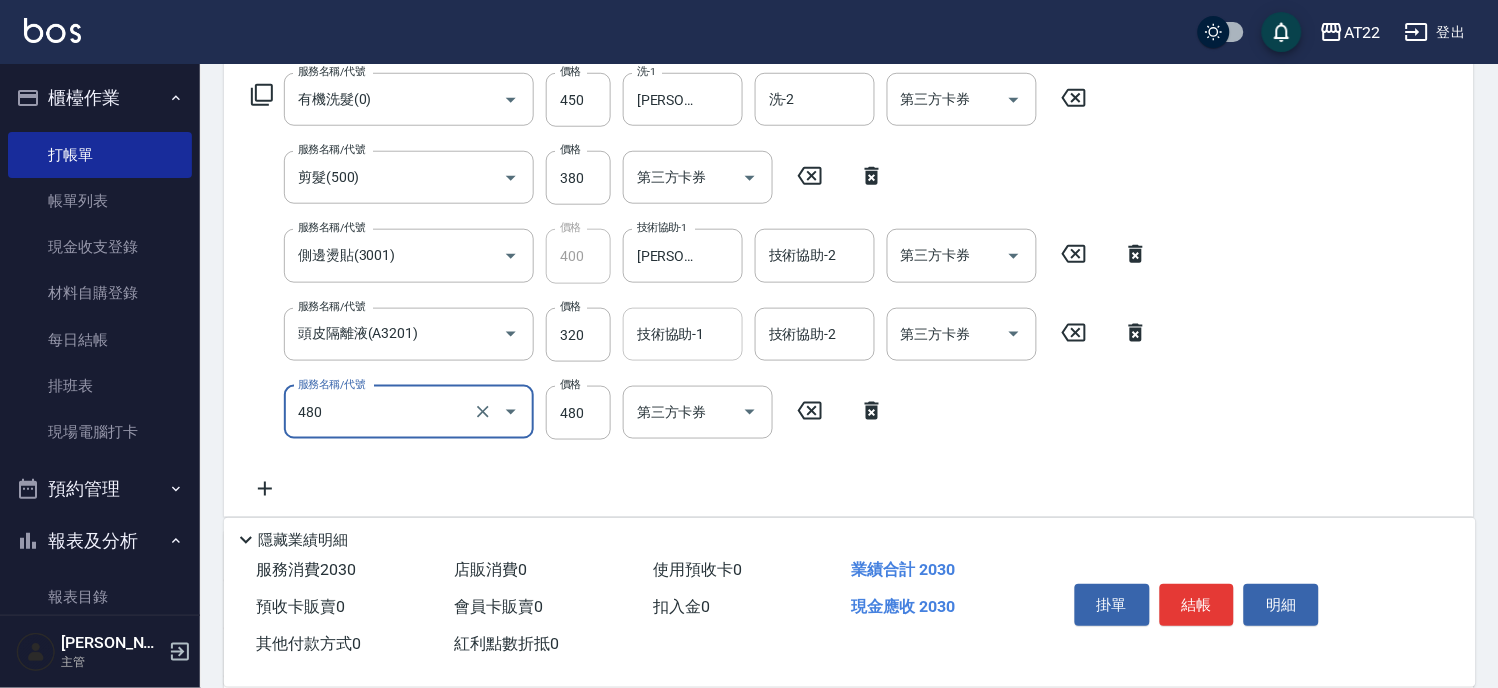 type on "[PERSON_NAME]護(480)" 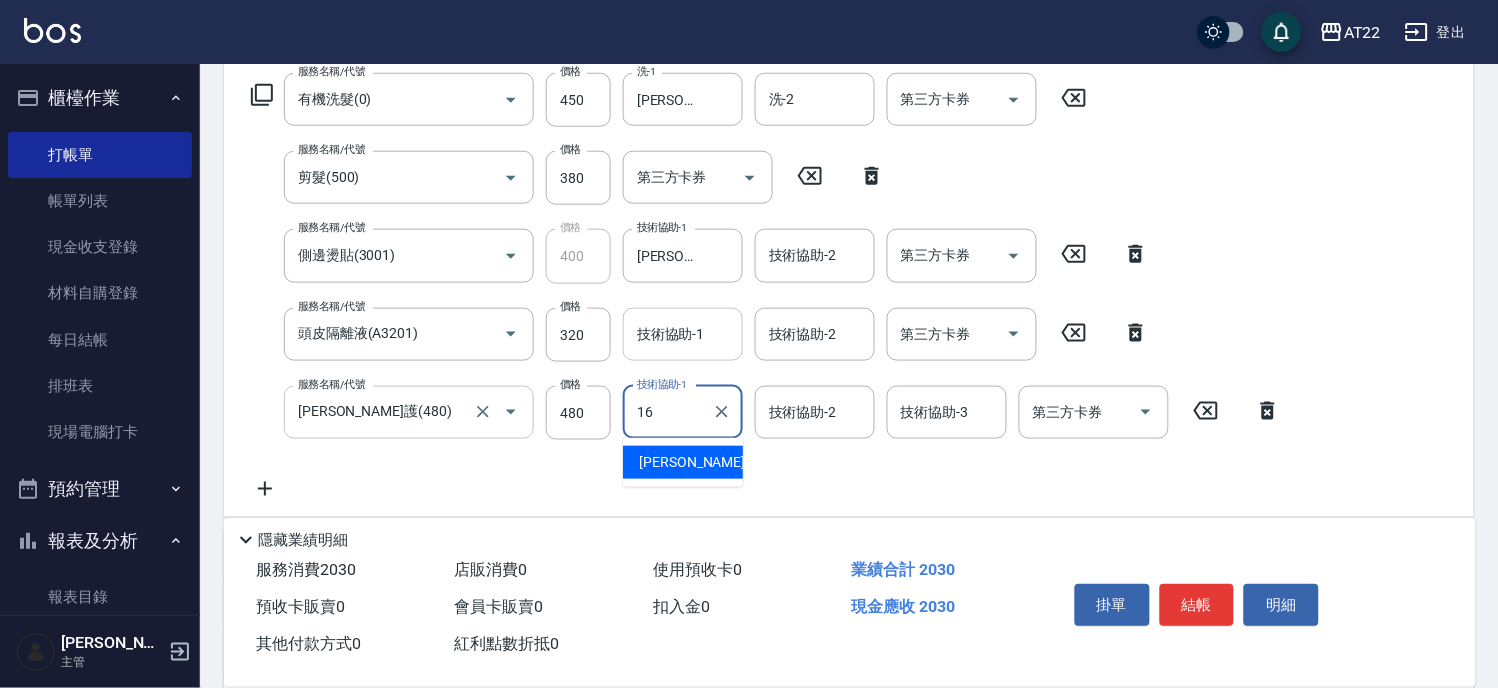 type on "Joe-16" 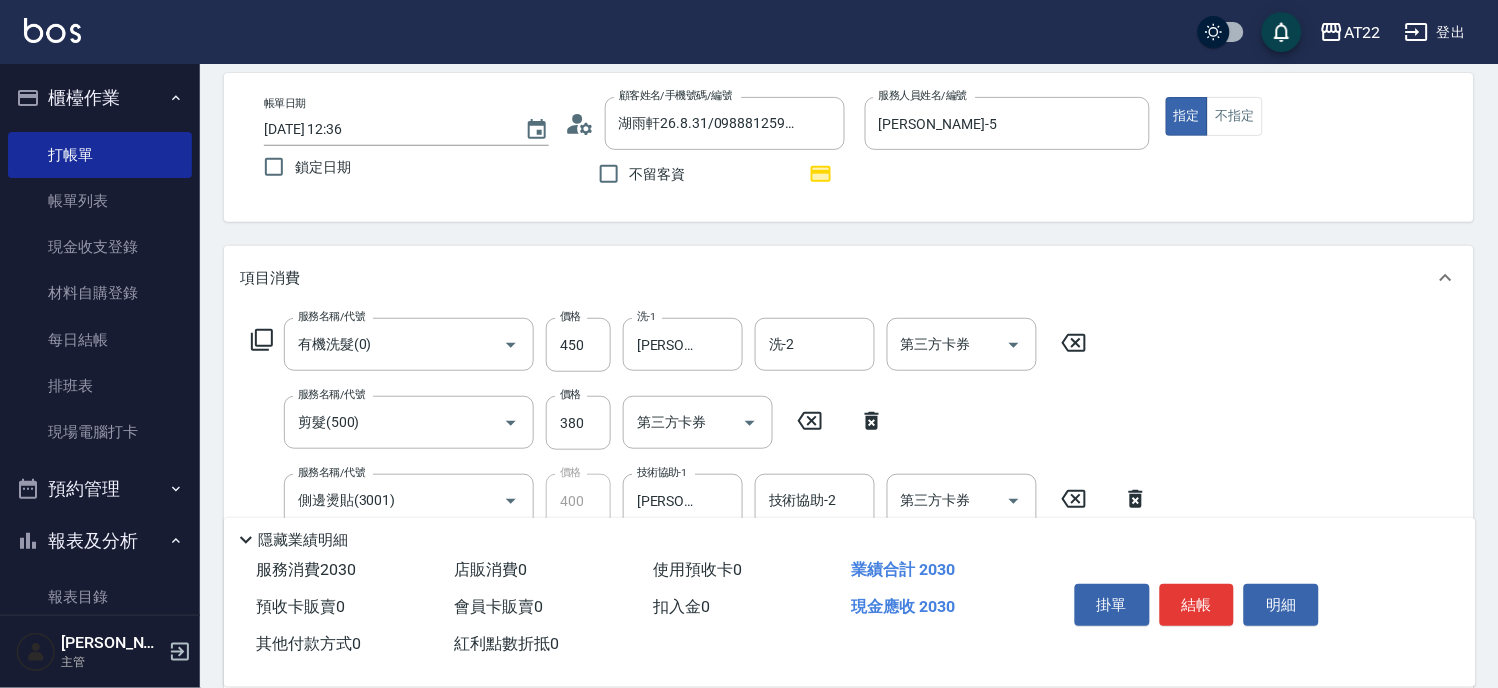 scroll, scrollTop: 0, scrollLeft: 0, axis: both 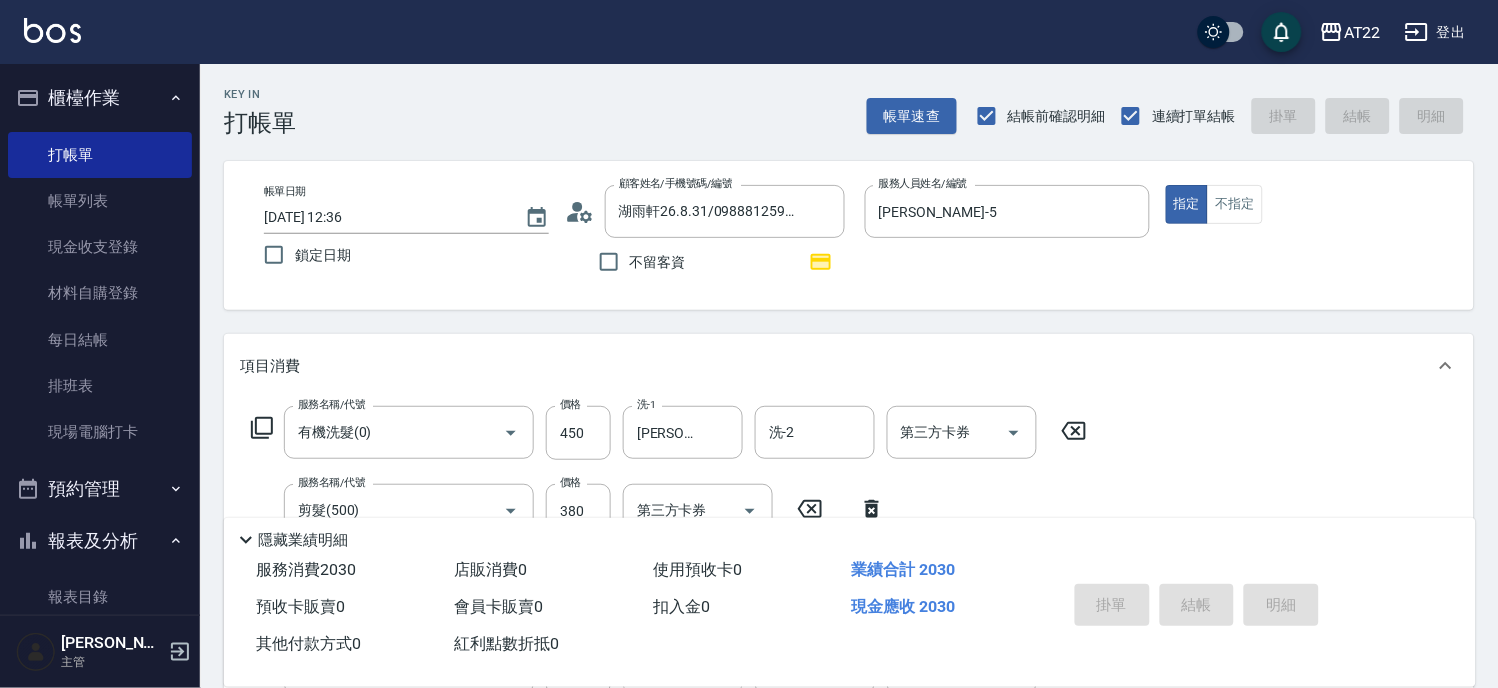 type on "2025/07/14 12:38" 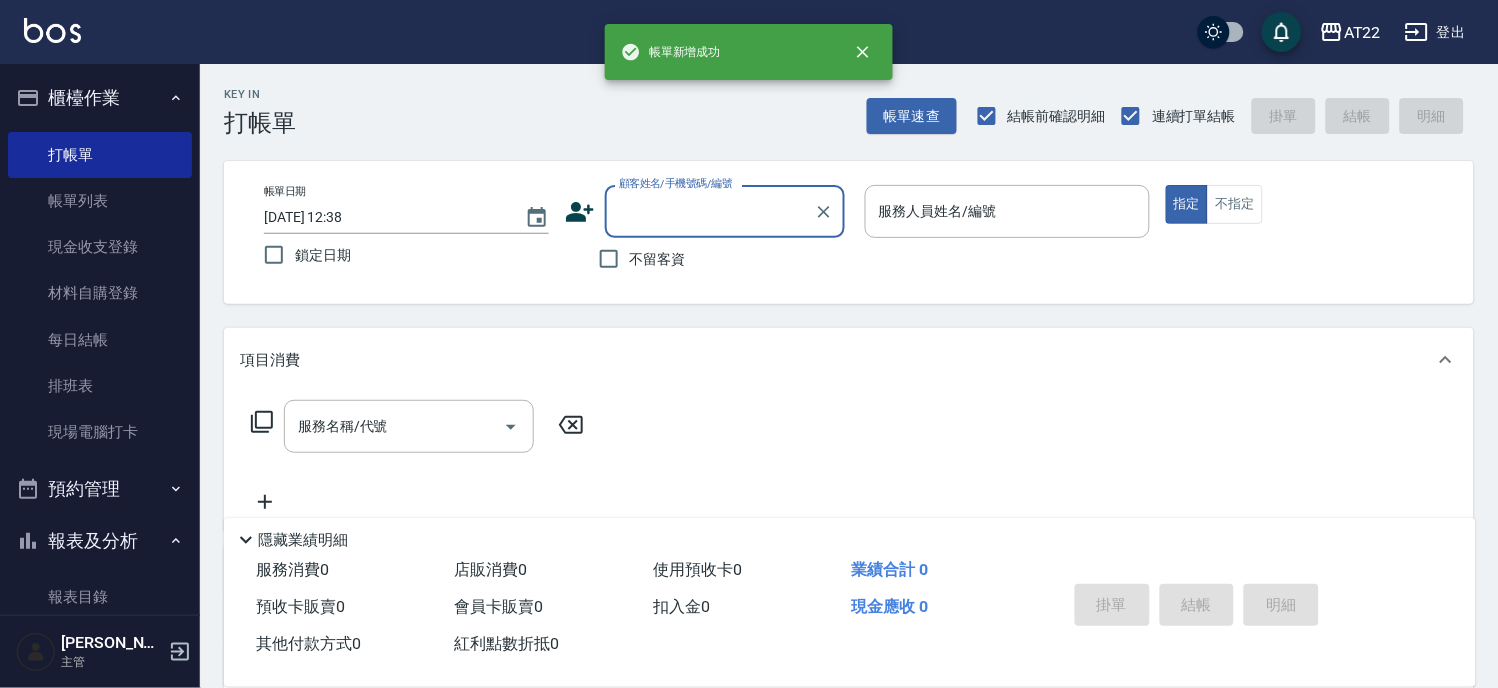 scroll, scrollTop: 0, scrollLeft: 0, axis: both 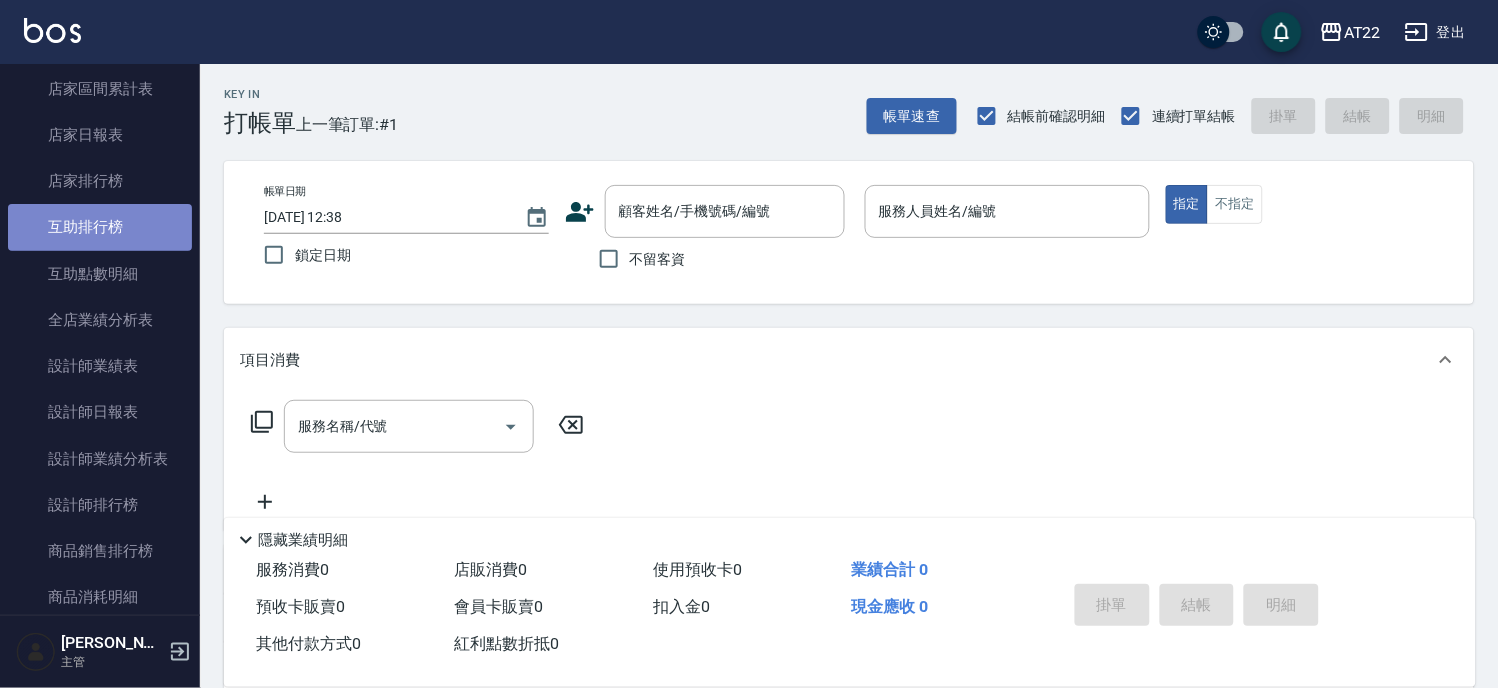 click on "互助排行榜" at bounding box center [100, 227] 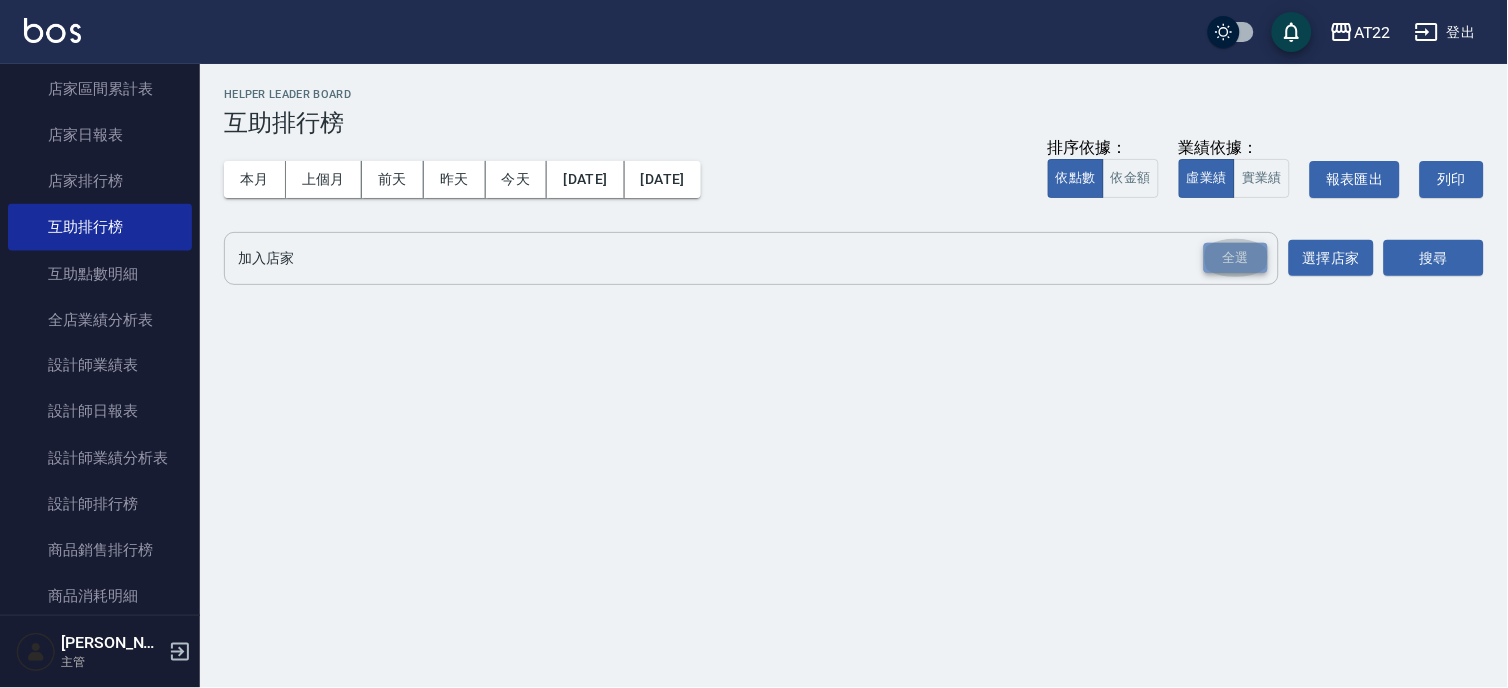 click on "全選" at bounding box center [1236, 258] 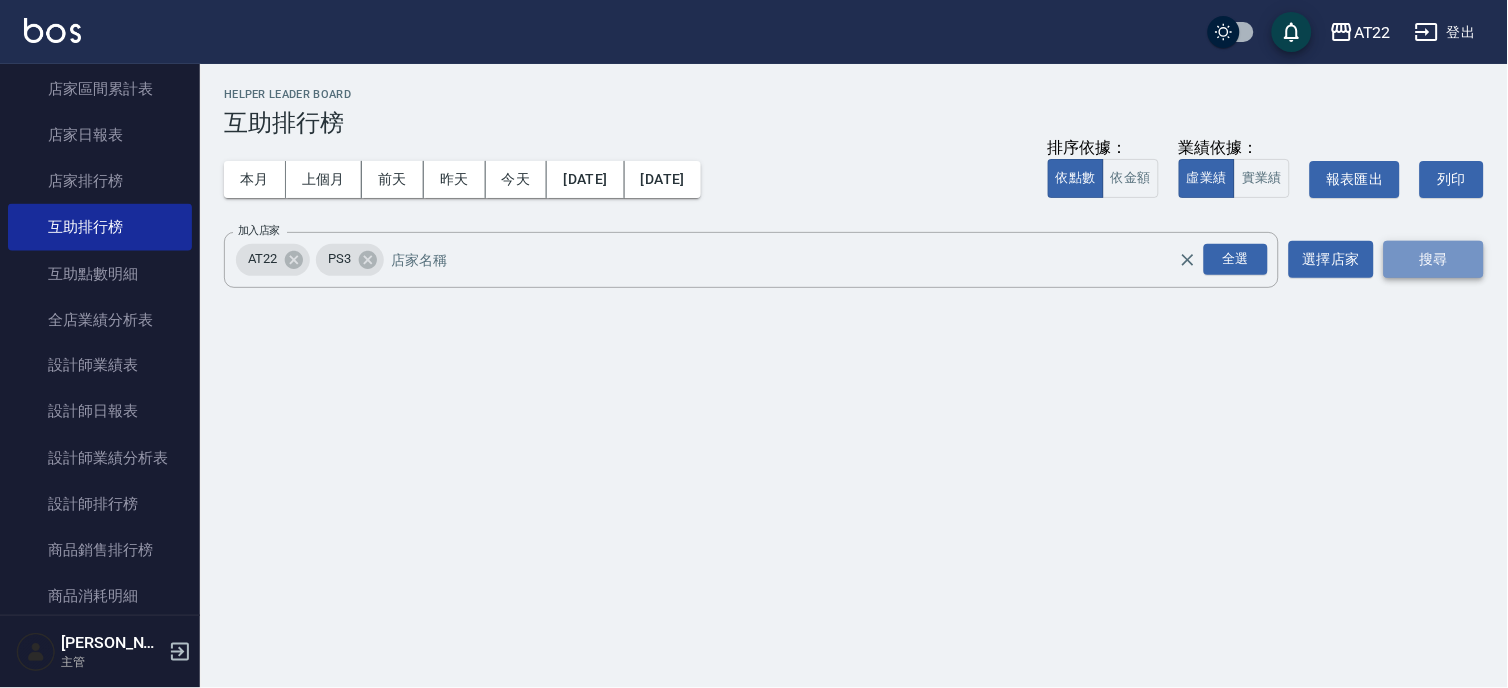 click on "搜尋" at bounding box center [1434, 259] 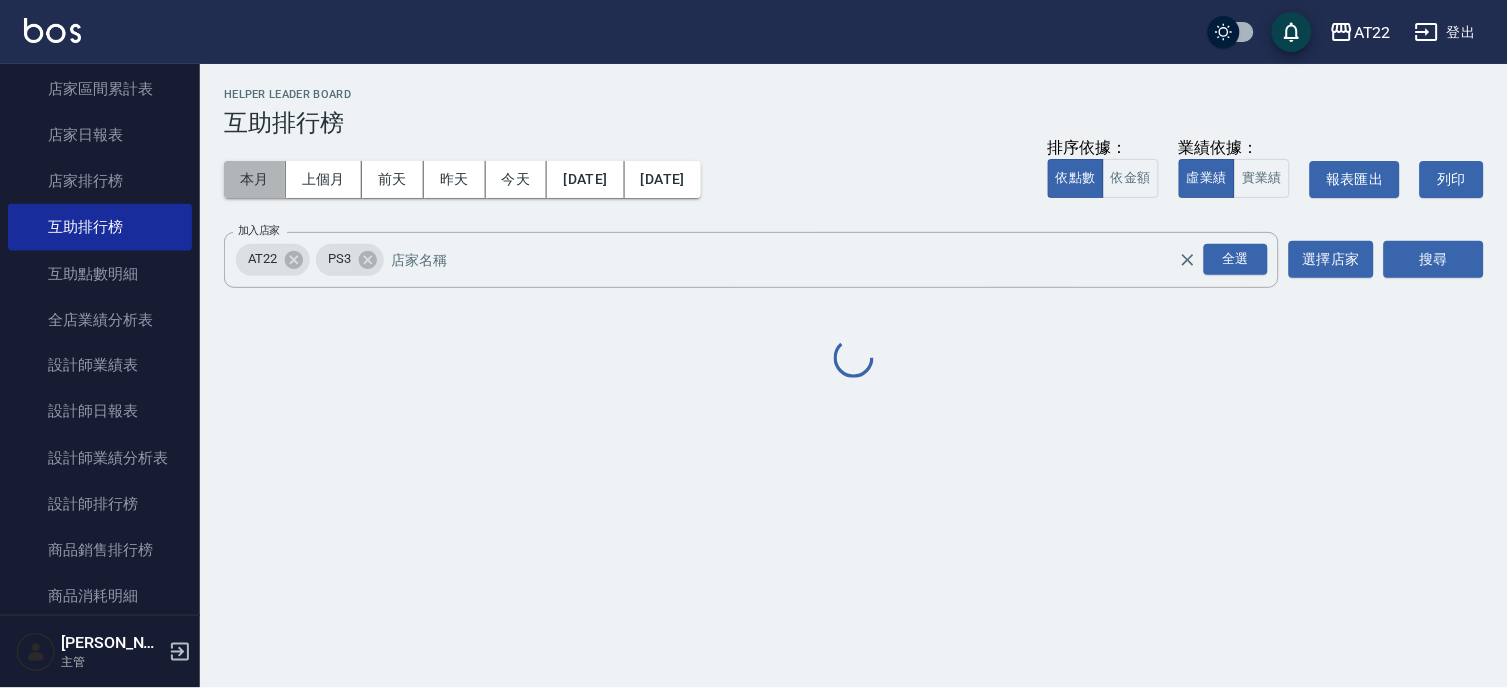click on "本月" at bounding box center [255, 179] 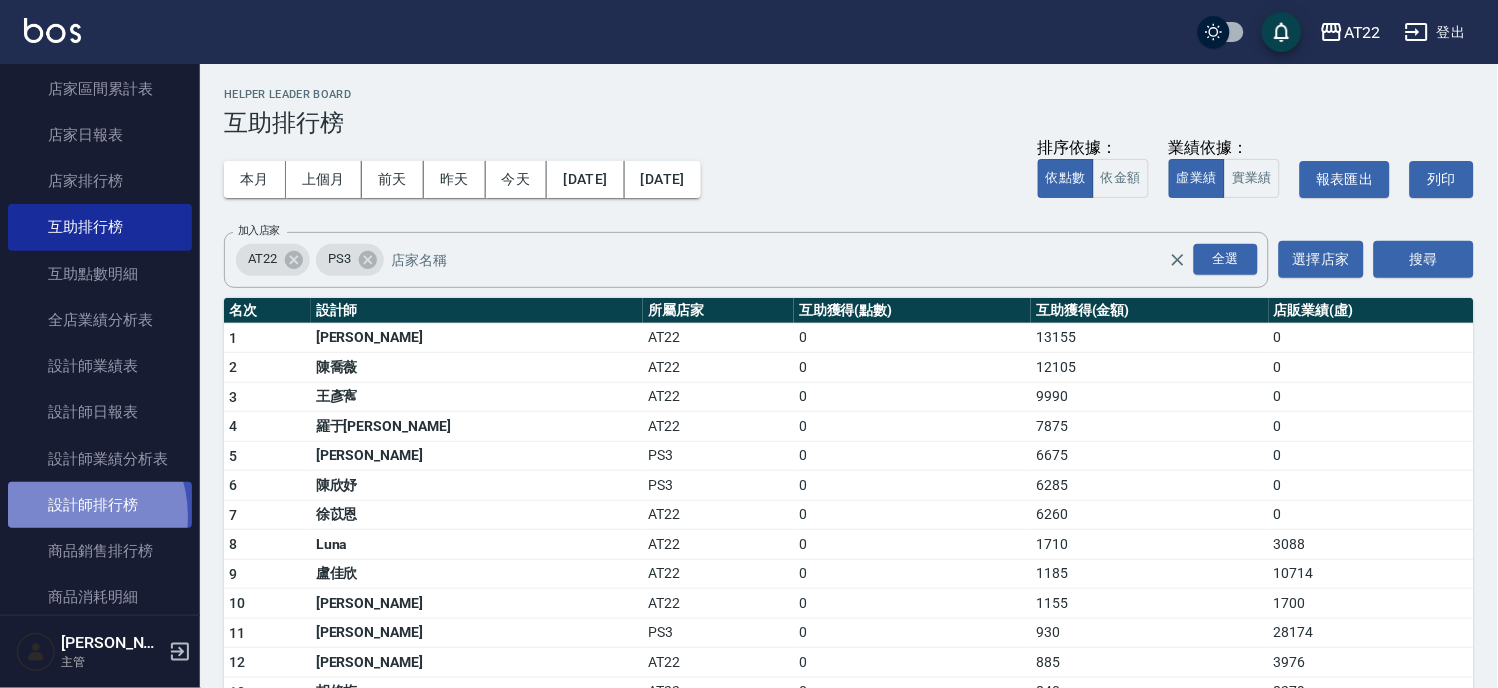 click on "設計師排行榜" at bounding box center (100, 505) 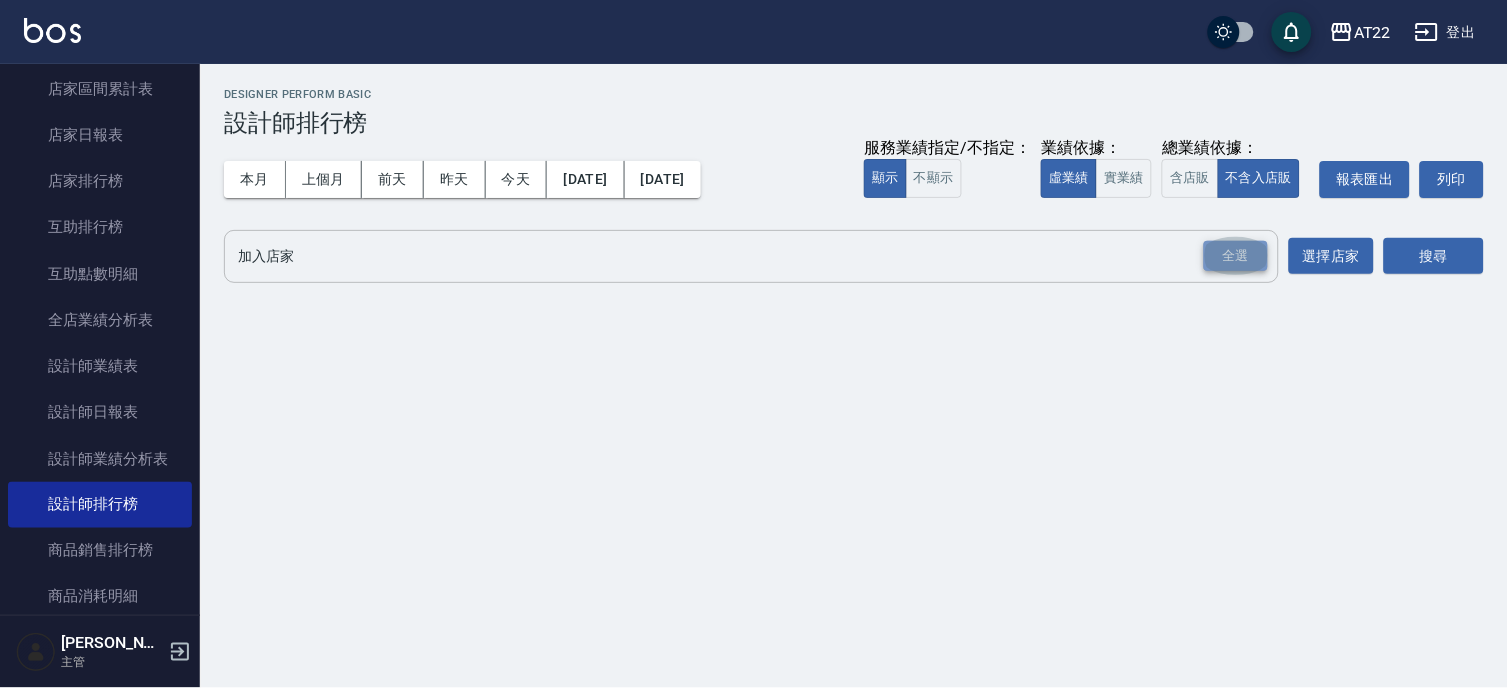 click on "全選" at bounding box center [1236, 256] 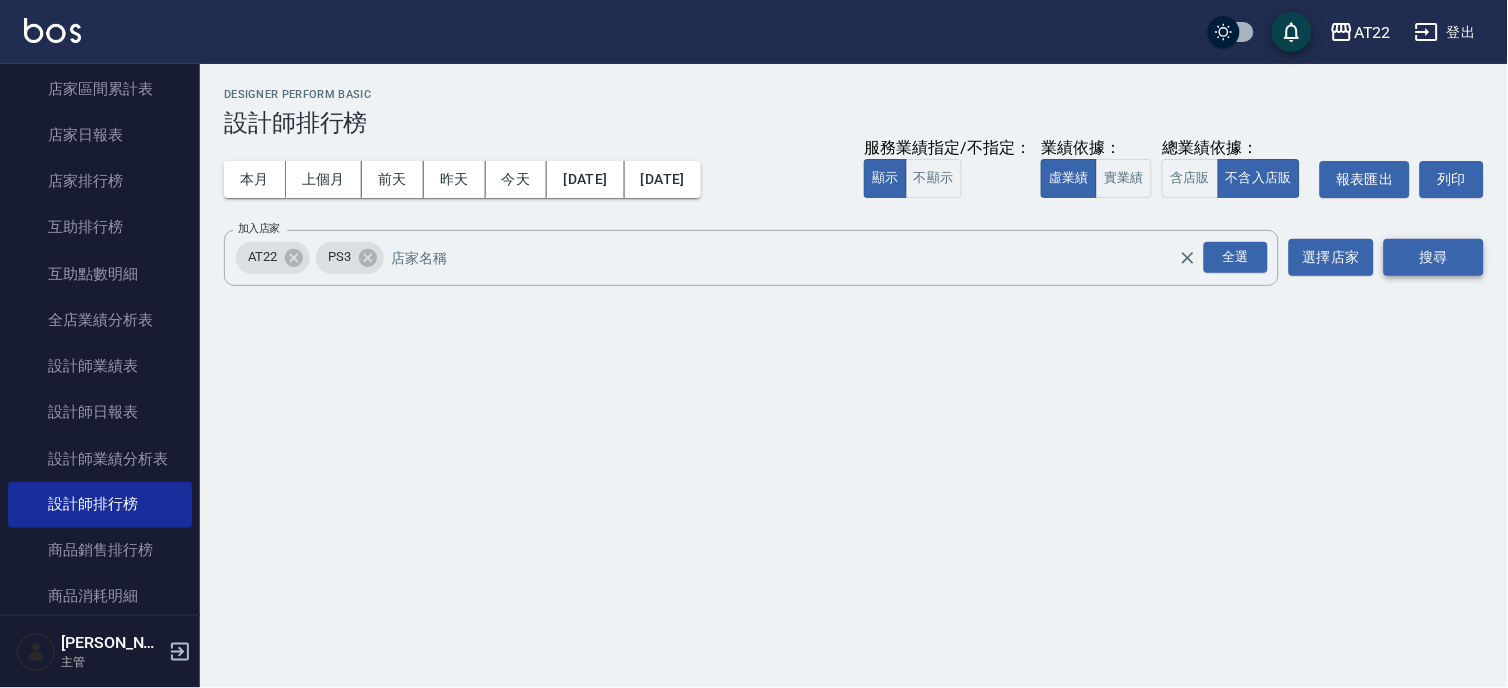 click on "搜尋" at bounding box center [1434, 257] 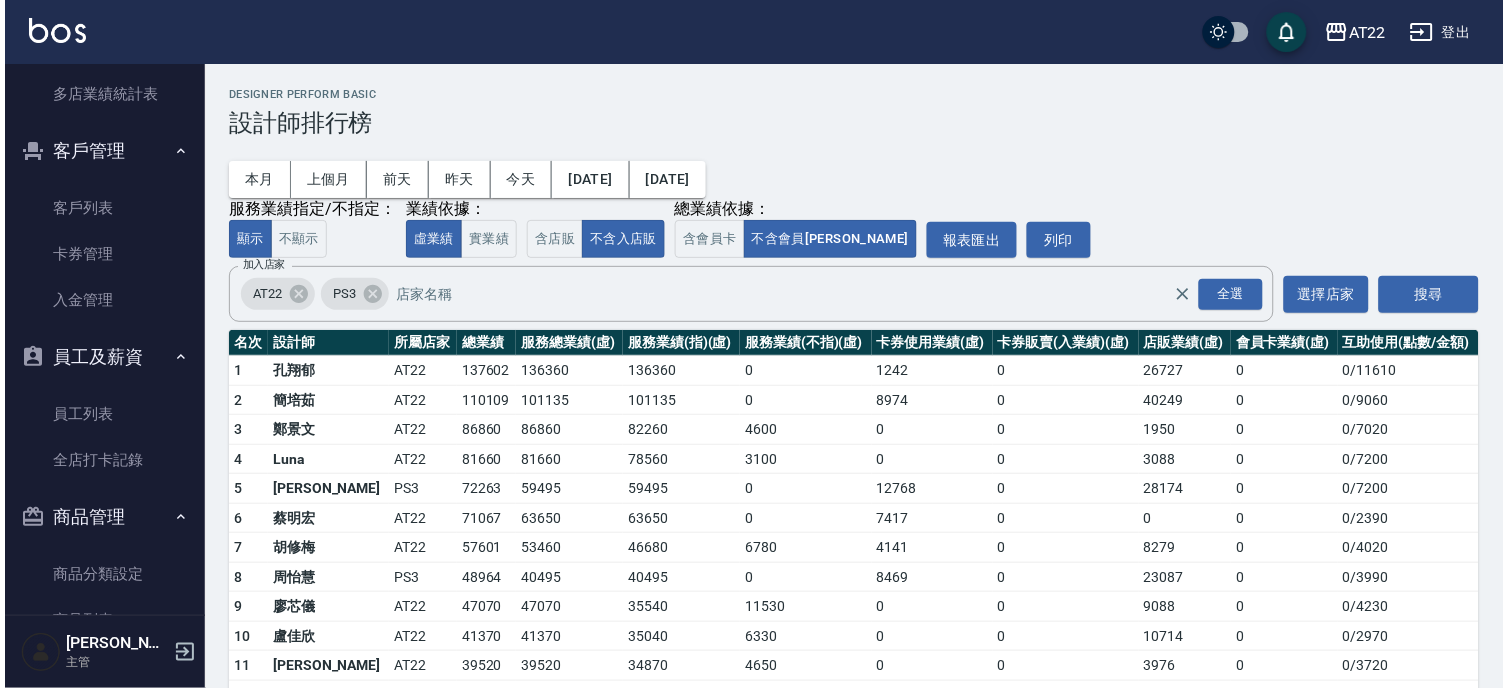 scroll, scrollTop: 1631, scrollLeft: 0, axis: vertical 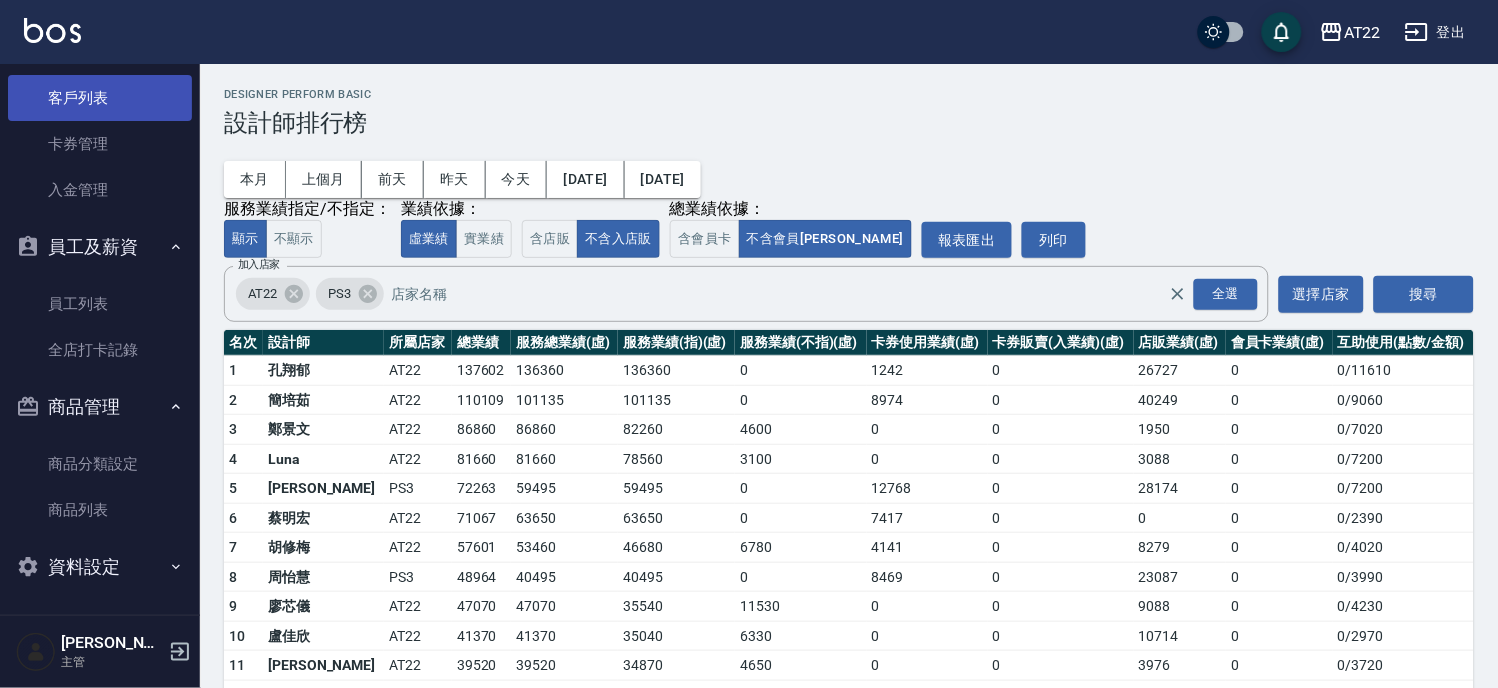 click on "客戶列表" at bounding box center [100, 98] 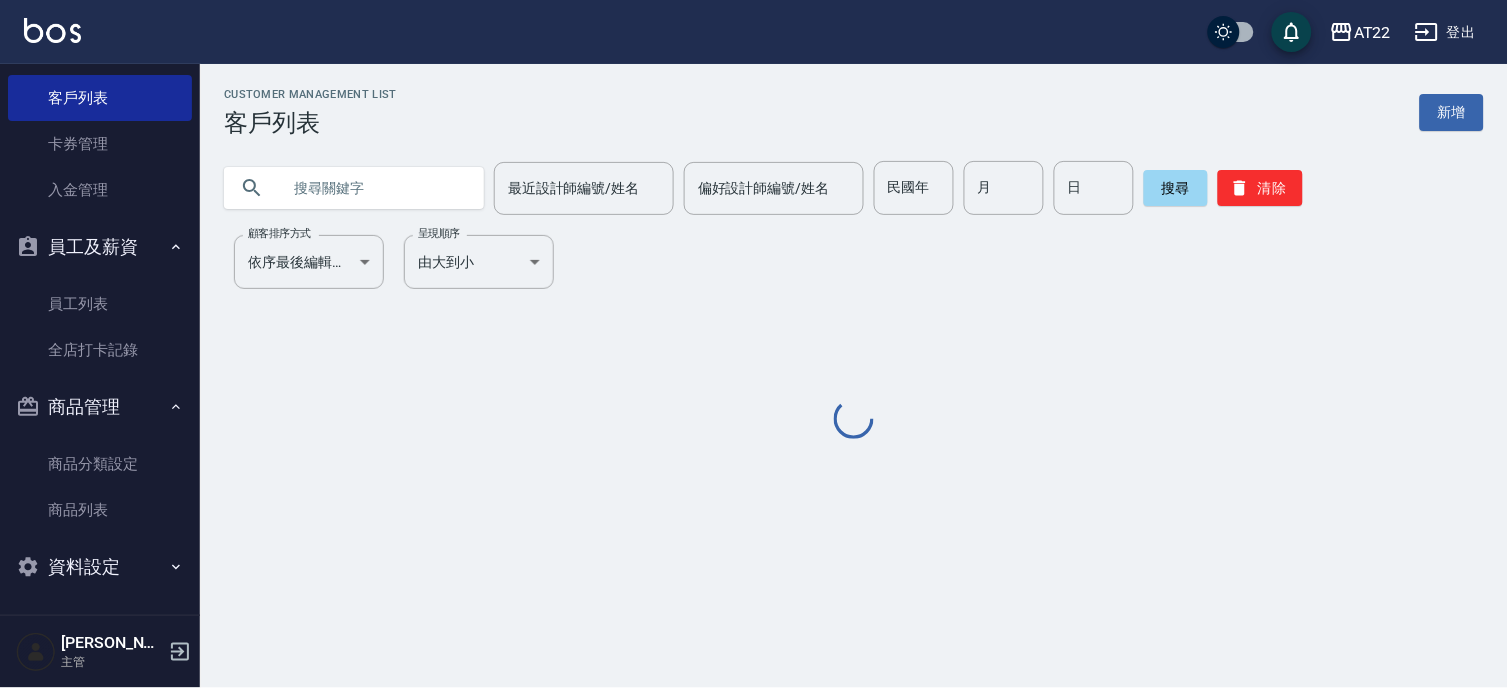 click at bounding box center [374, 188] 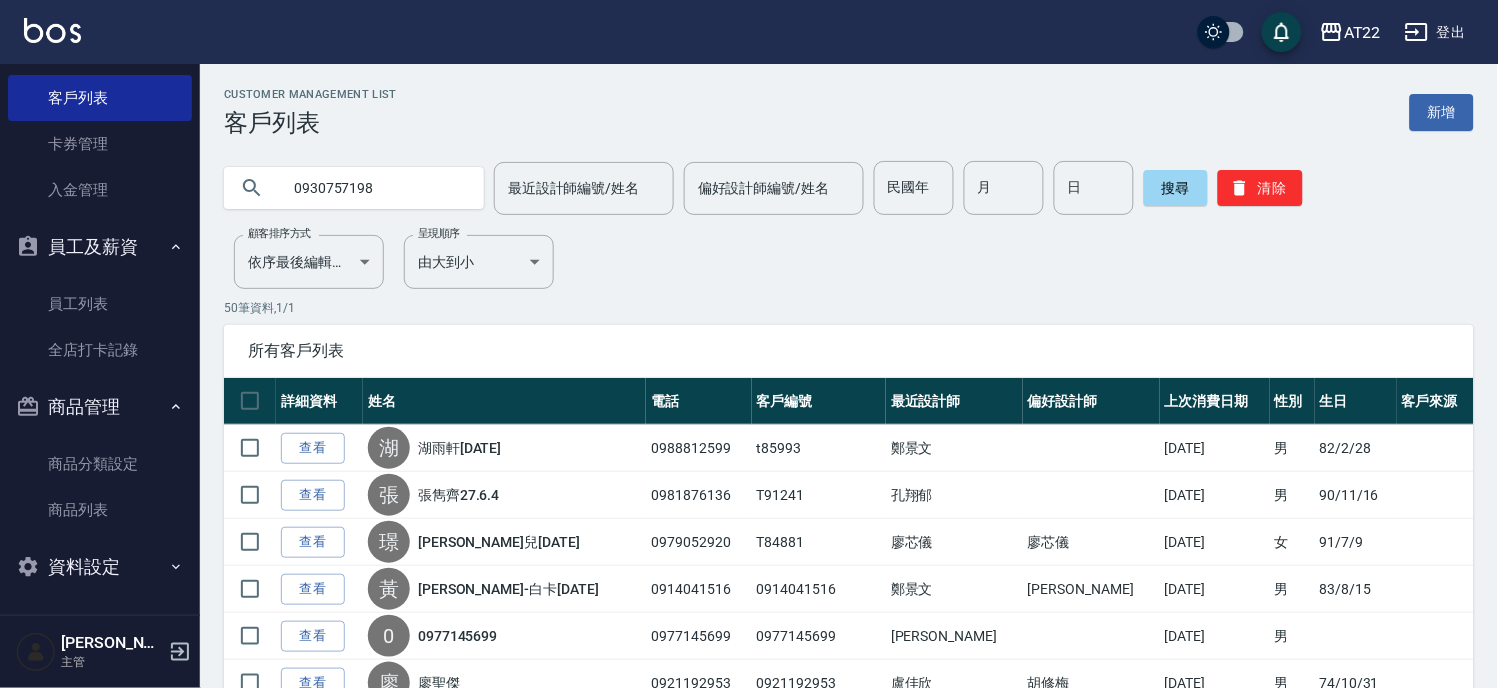 type on "0930757198" 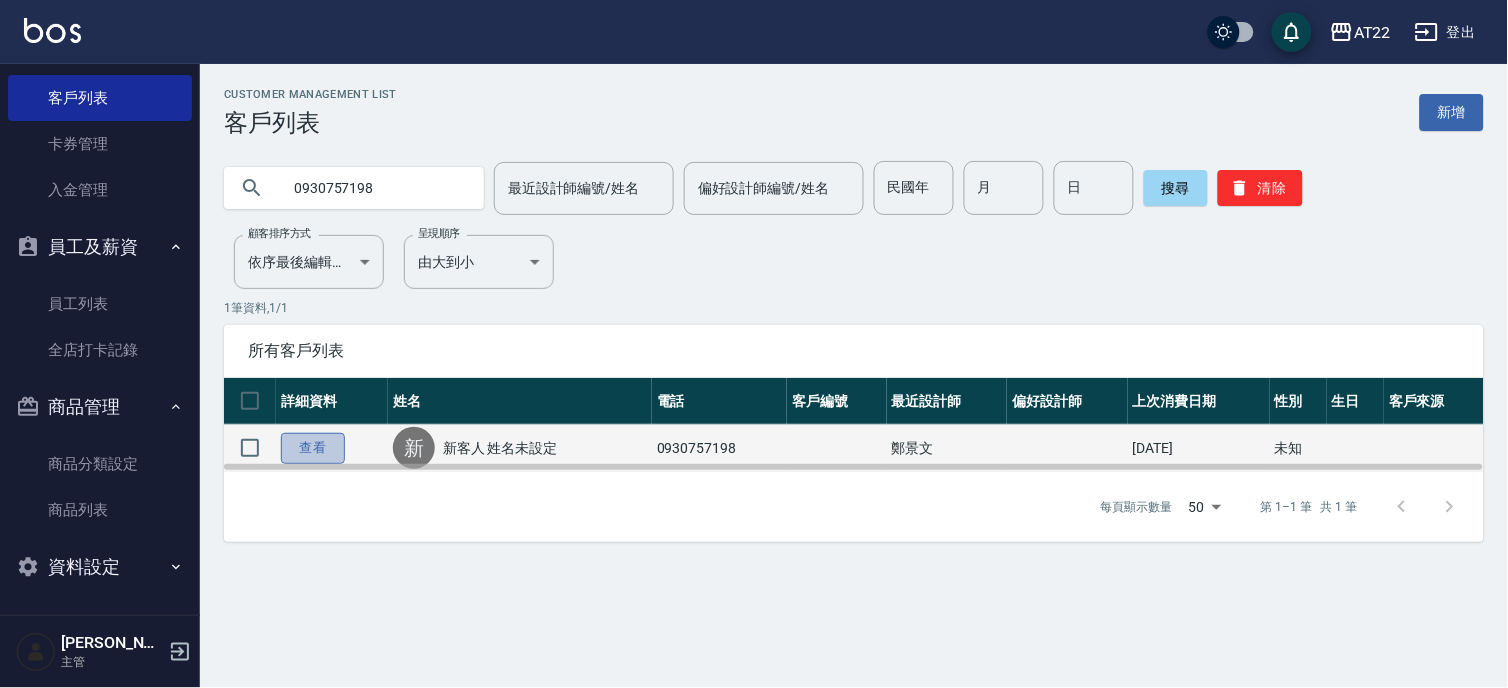 click on "查看" at bounding box center [313, 448] 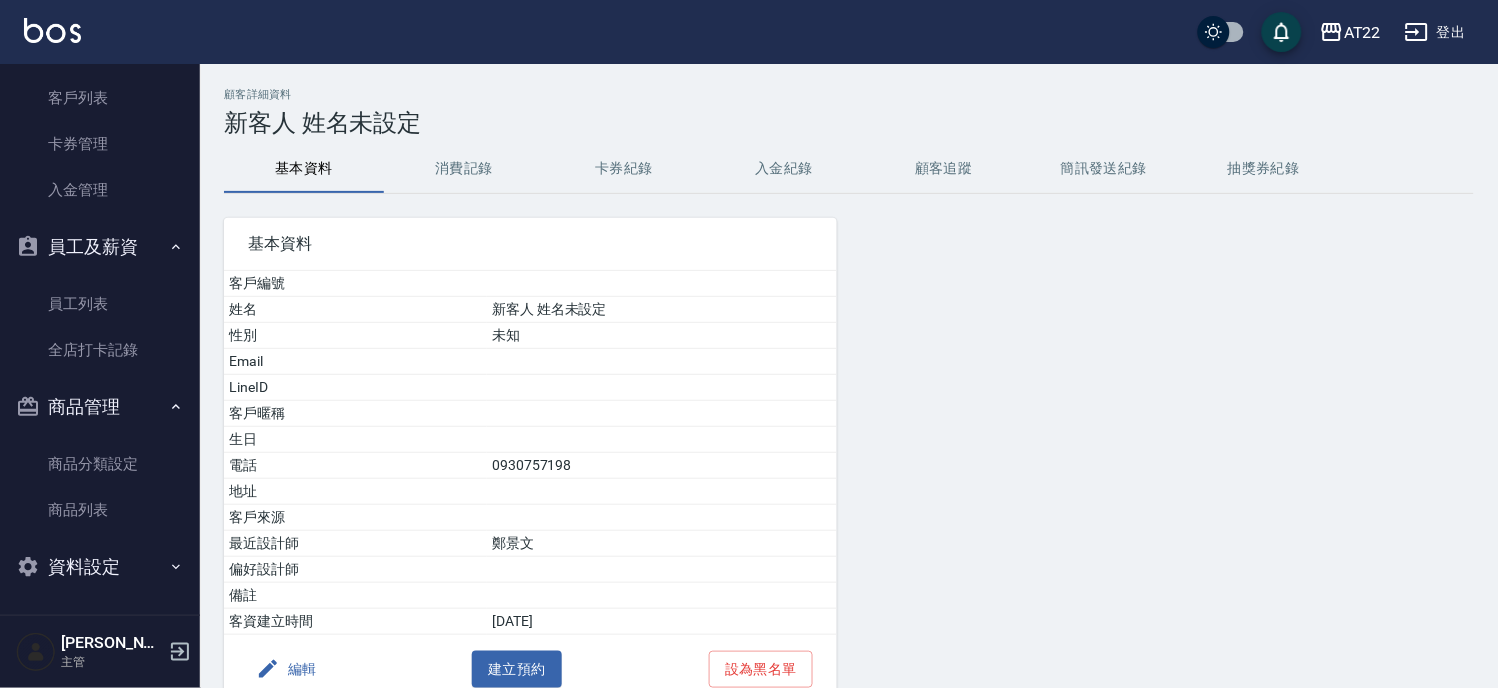 click on "消費記錄" at bounding box center [464, 169] 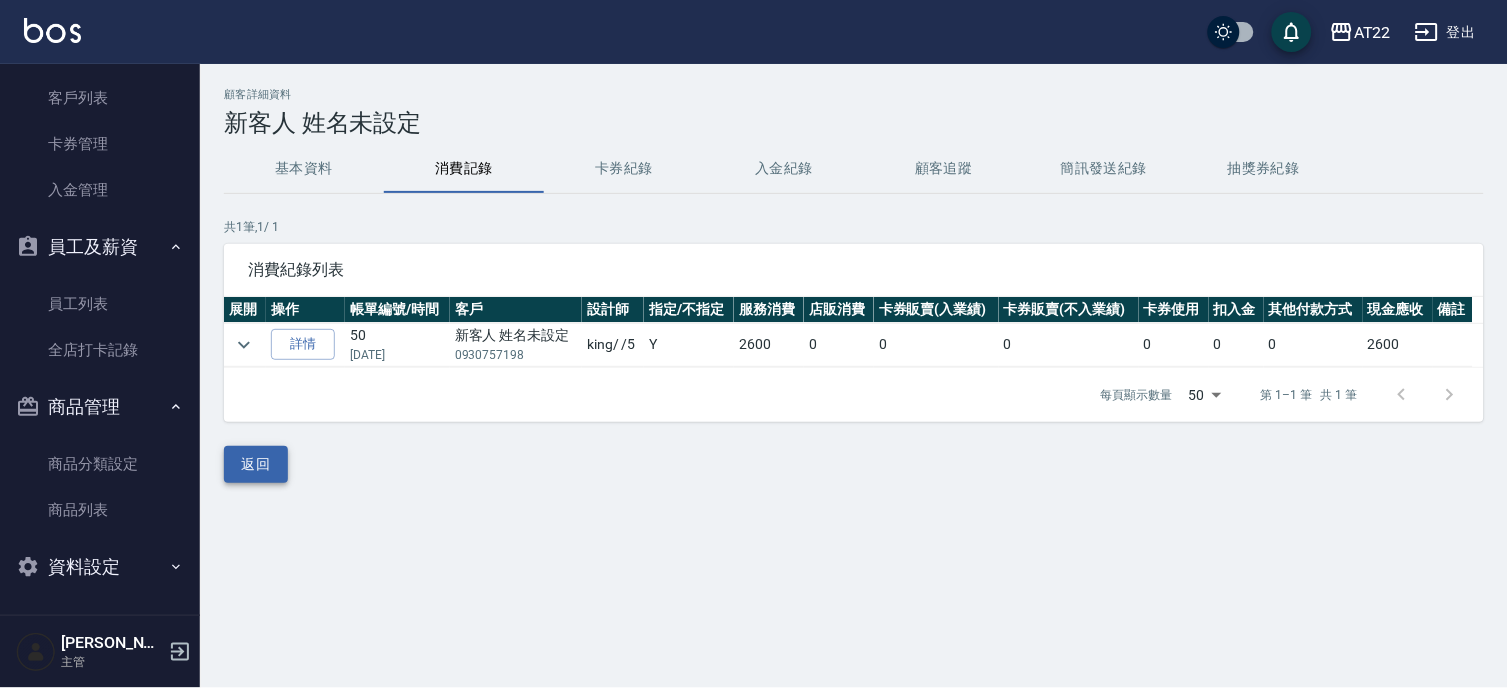 click on "返回" at bounding box center [256, 464] 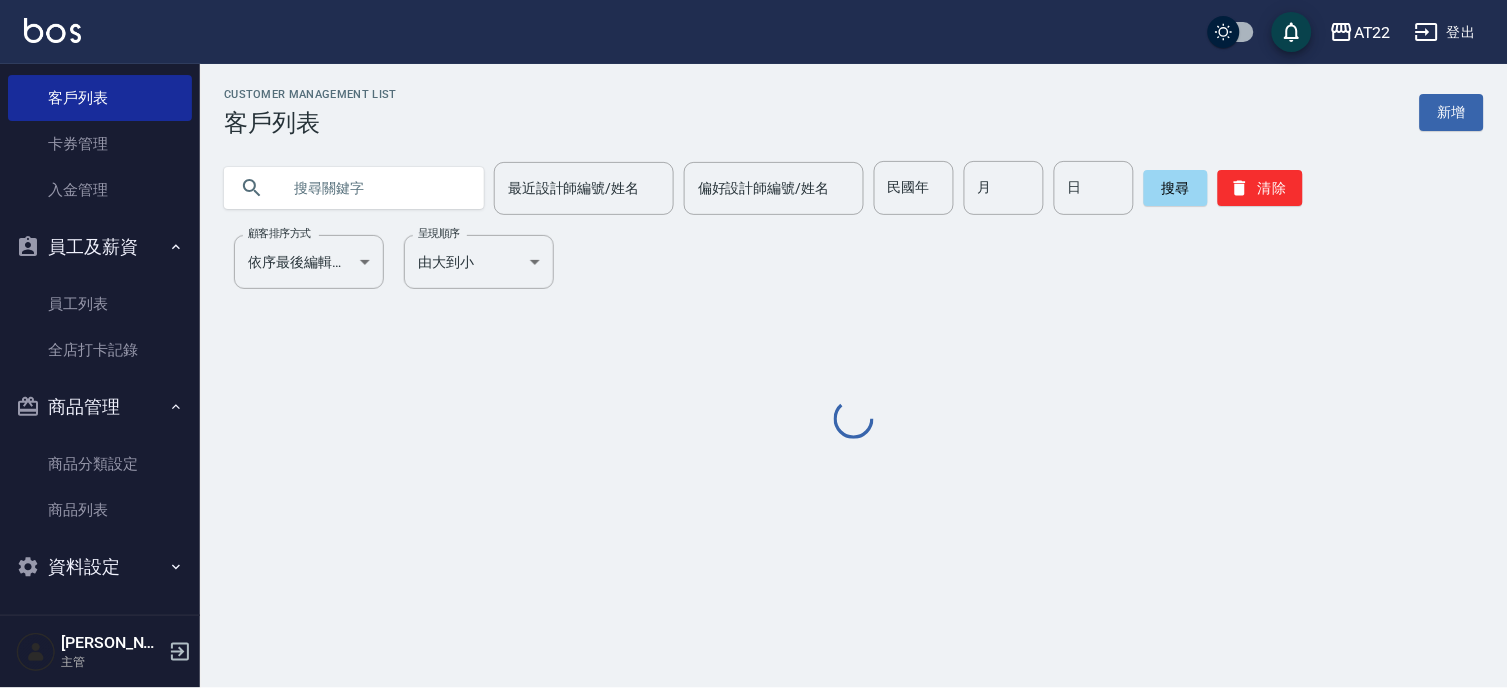 click at bounding box center (374, 188) 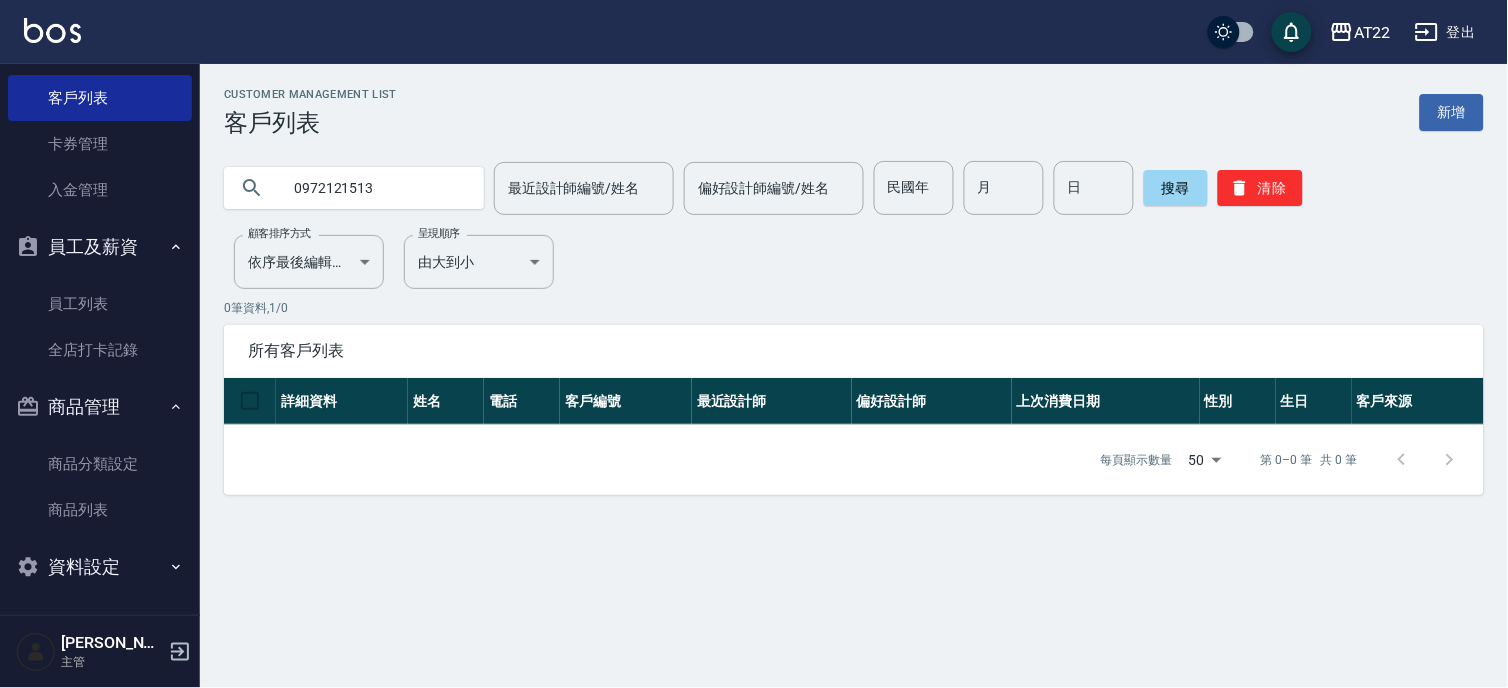 click on "0972121513" at bounding box center (374, 188) 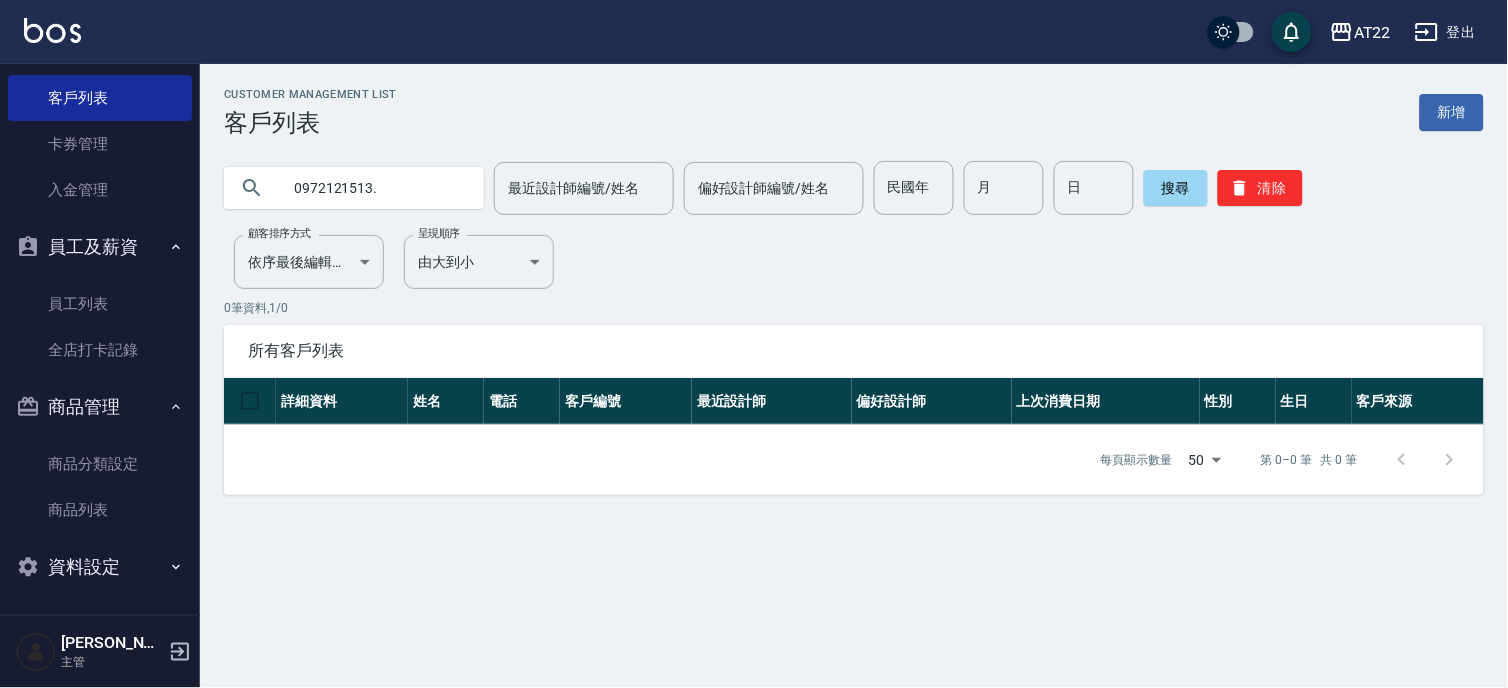 type on "0972121513." 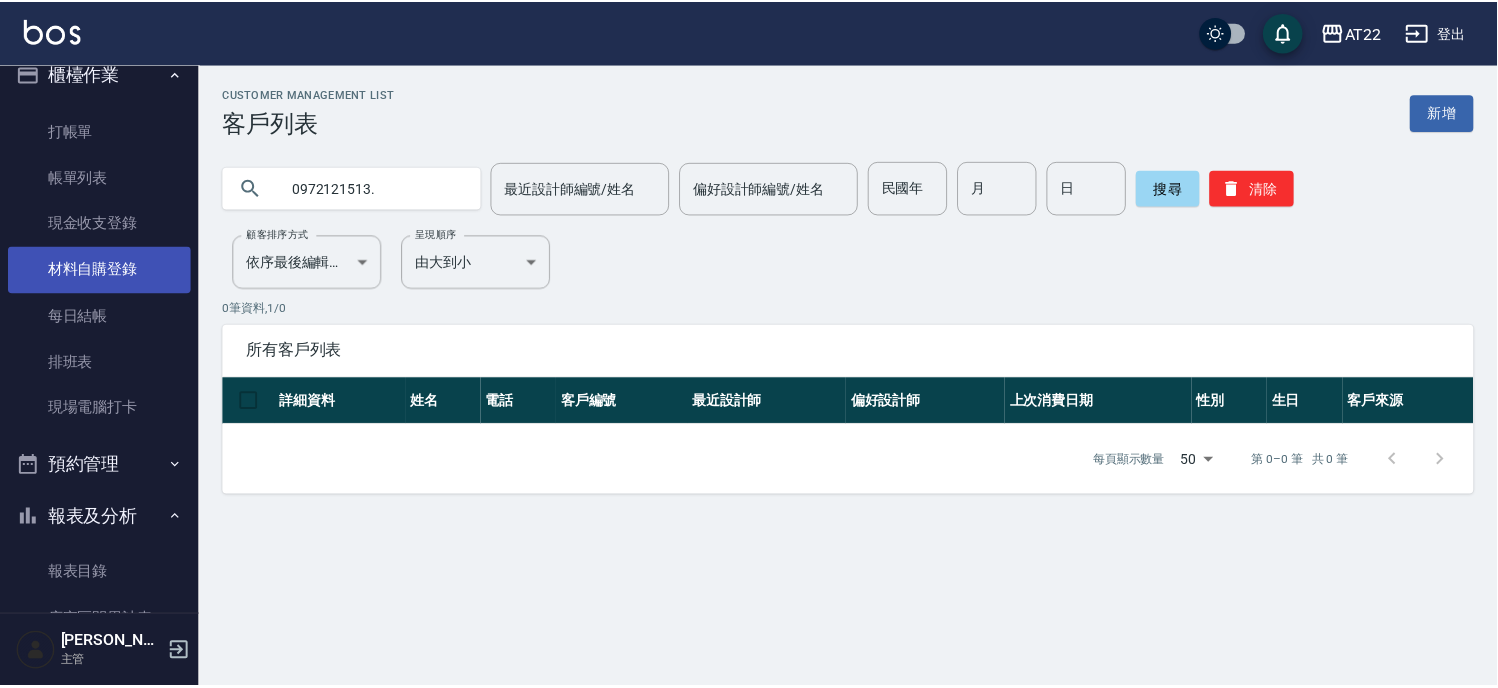 scroll, scrollTop: 0, scrollLeft: 0, axis: both 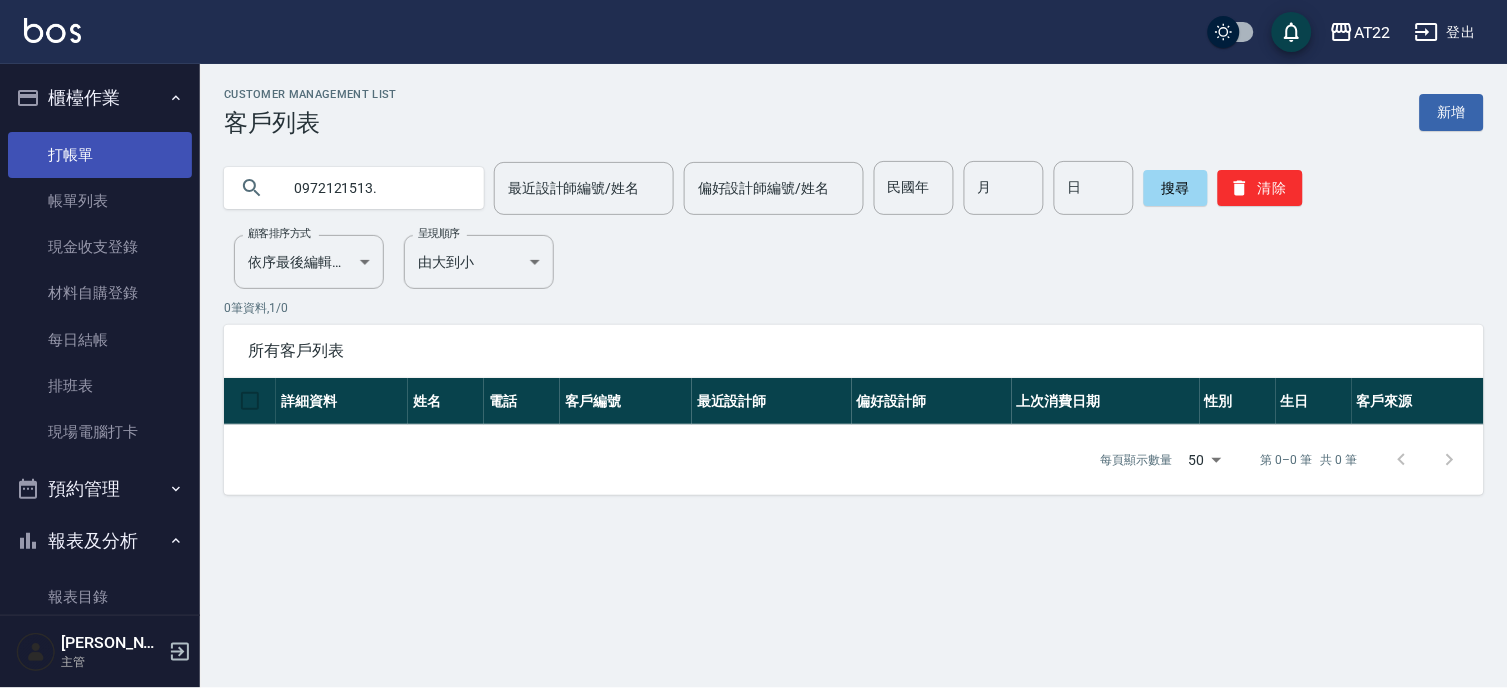 click on "打帳單" at bounding box center [100, 155] 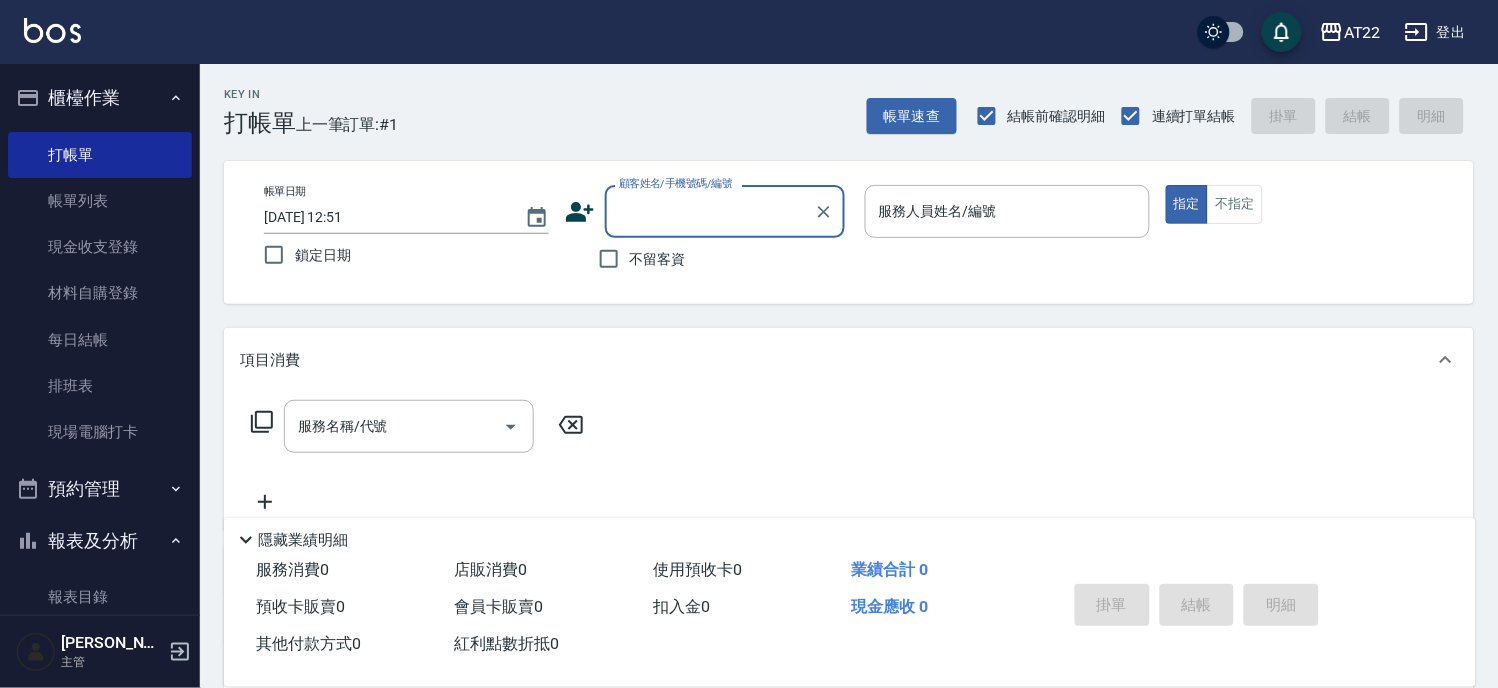 click 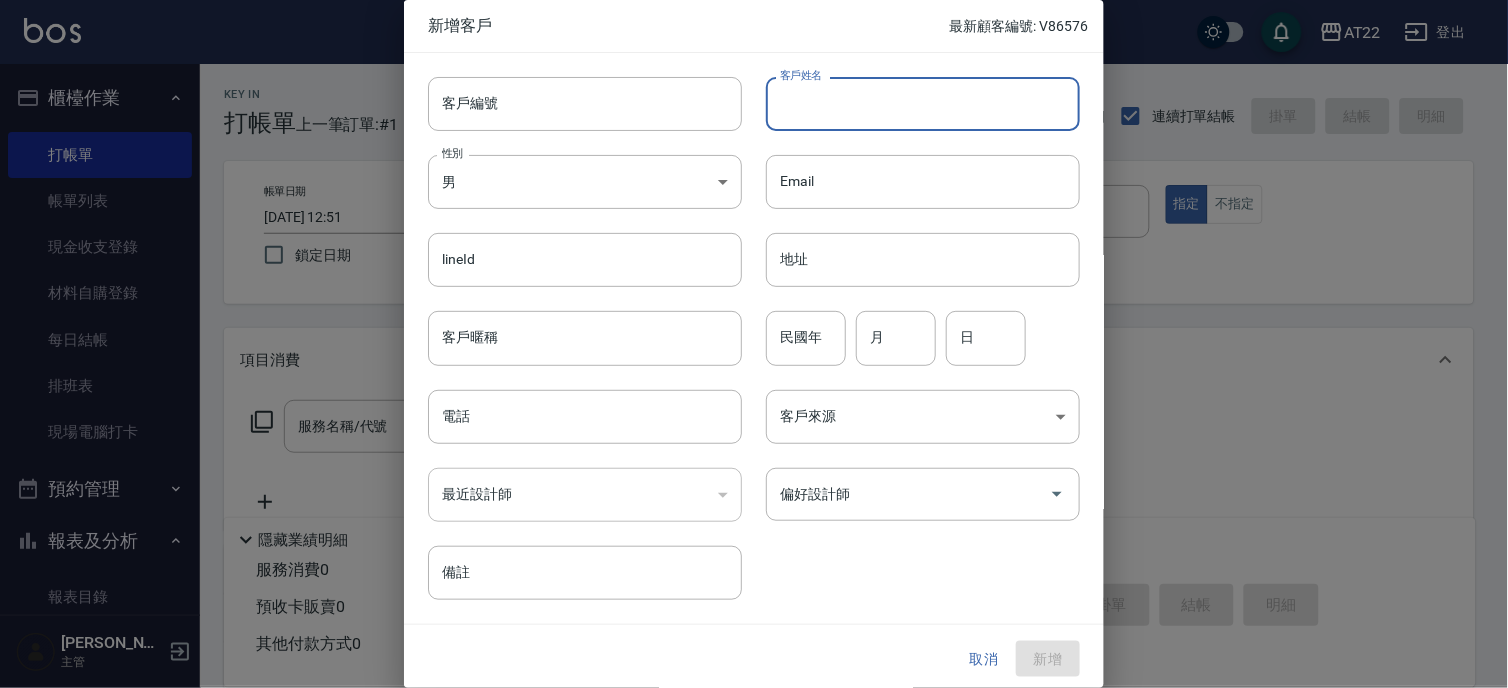 click on "客戶姓名" at bounding box center (923, 104) 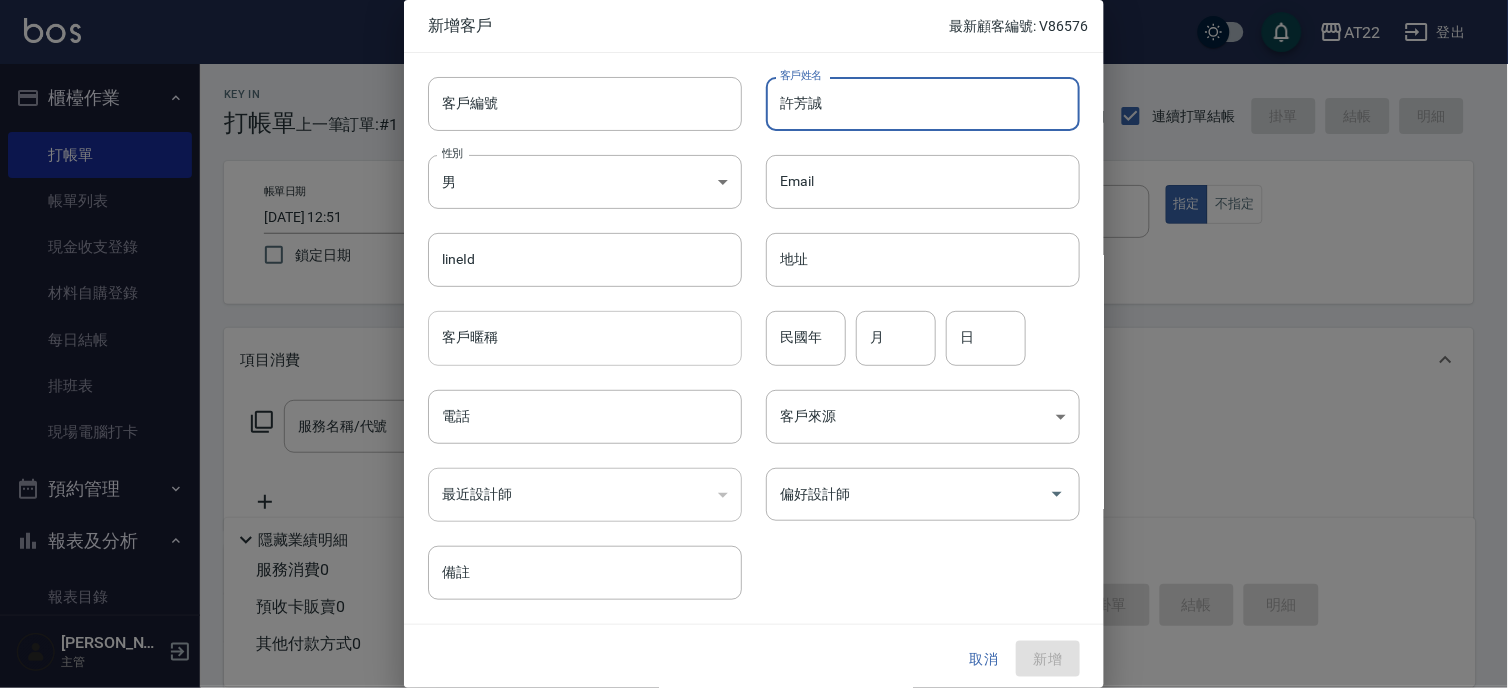 type on "許芳誠" 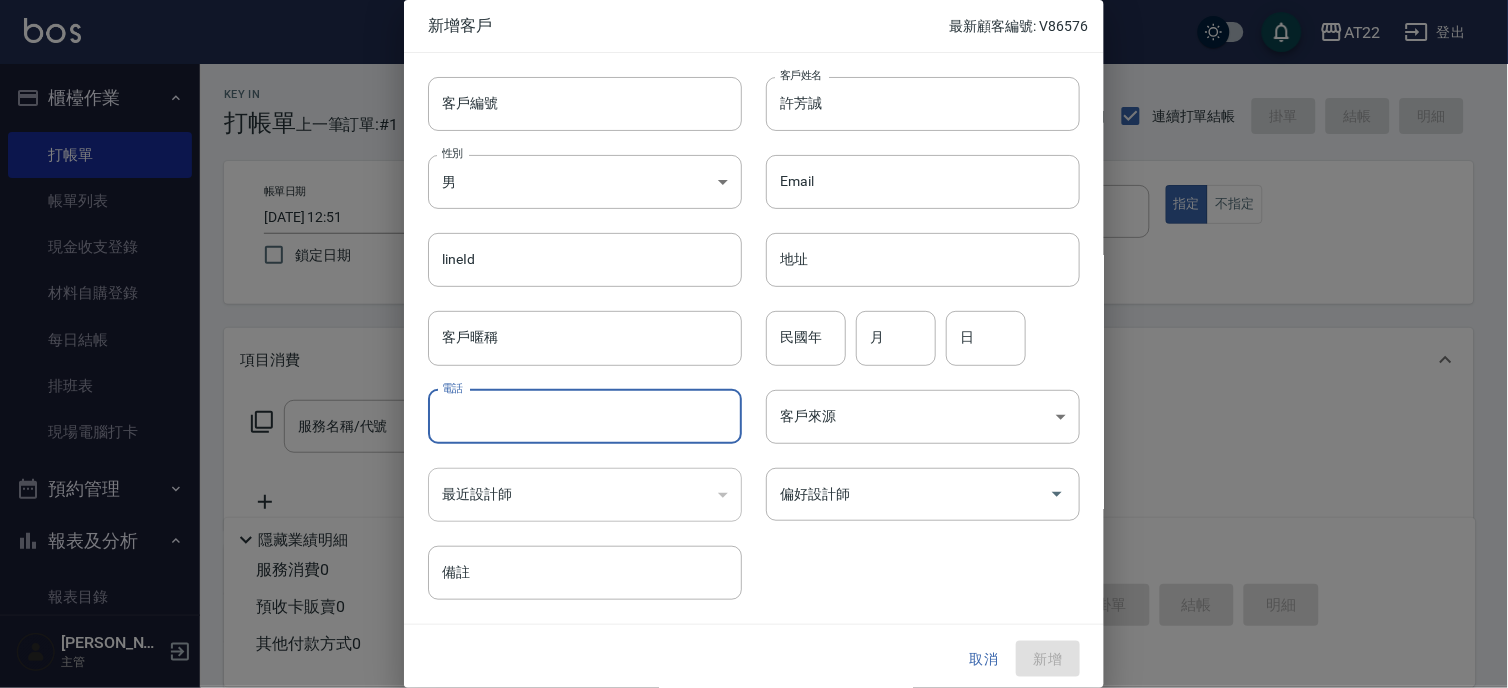 click on "電話" at bounding box center (585, 417) 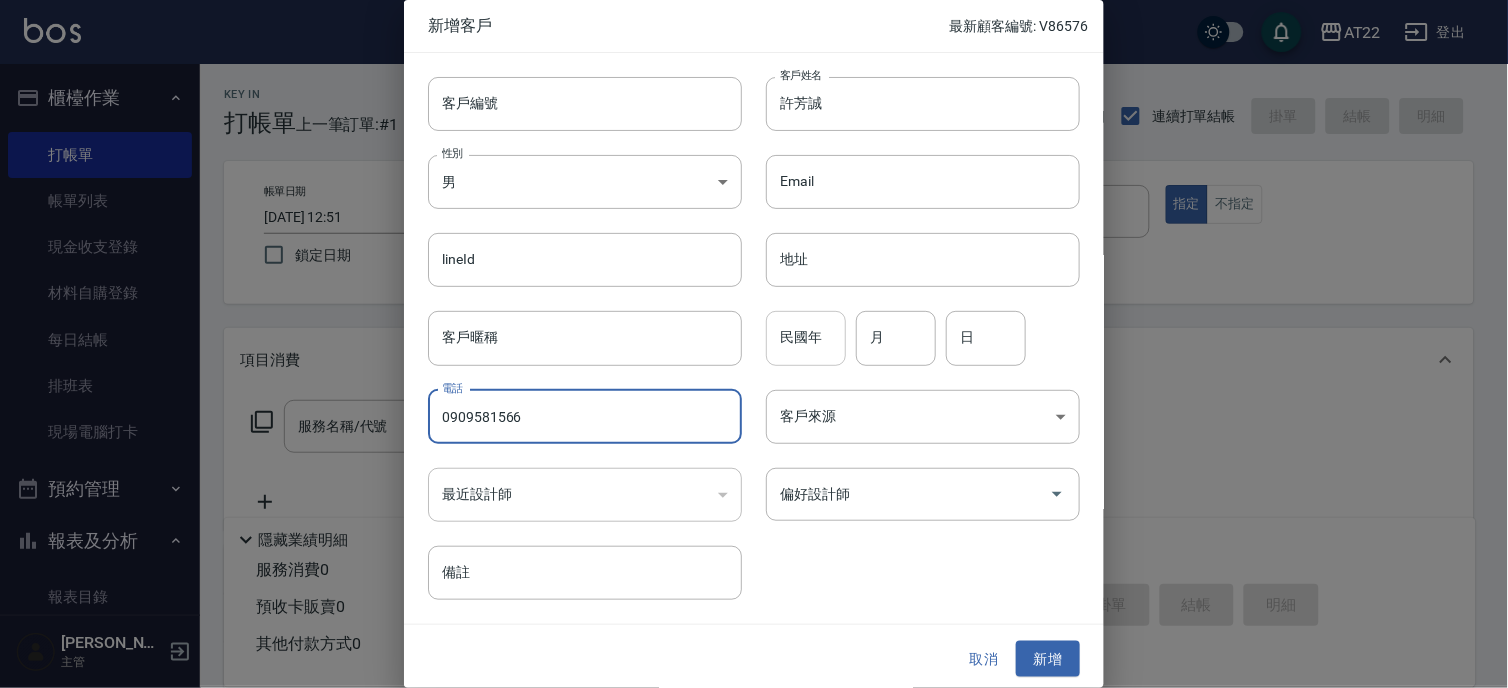 type on "0909581566" 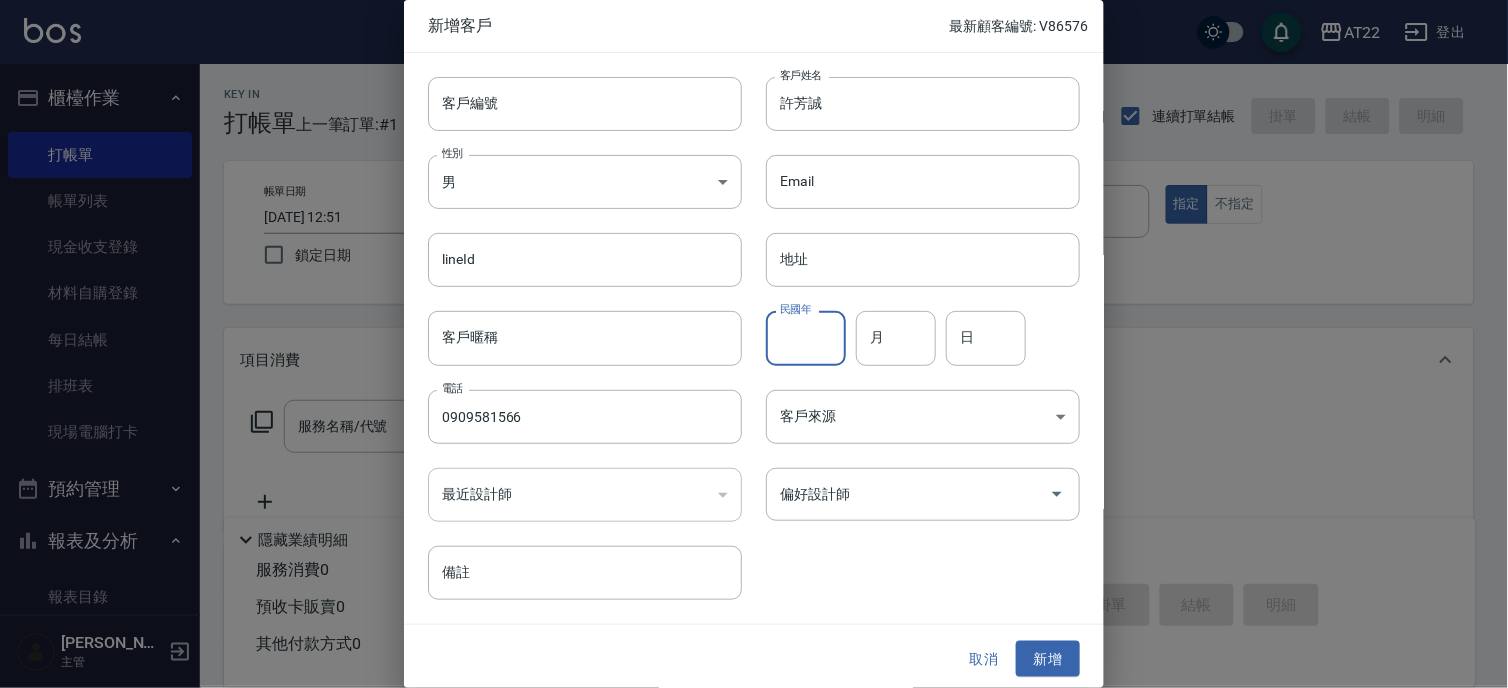 click on "民國年" at bounding box center [806, 338] 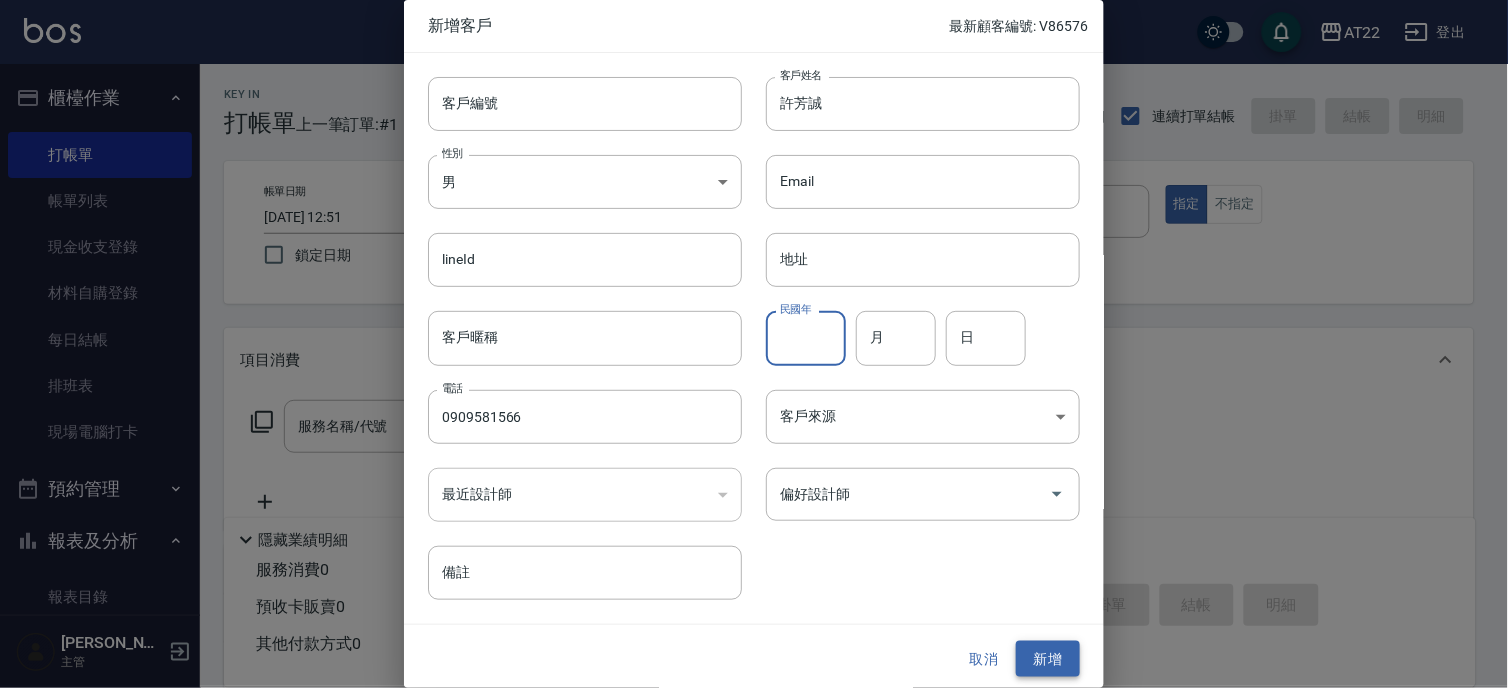 click on "新增" at bounding box center [1048, 659] 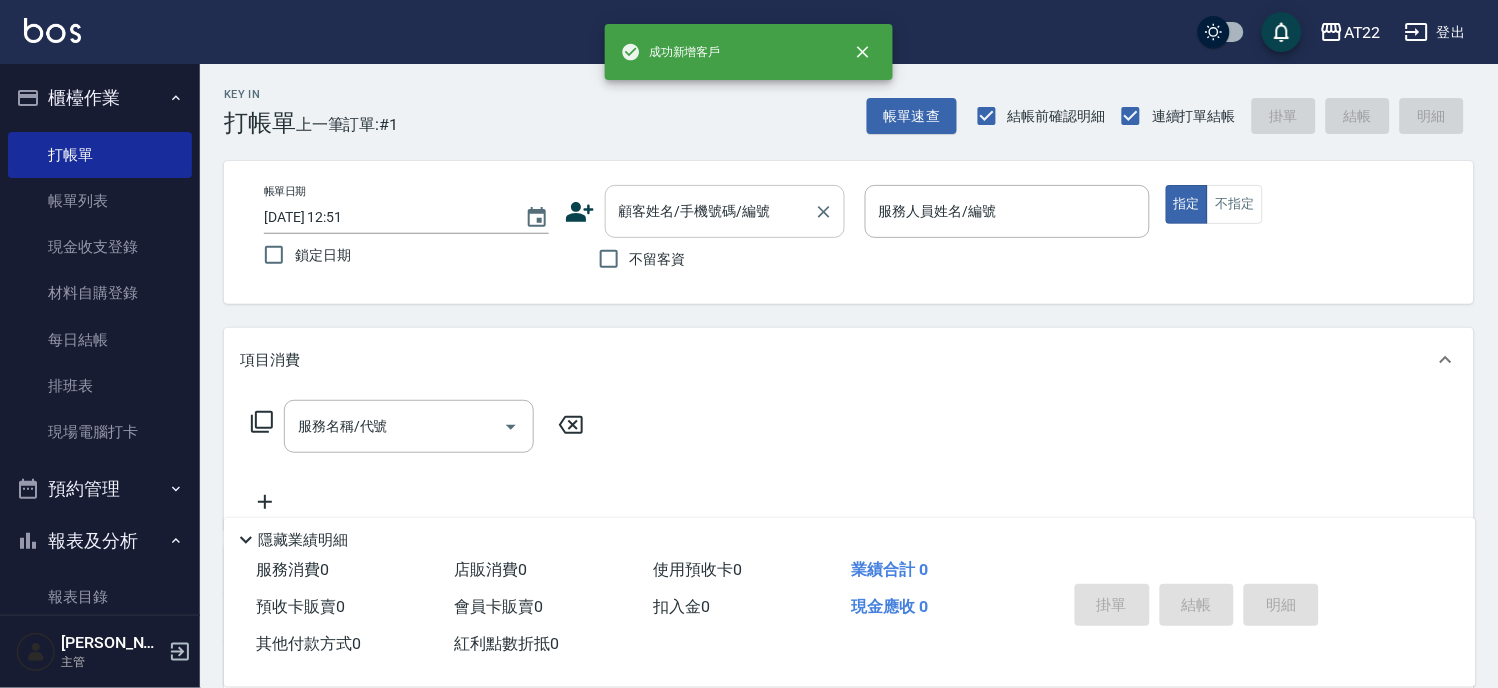 click on "顧客姓名/手機號碼/編號" at bounding box center [710, 211] 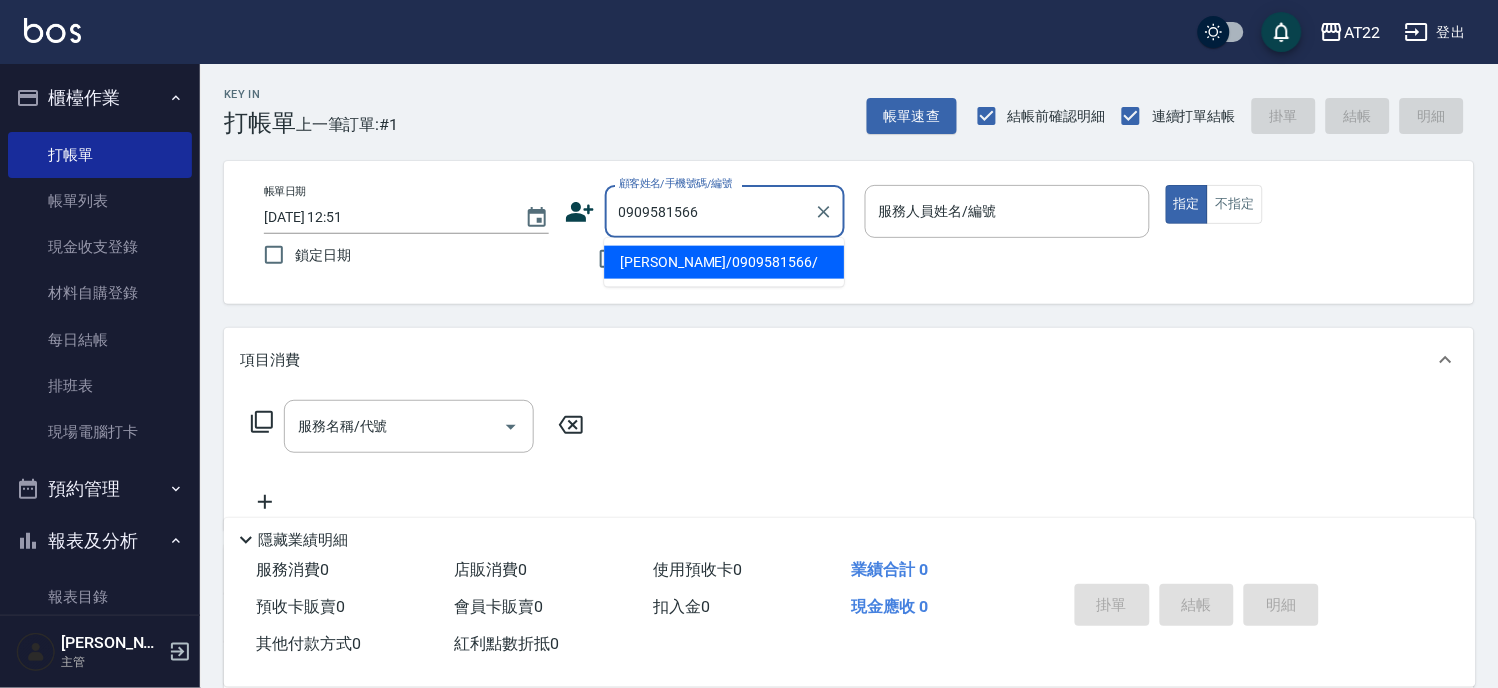 type on "[PERSON_NAME]/0909581566/" 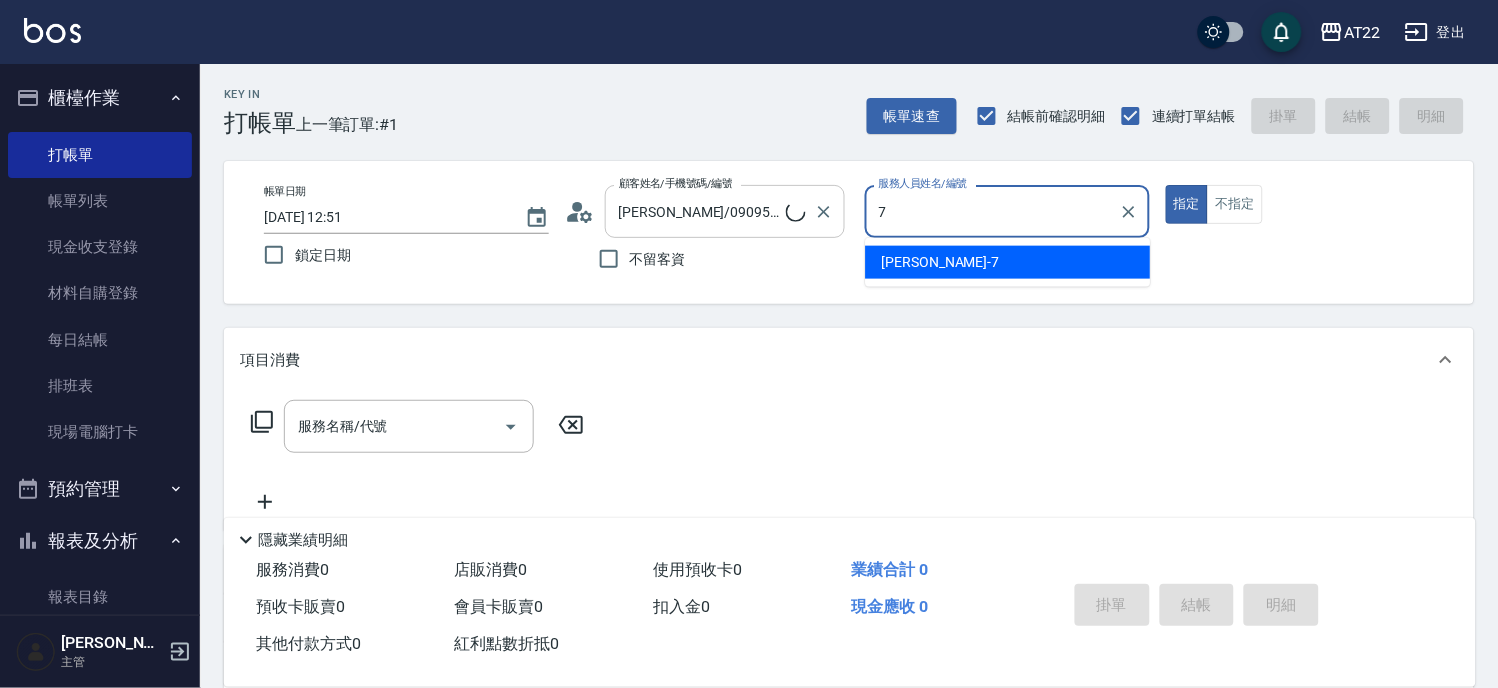type on "[PERSON_NAME]-7" 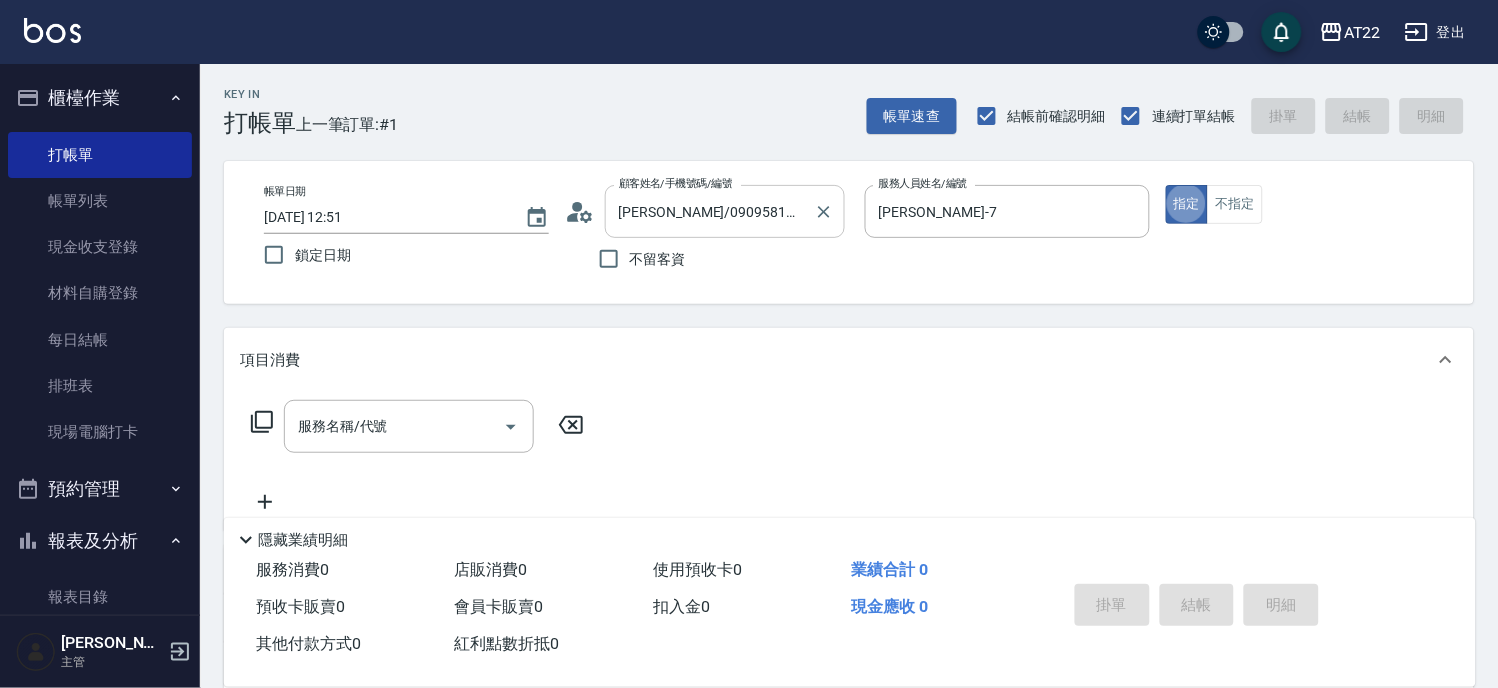 type on "true" 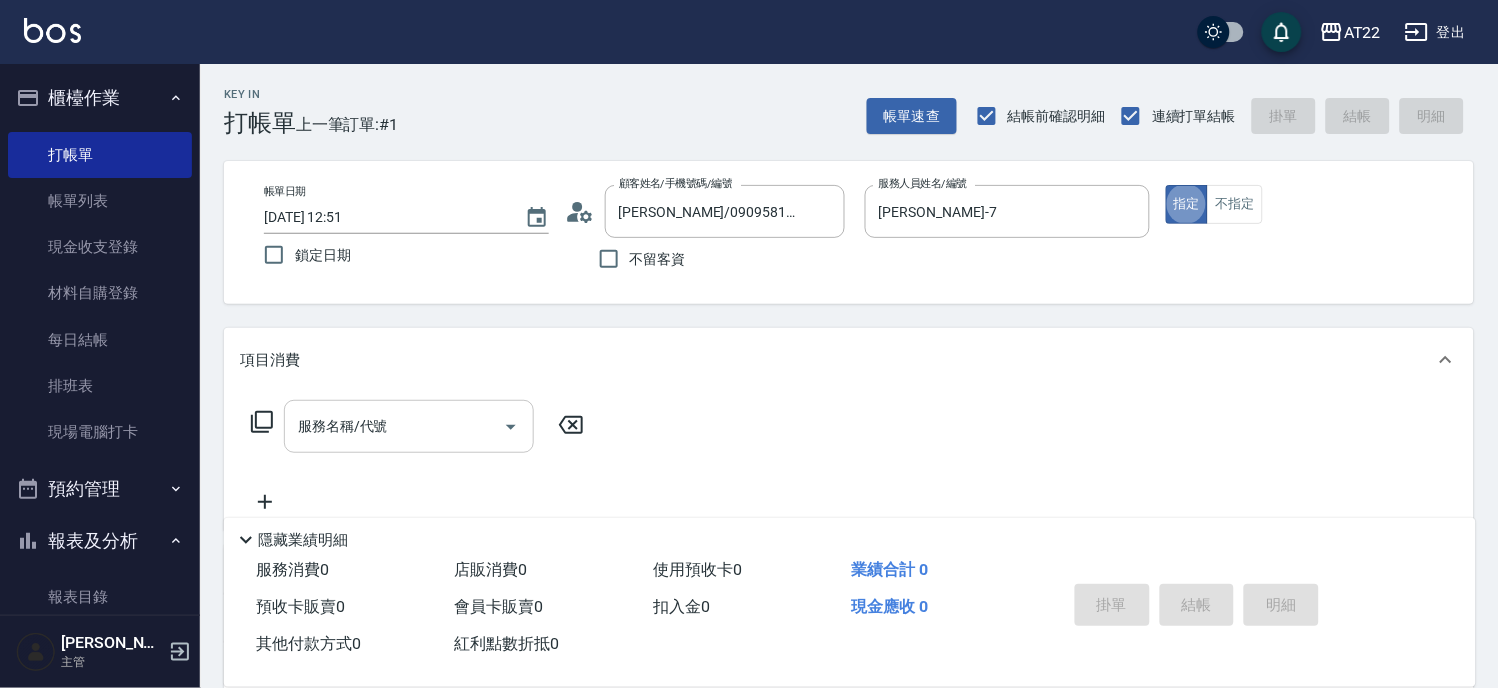 click on "服務名稱/代號" at bounding box center [394, 426] 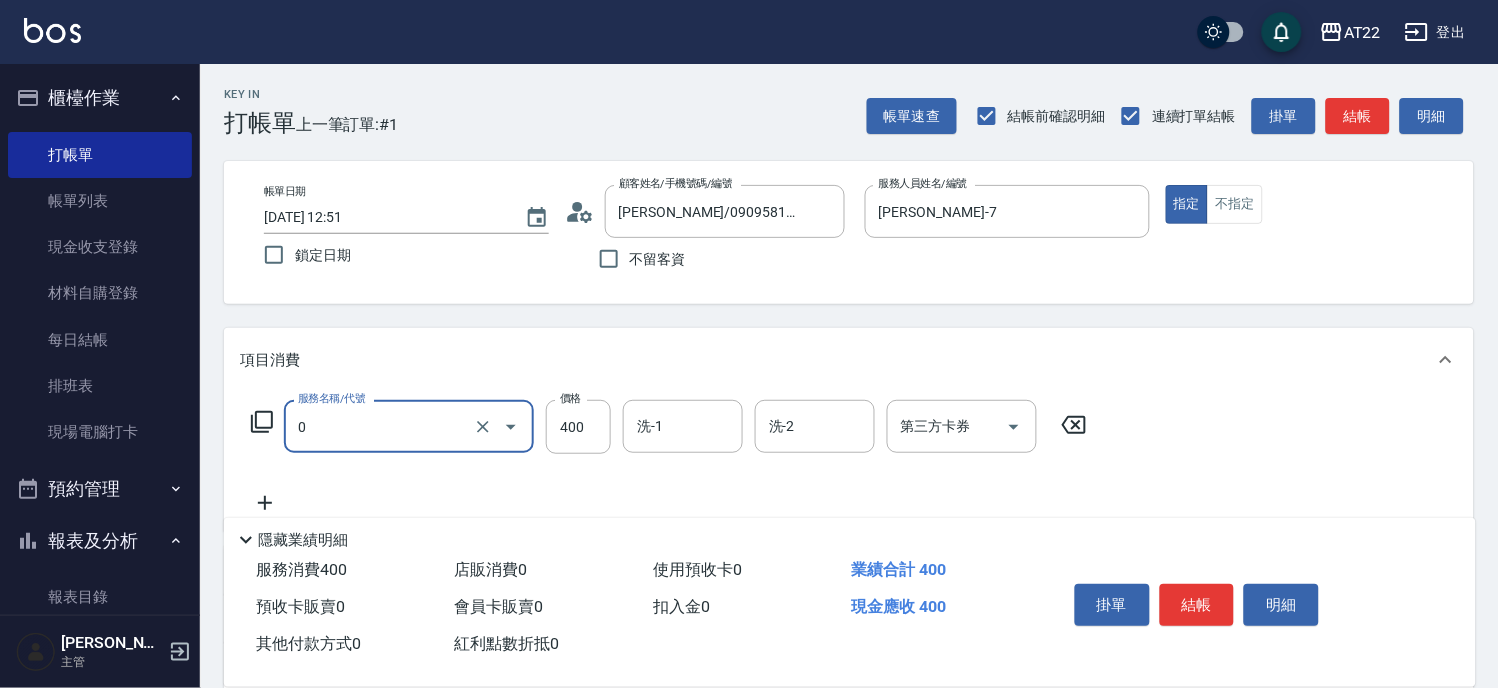 type on "有機洗髮(0)" 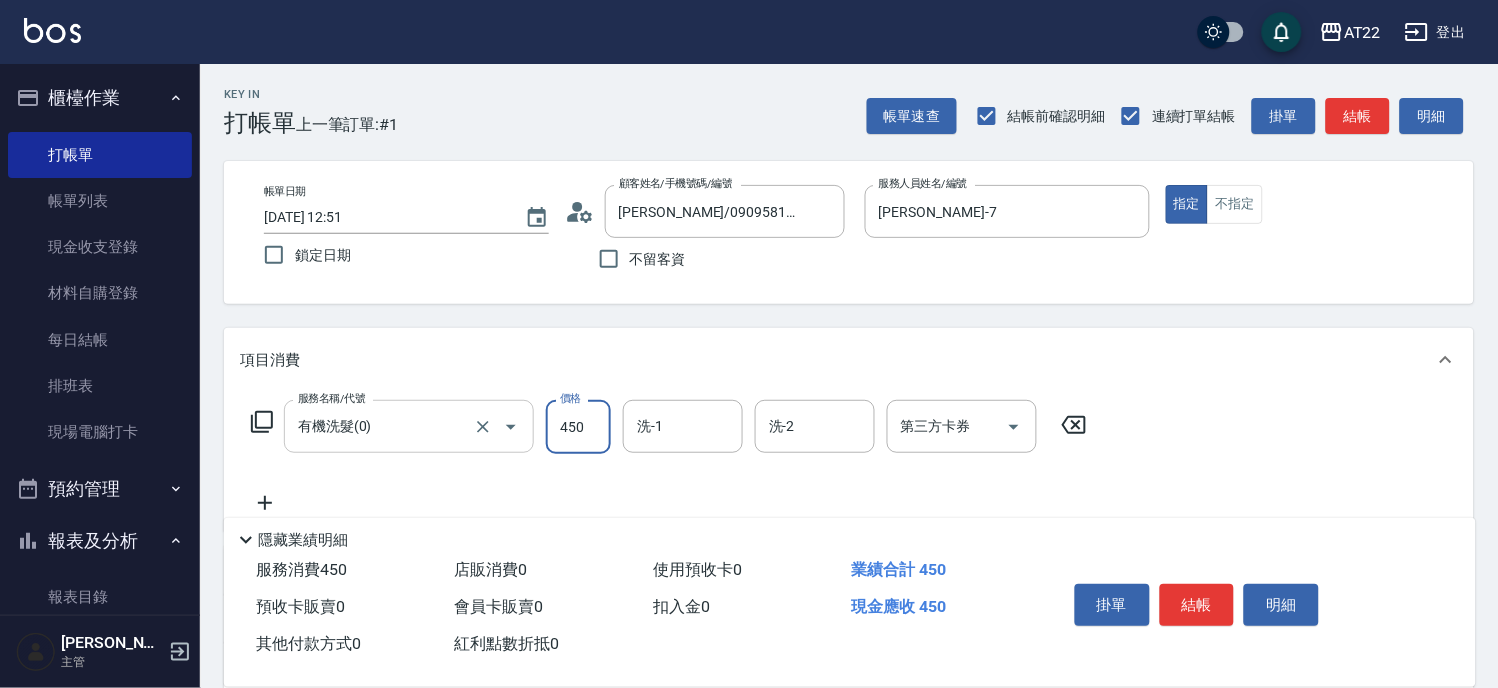 type on "450" 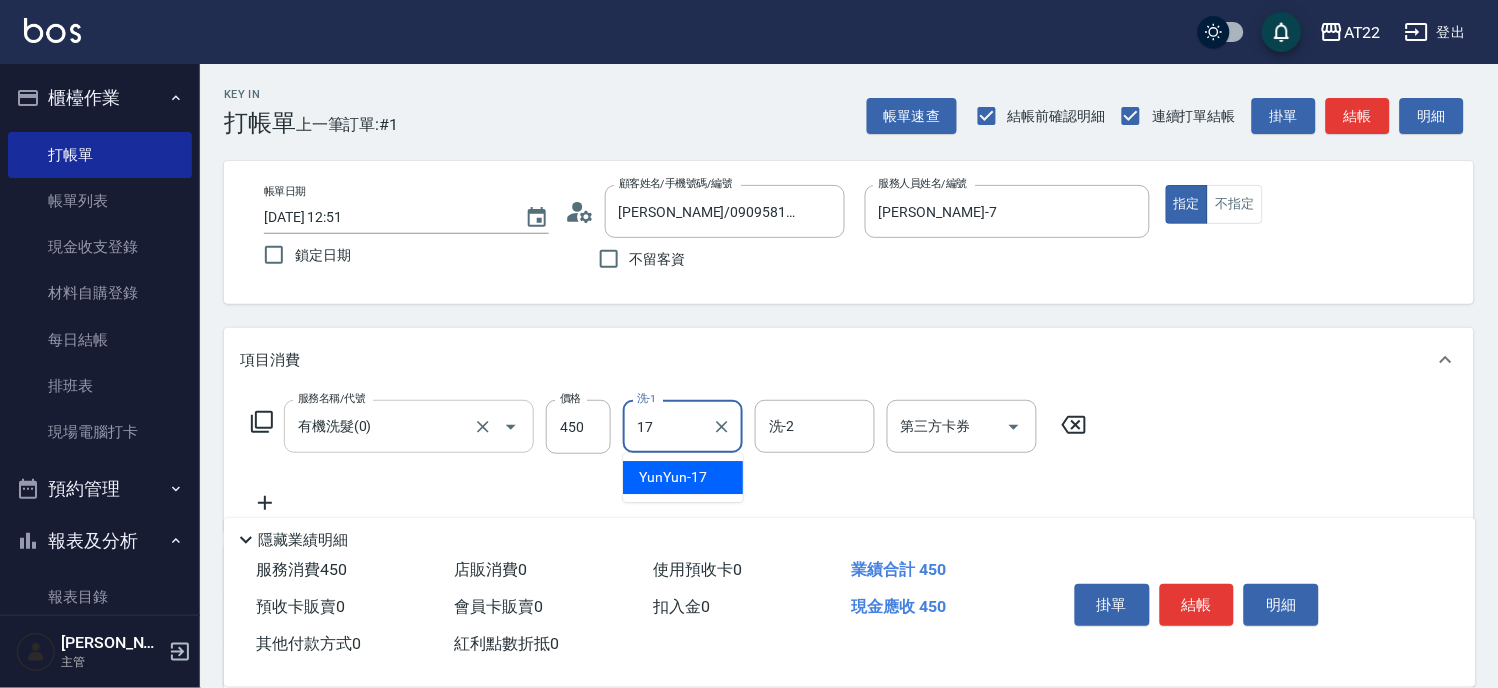 type on "YunYun-17" 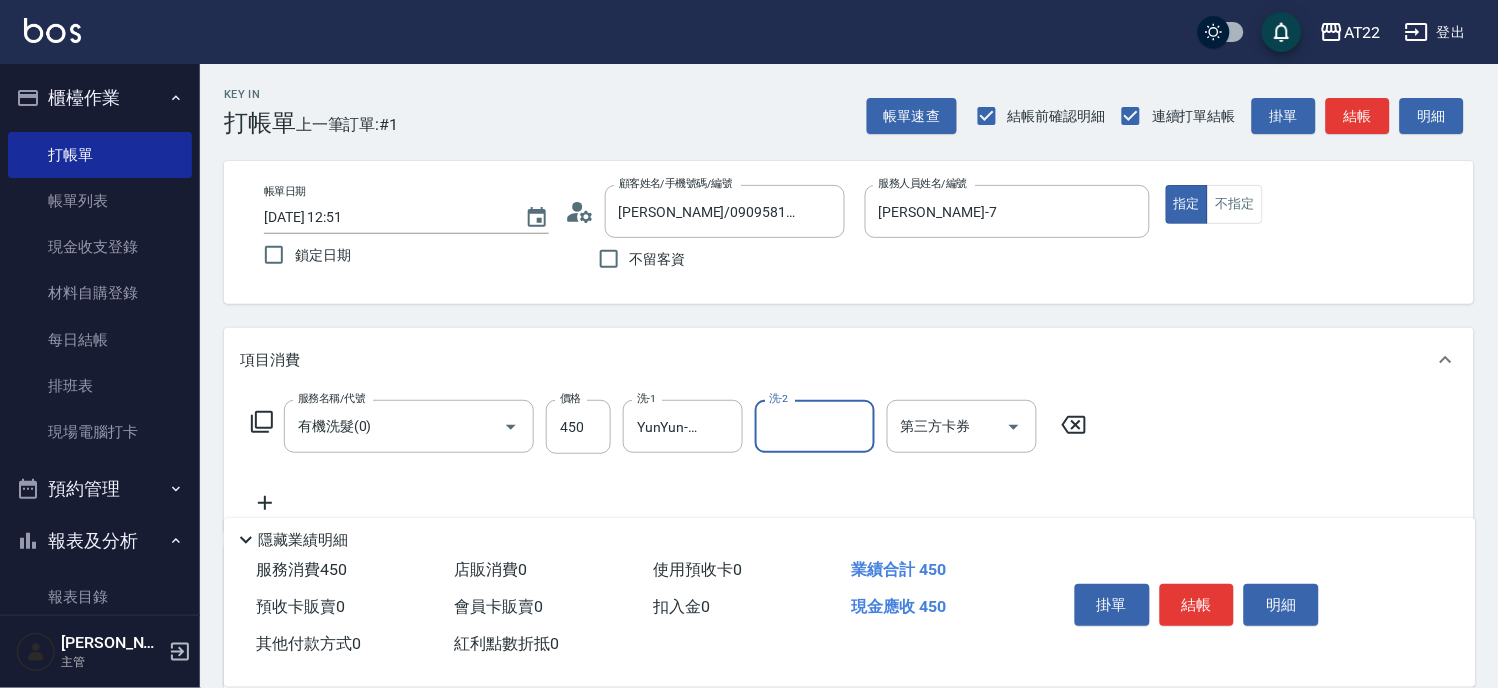 click 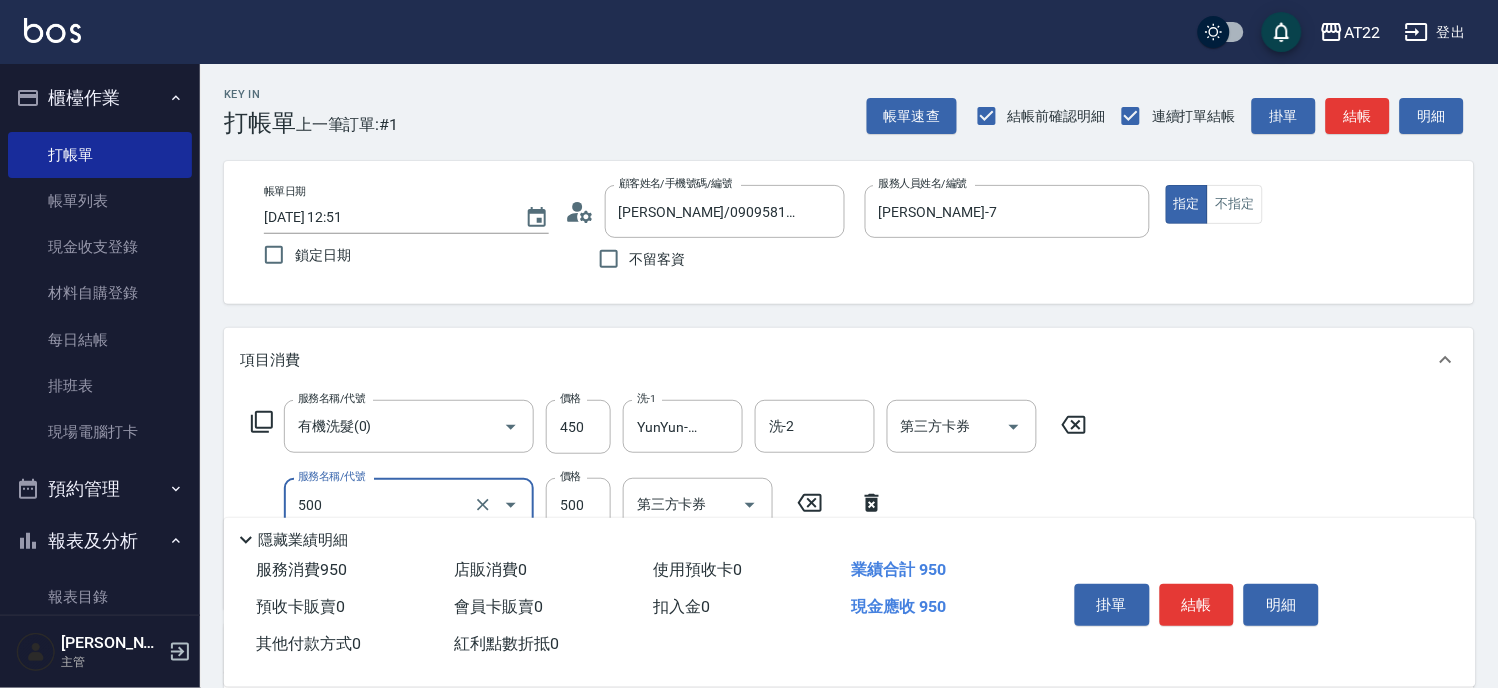 type on "剪髮(500)" 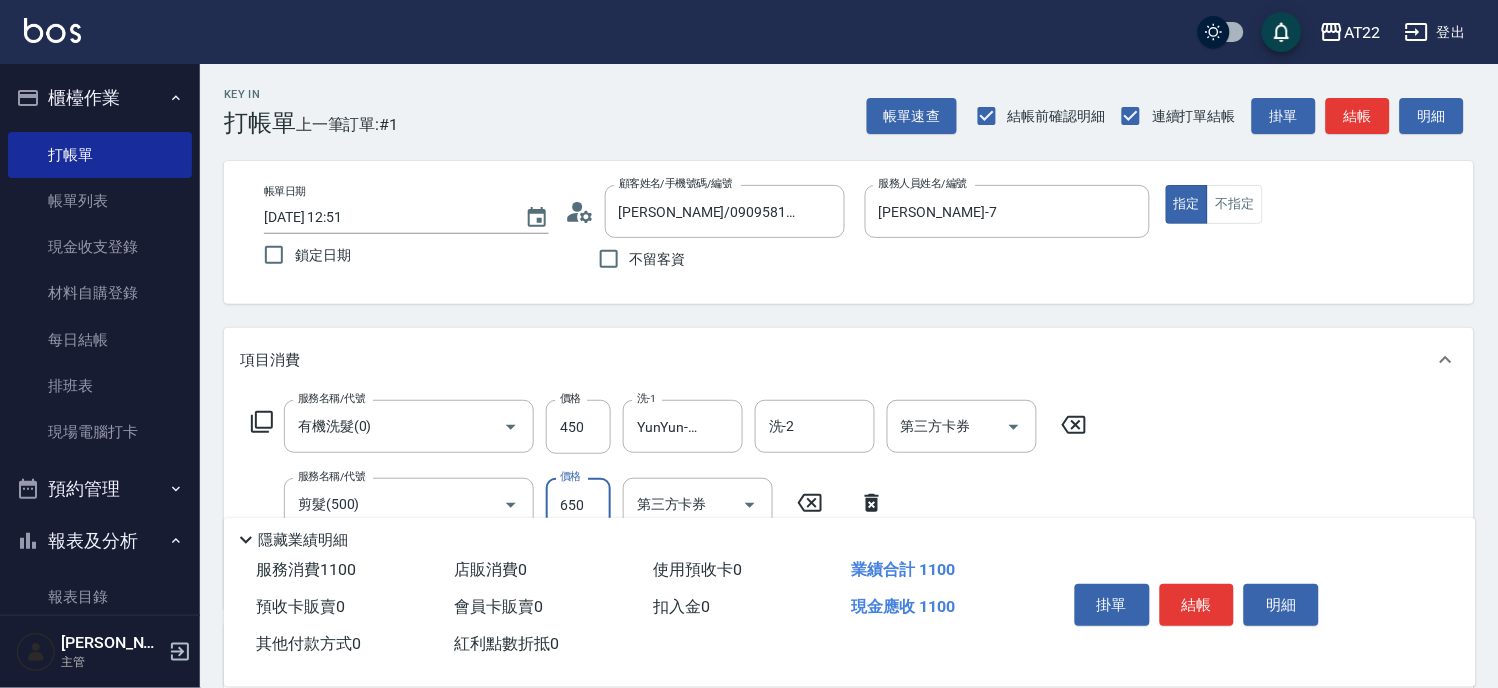 type on "650" 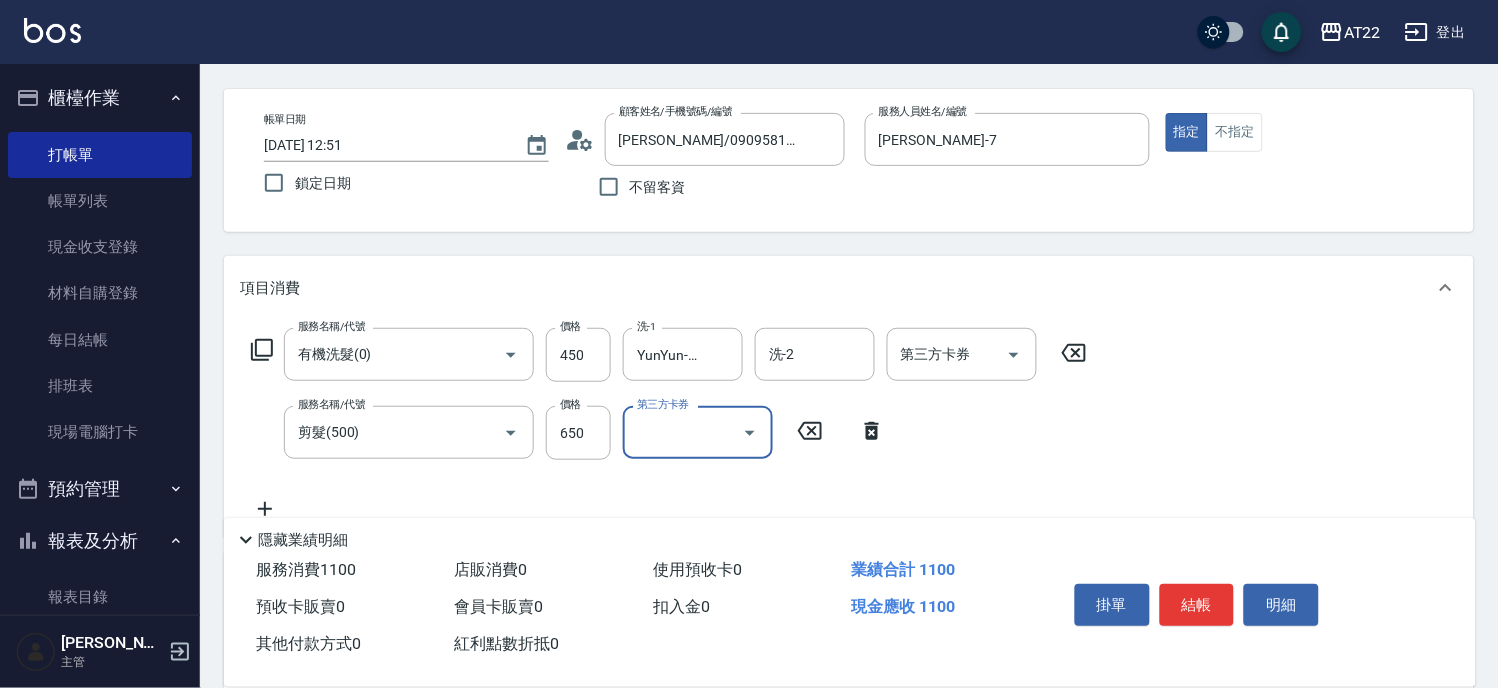 scroll, scrollTop: 111, scrollLeft: 0, axis: vertical 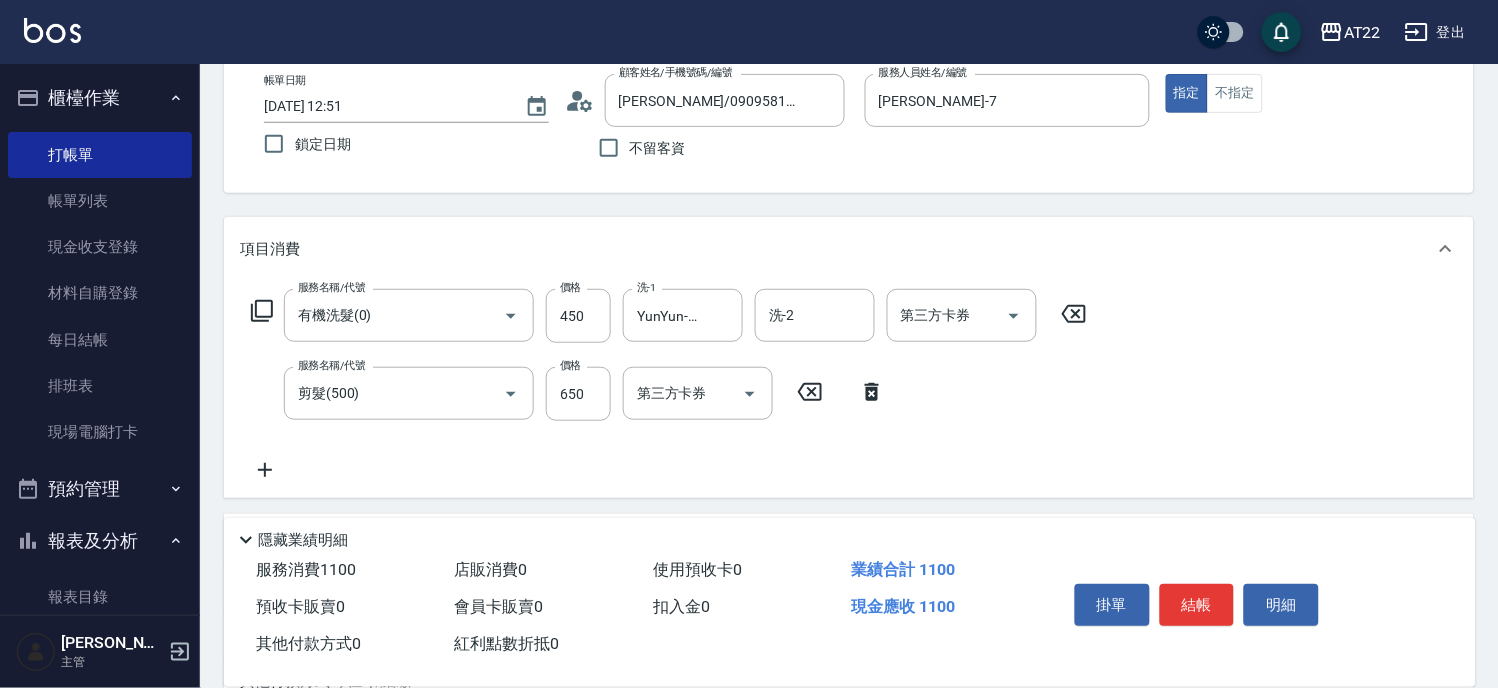 click 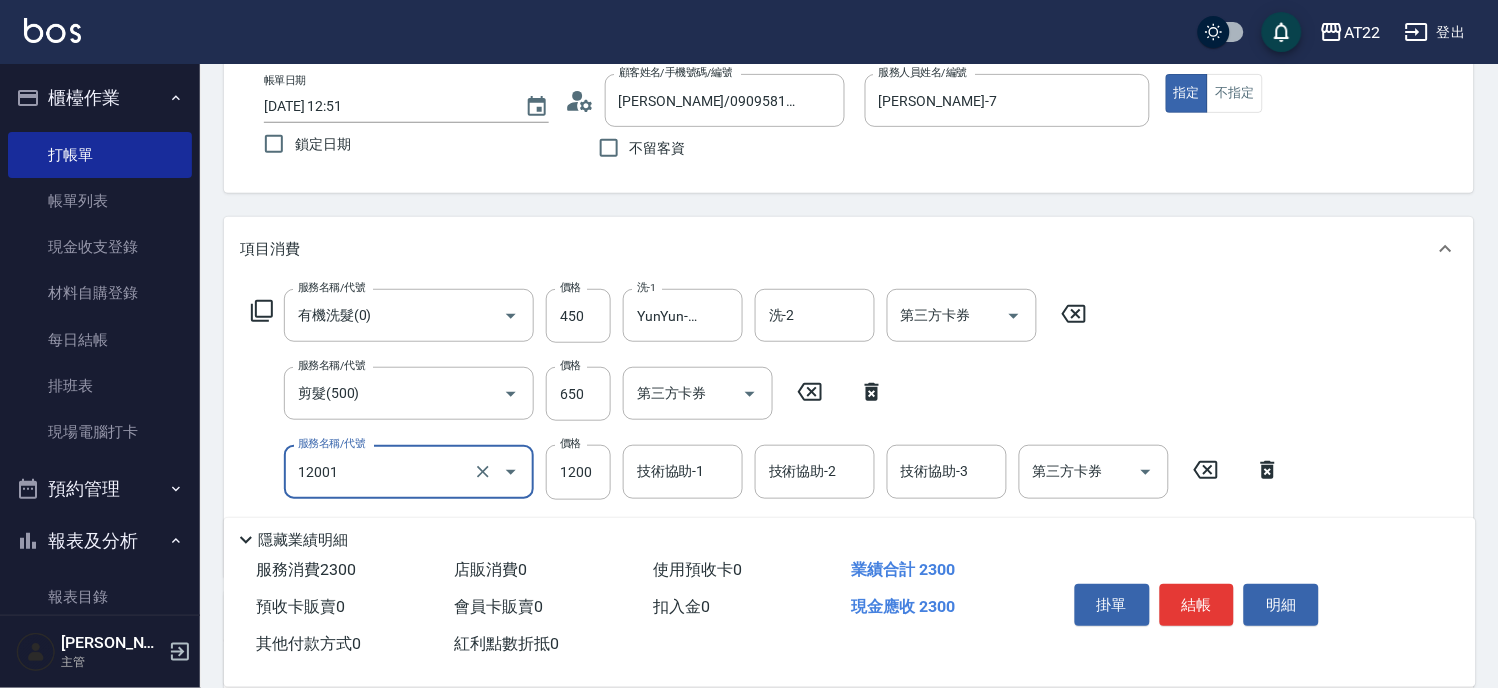 type on "燙髮S(12001)" 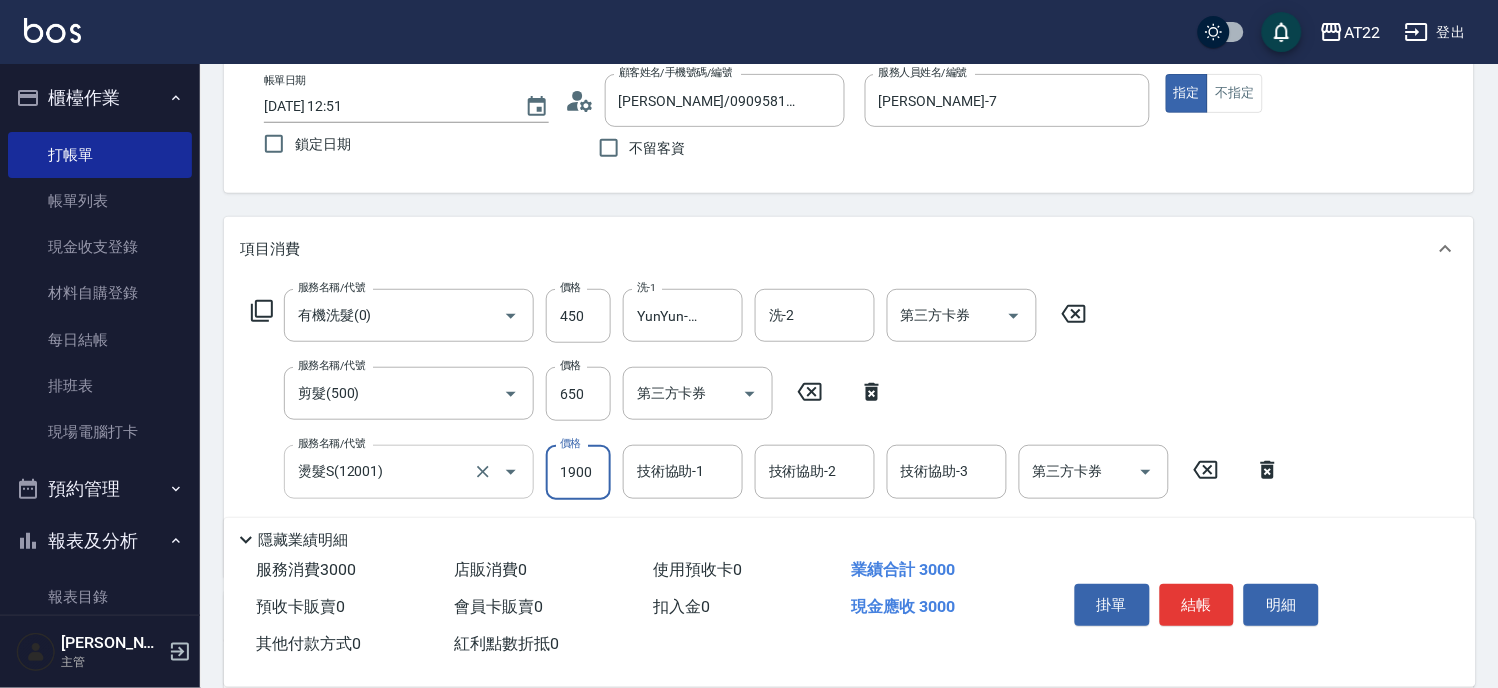 type on "1900" 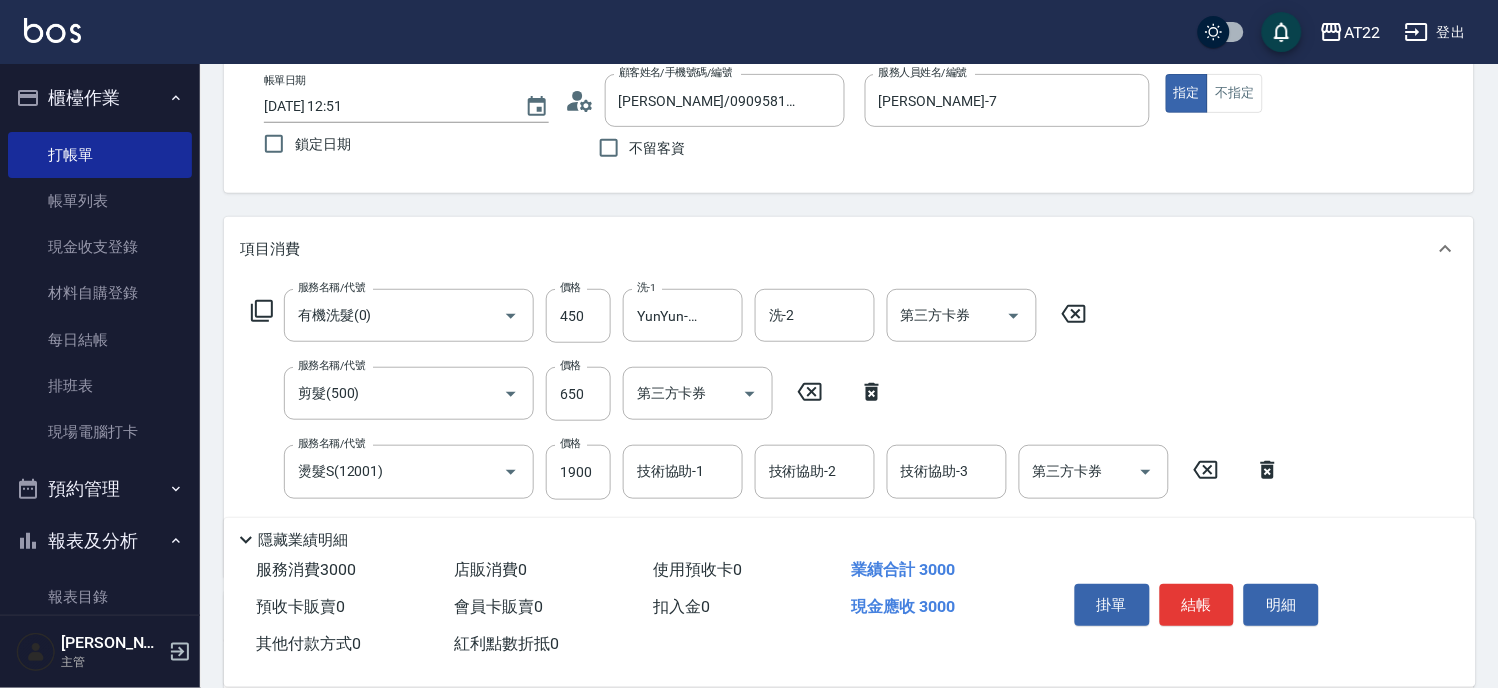 click on "服務名稱/代號 燙髮S(12001) 服務名稱/代號 價格 1900 價格 技術協助-1 技術協助-1 技術協助-2 技術協助-2 技術協助-3 技術協助-3 第三方卡券 第三方卡券" at bounding box center (766, 472) 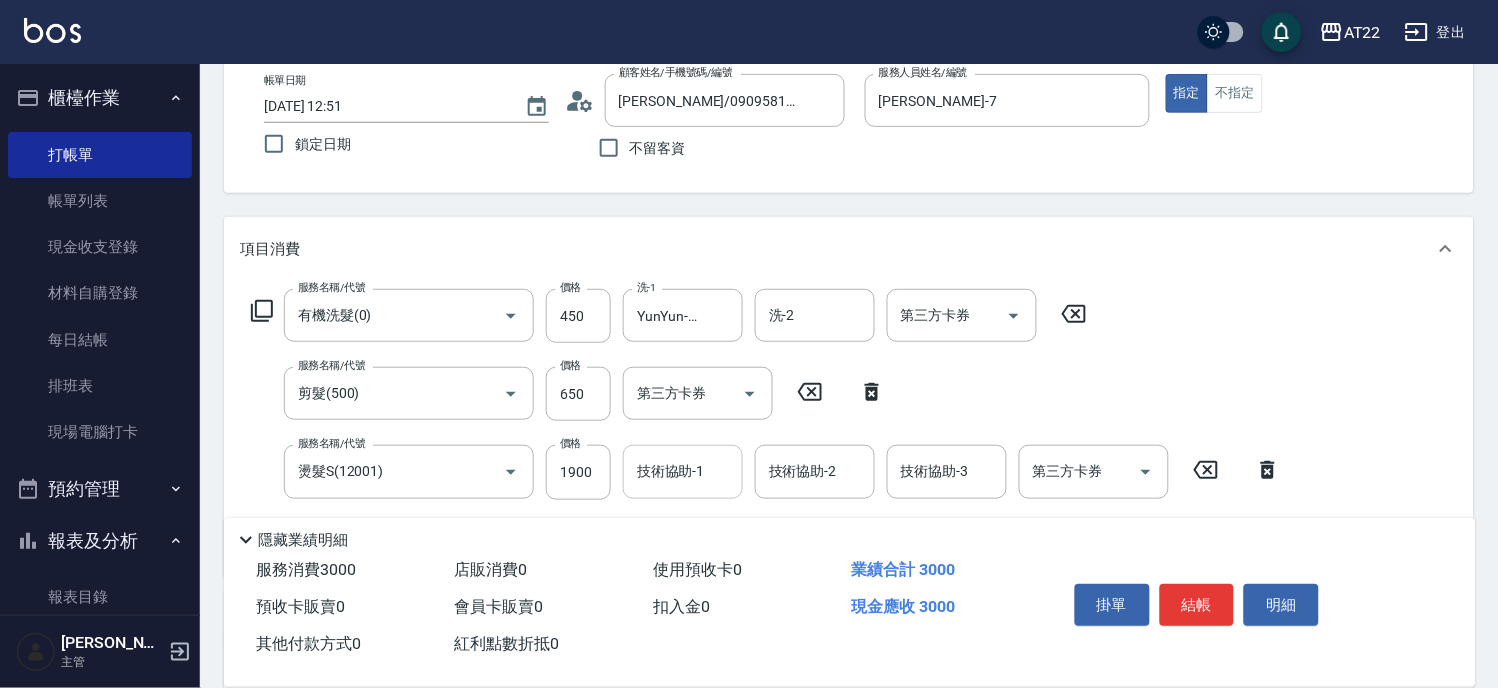 click on "技術協助-1 技術協助-1" at bounding box center [683, 471] 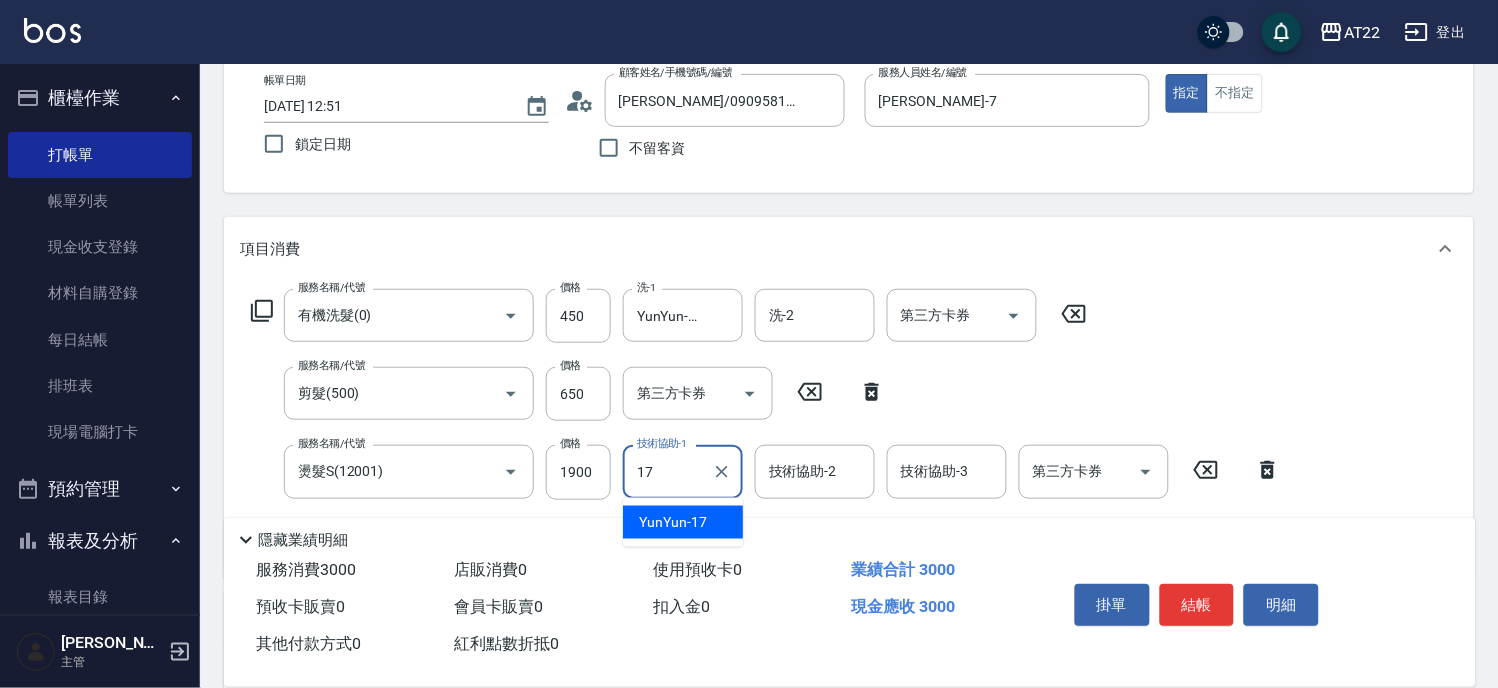 type on "YunYun-17" 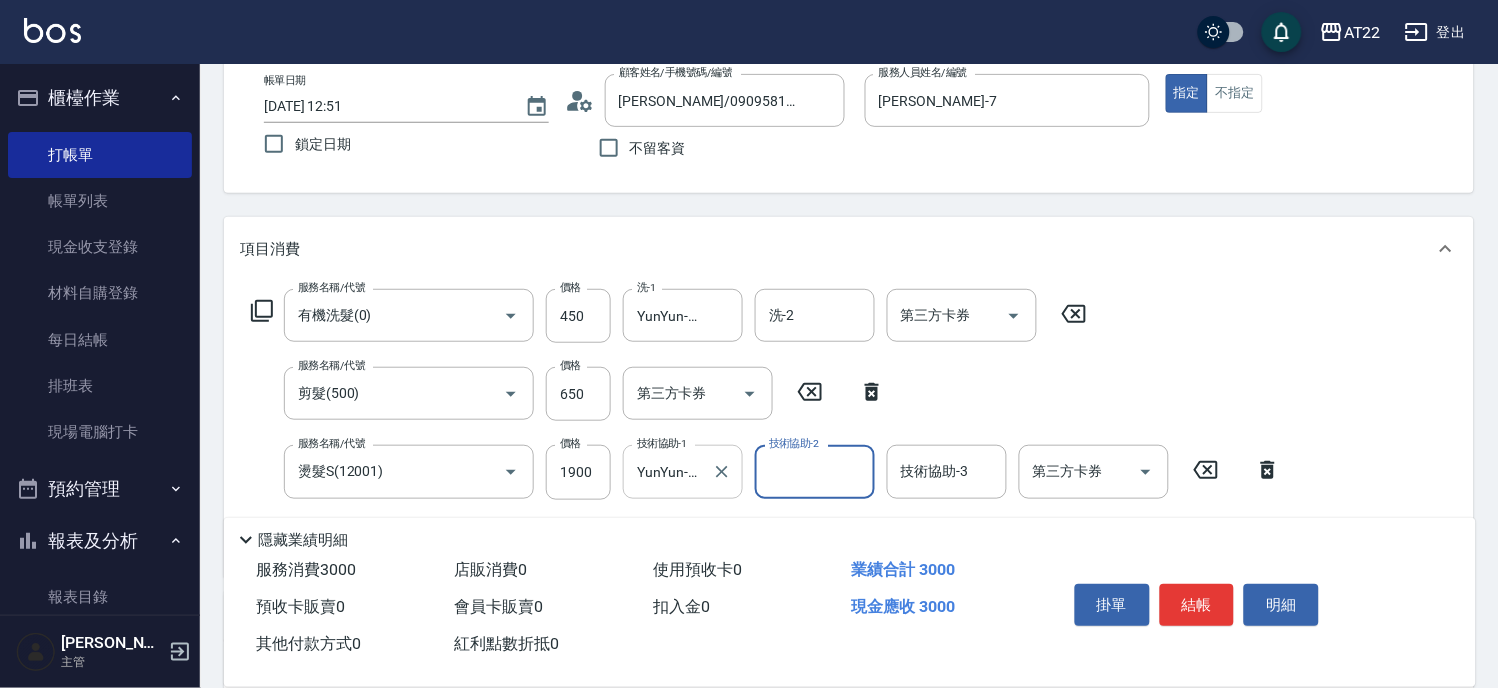 scroll, scrollTop: 444, scrollLeft: 0, axis: vertical 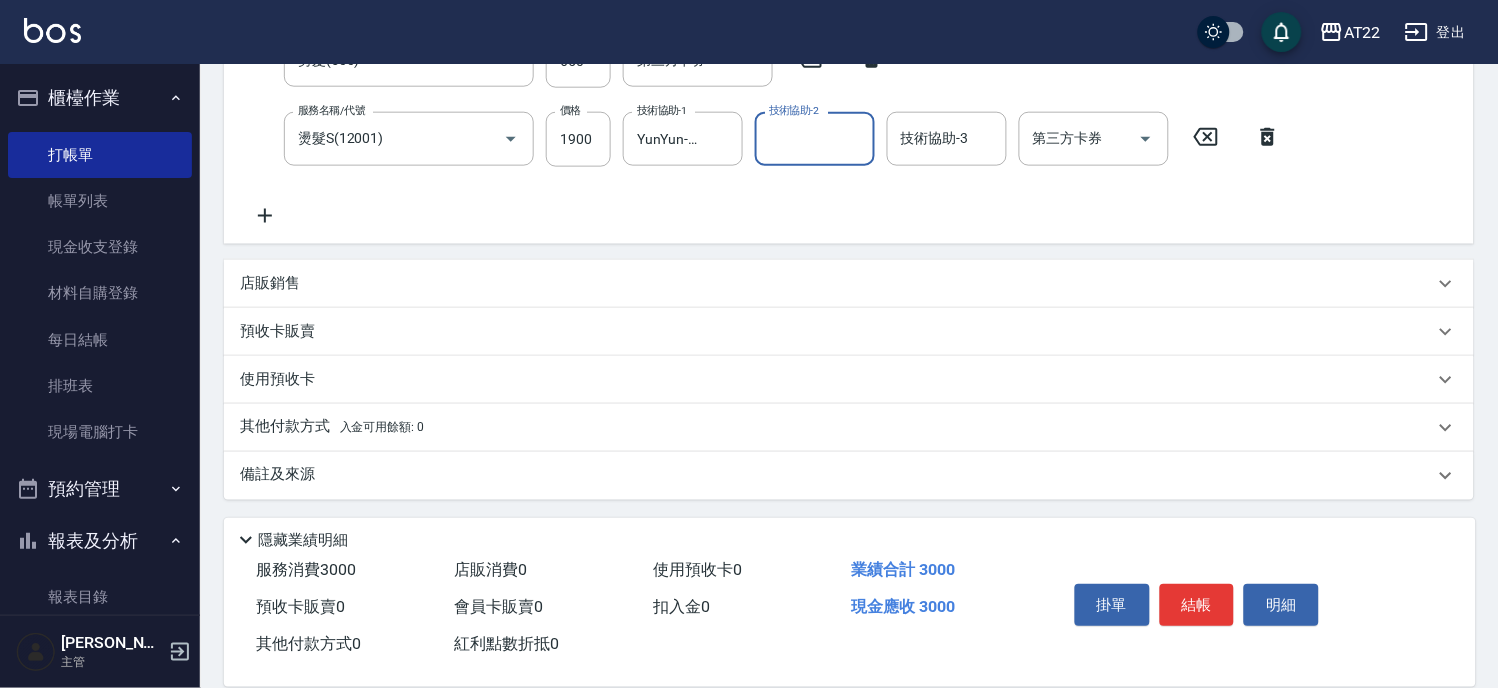click 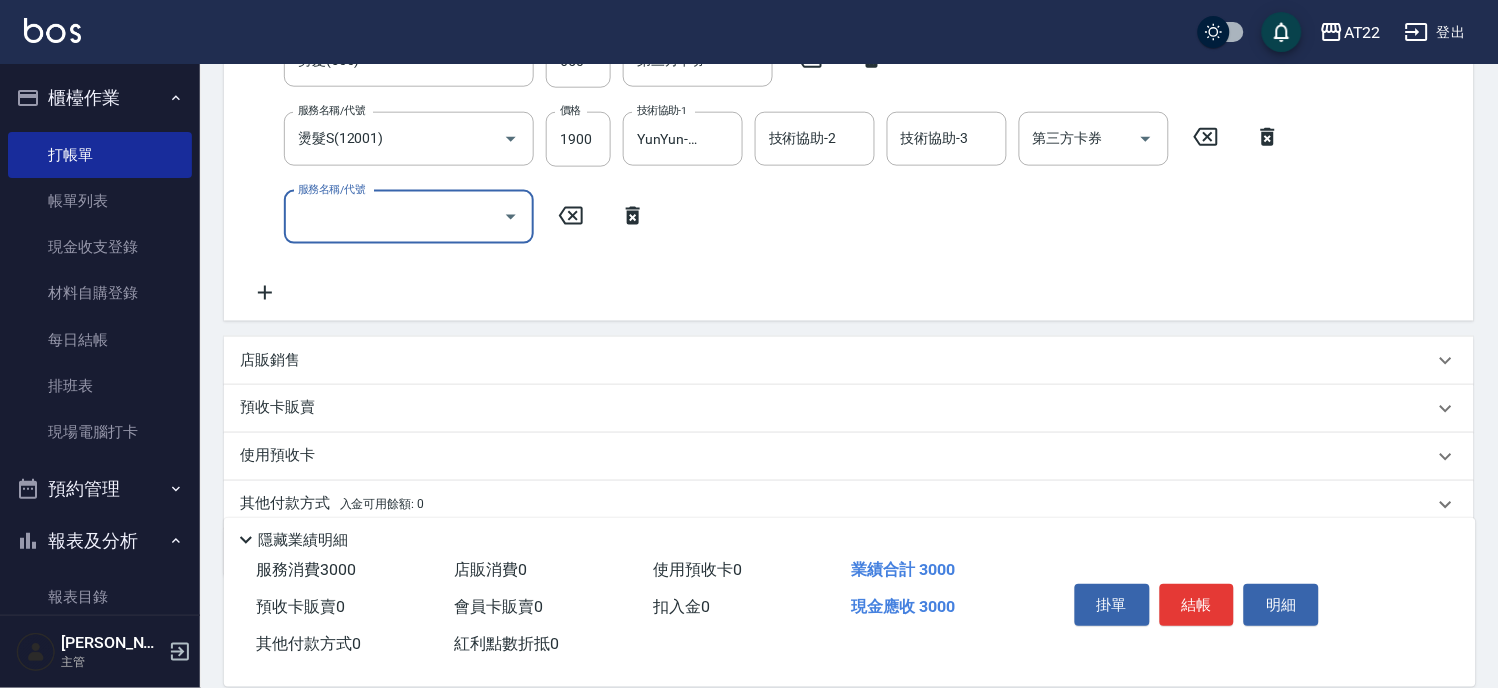 scroll, scrollTop: 82, scrollLeft: 0, axis: vertical 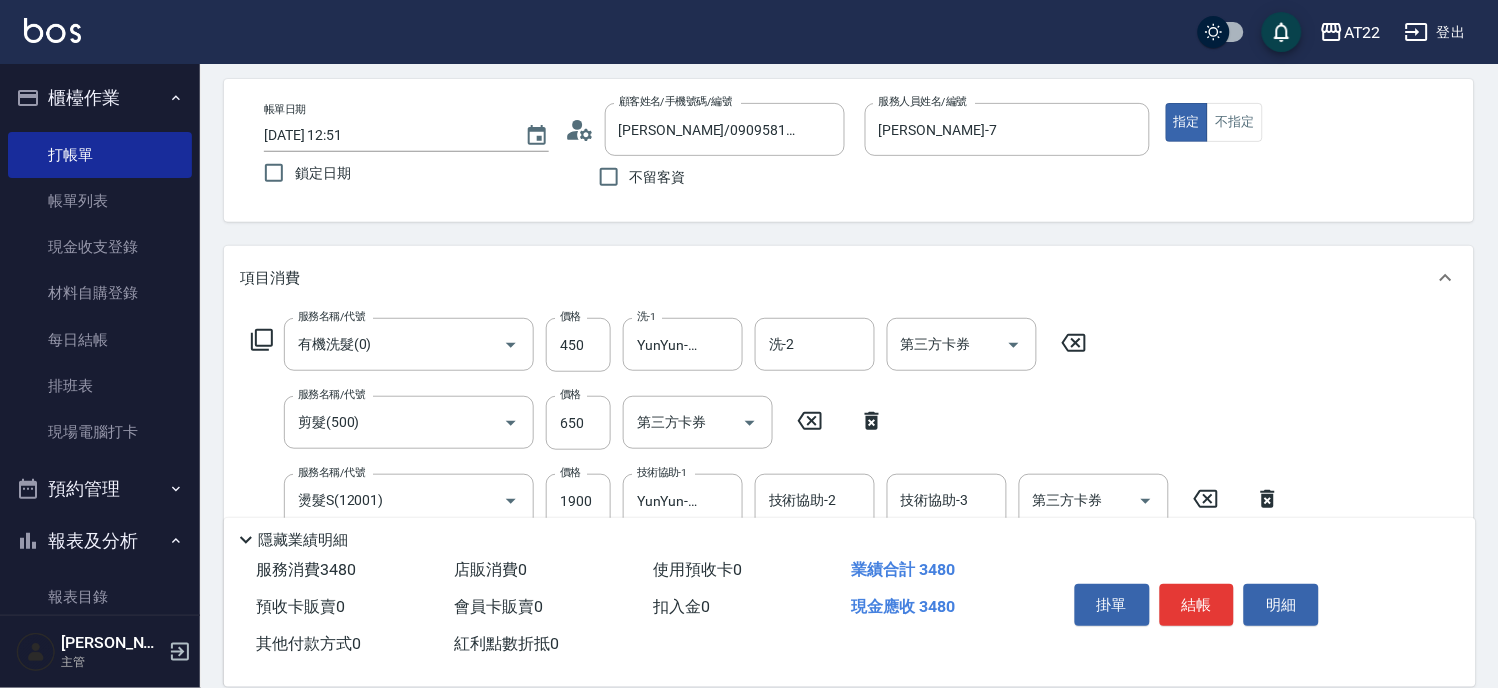 type on "[PERSON_NAME]護(480)" 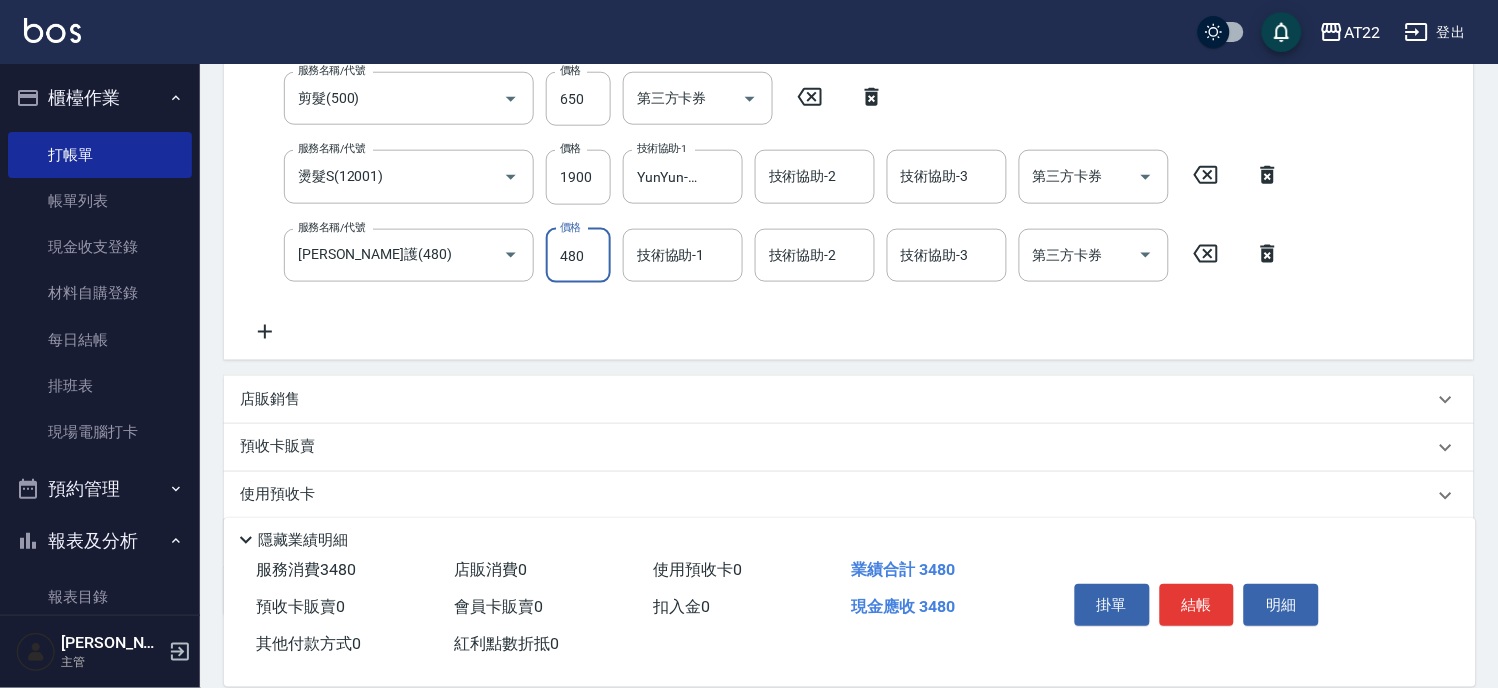 scroll, scrollTop: 415, scrollLeft: 0, axis: vertical 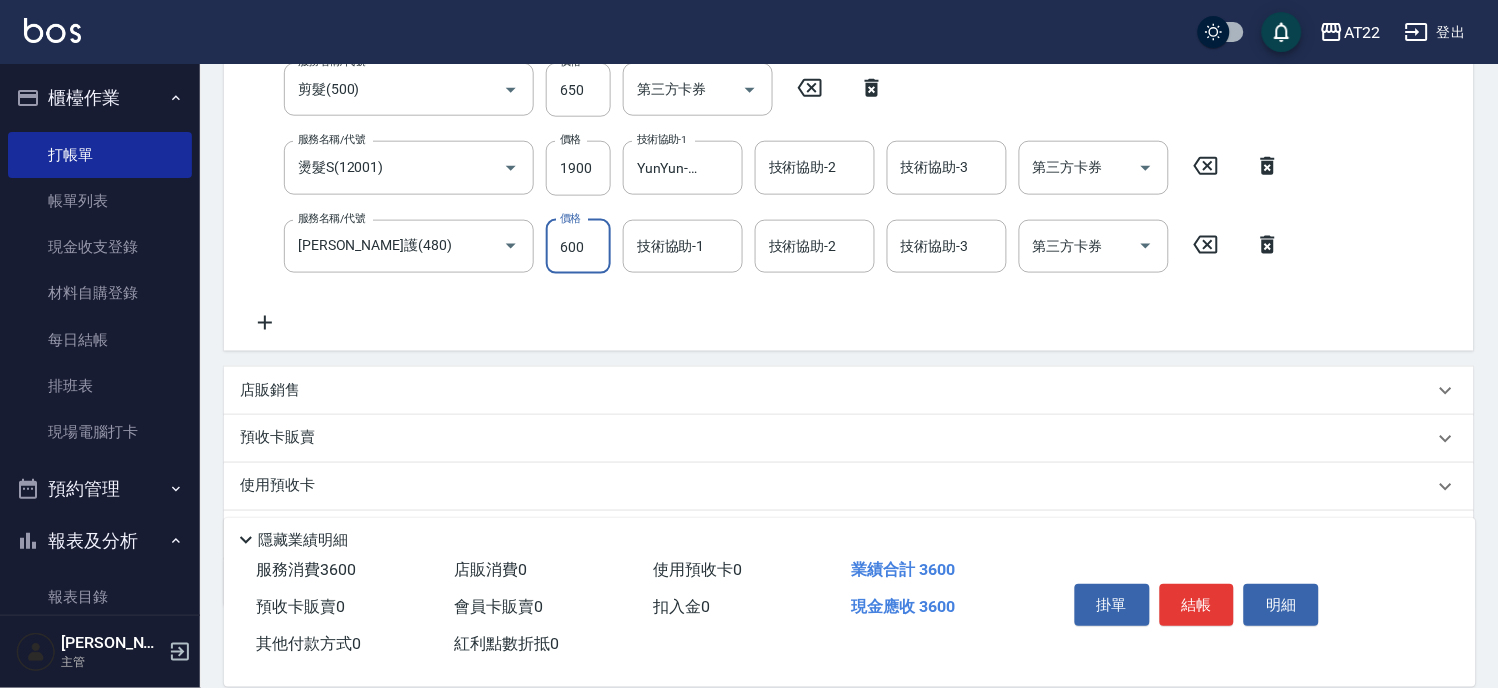 type on "600" 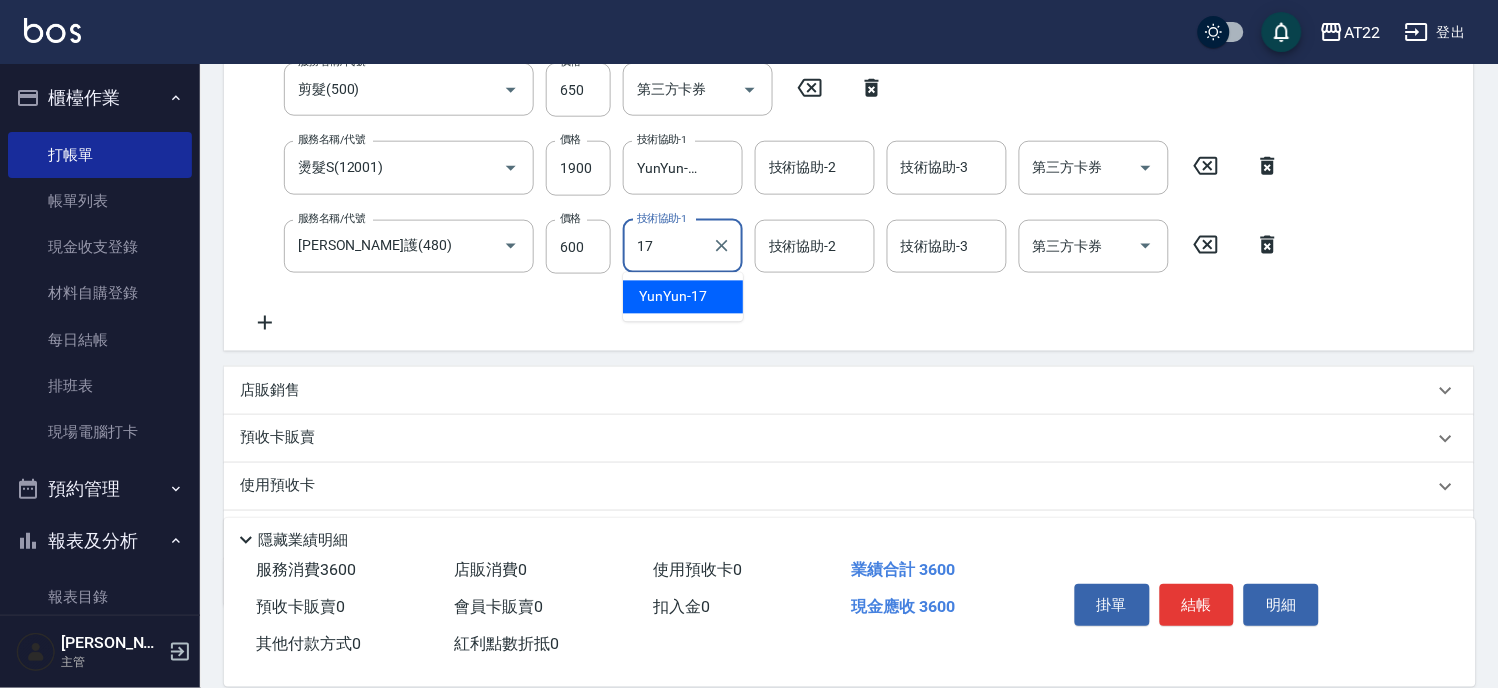 type on "YunYun-17" 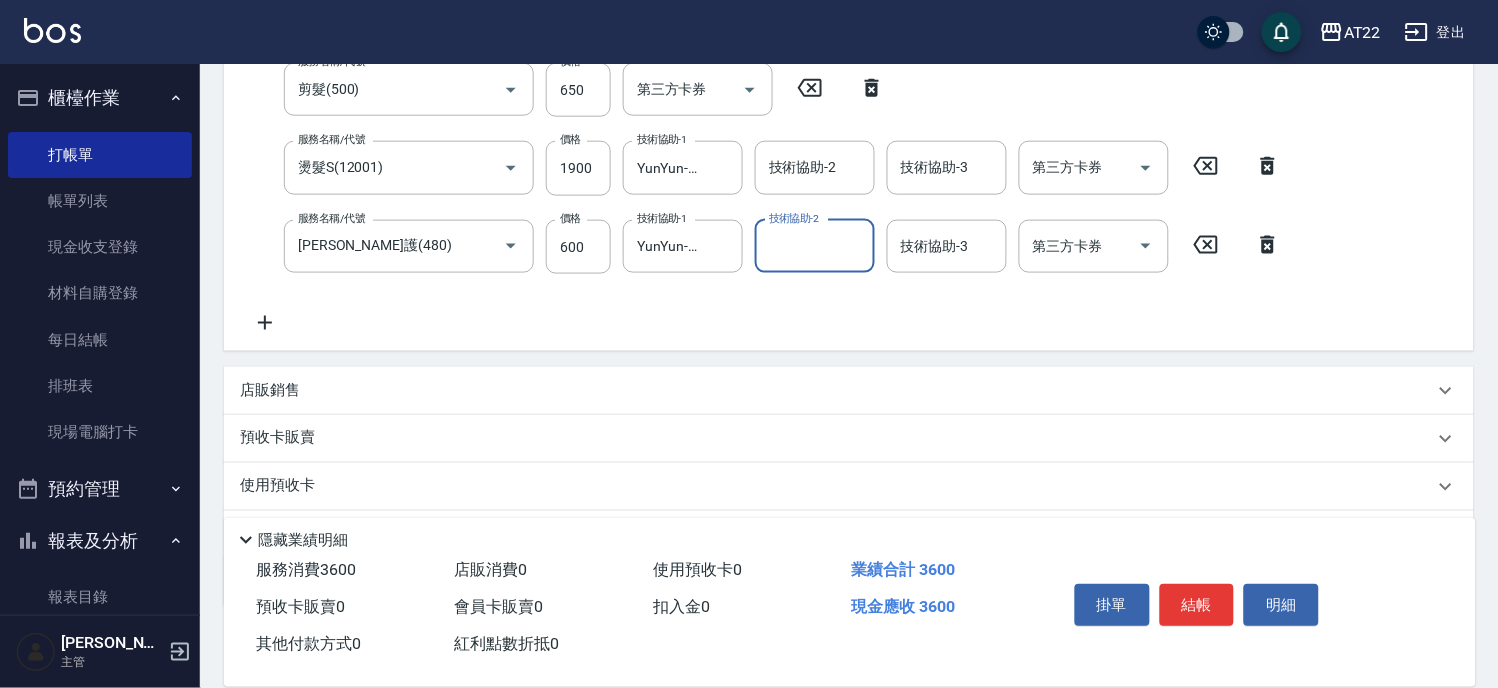 click on "店販銷售" at bounding box center (837, 390) 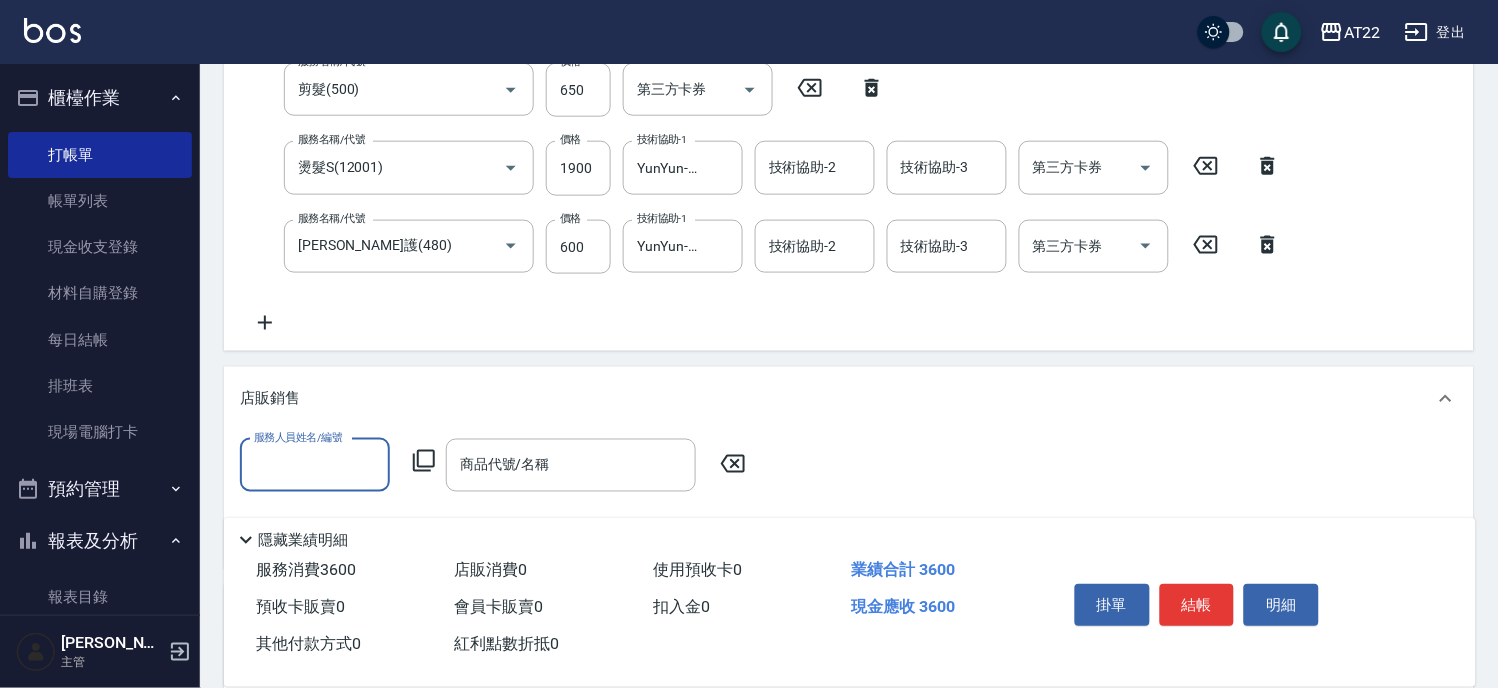 scroll, scrollTop: 0, scrollLeft: 0, axis: both 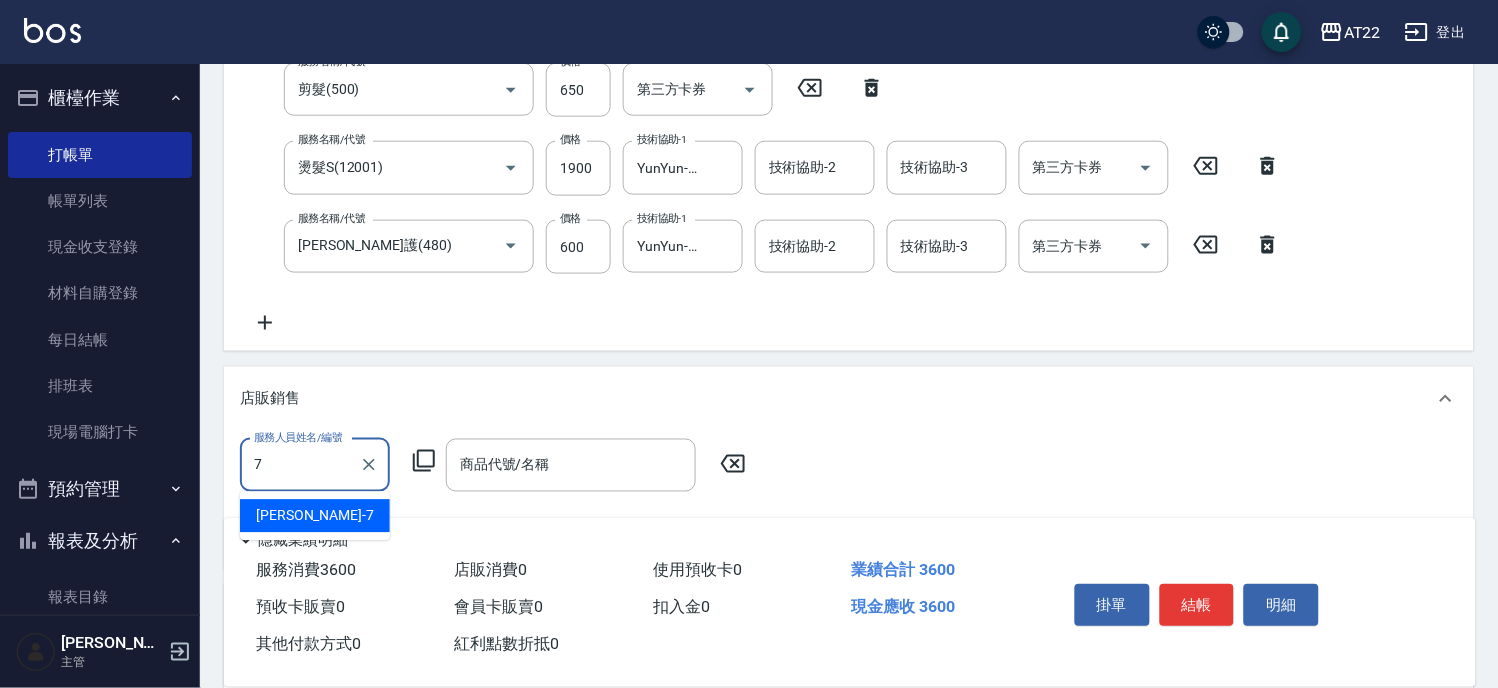 type on "[PERSON_NAME]-7" 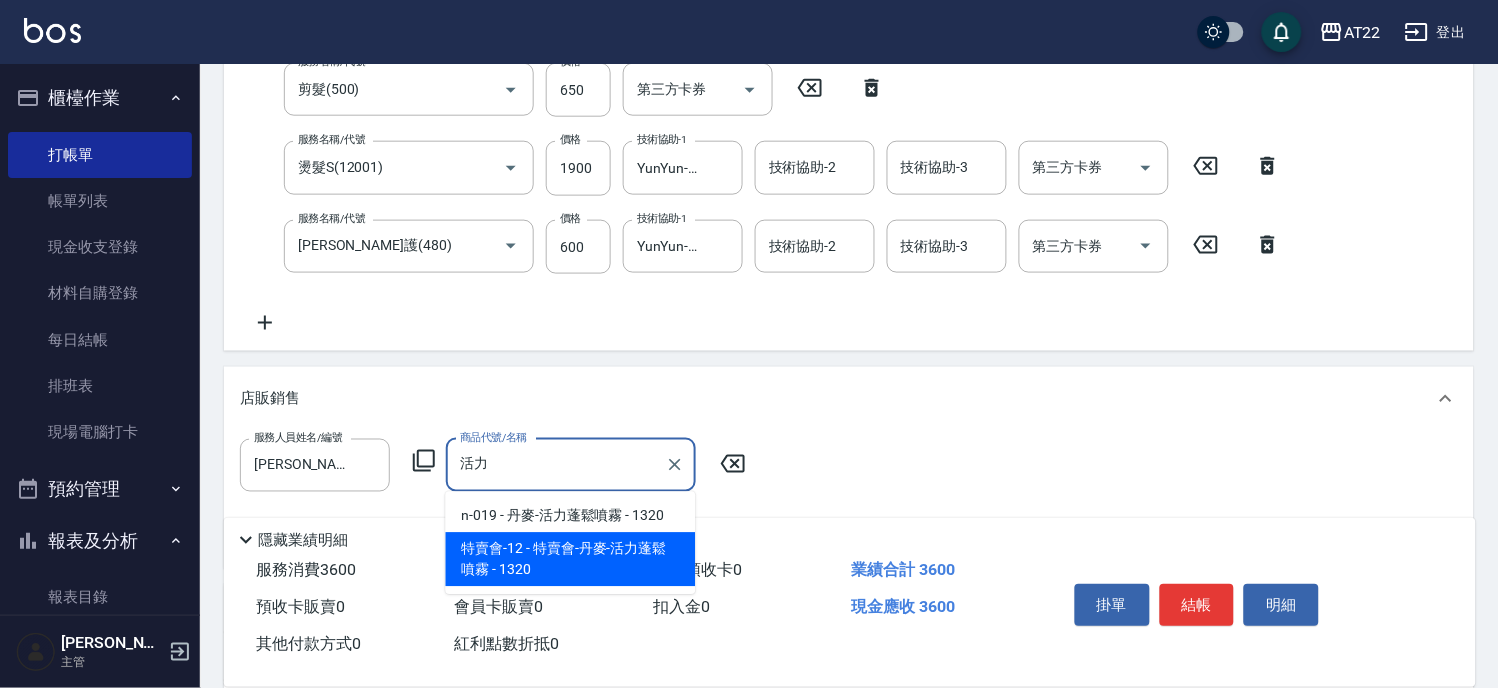 click on "特賣會-12 - 特賣會-丹麥-活力蓬鬆噴霧 - 1320" at bounding box center [571, 560] 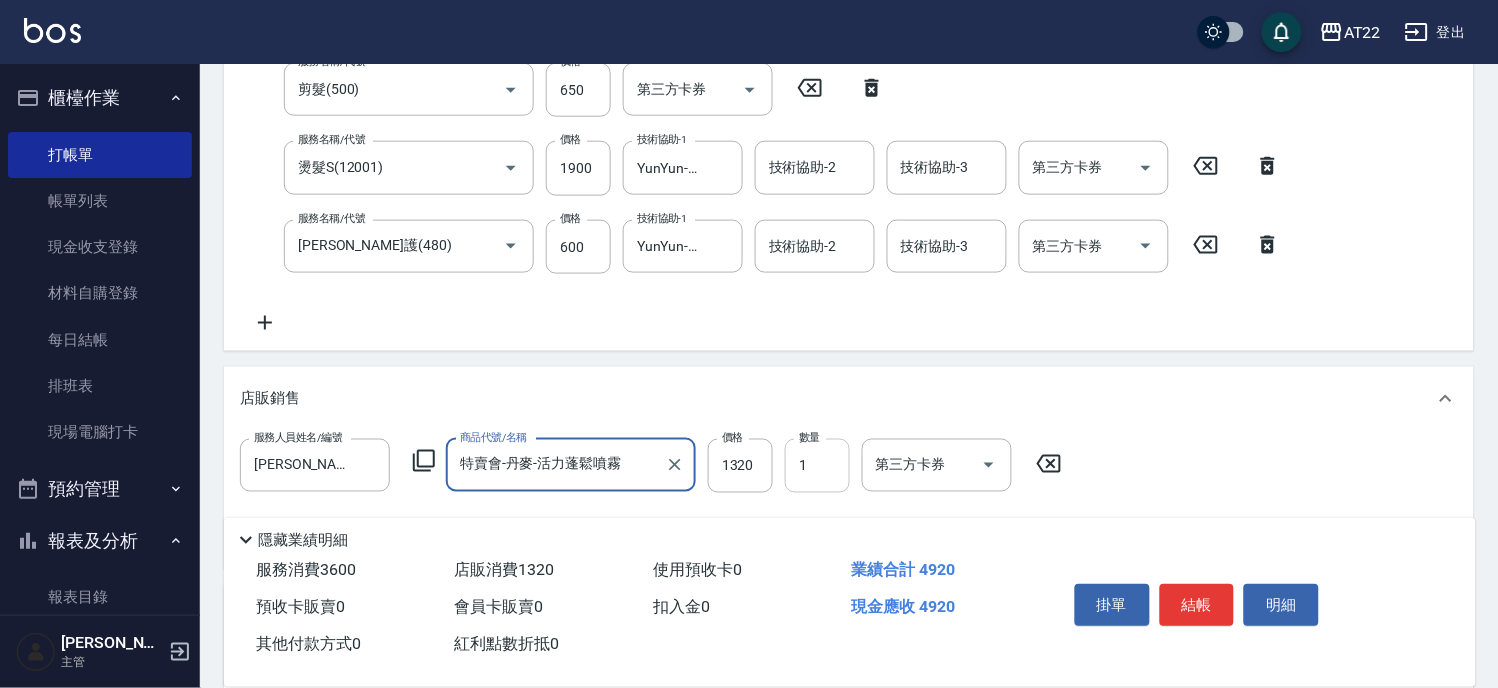 type on "特賣會-丹麥-活力蓬鬆噴霧" 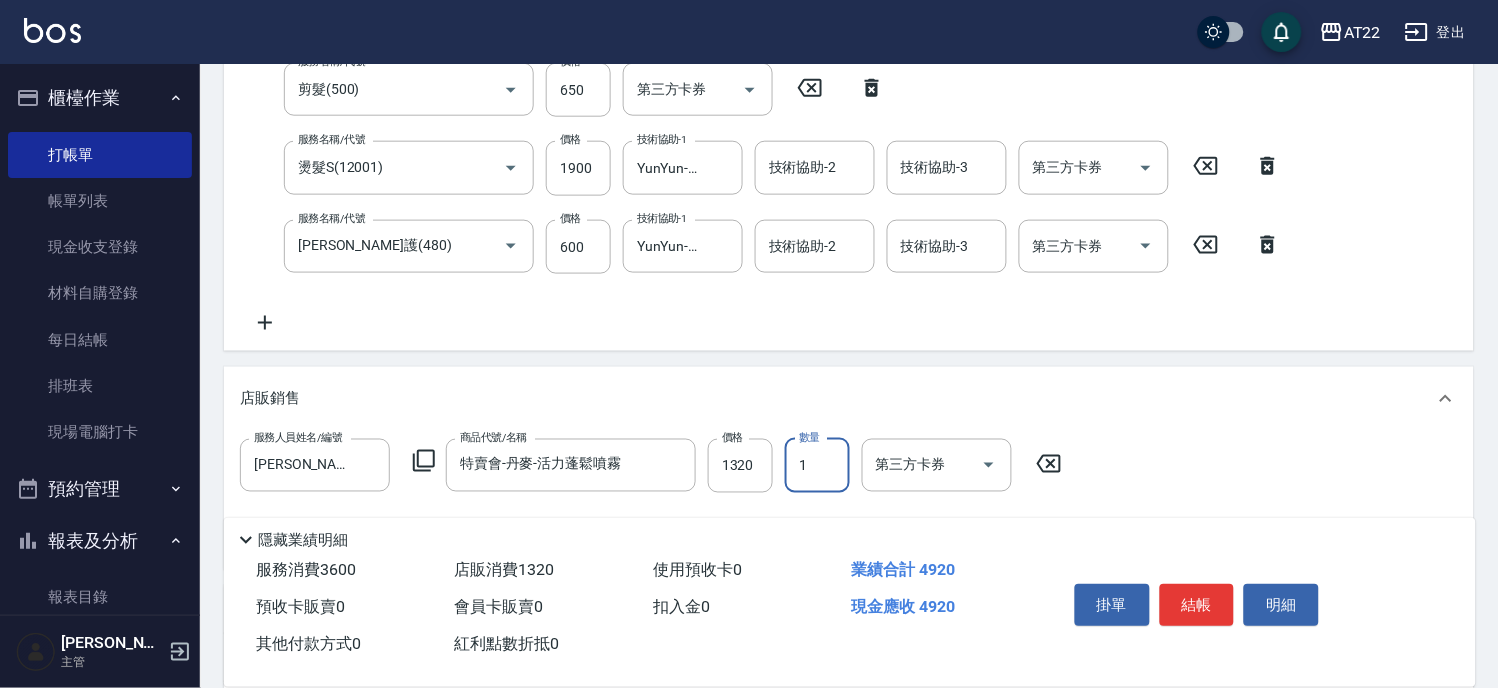click on "1" at bounding box center [817, 466] 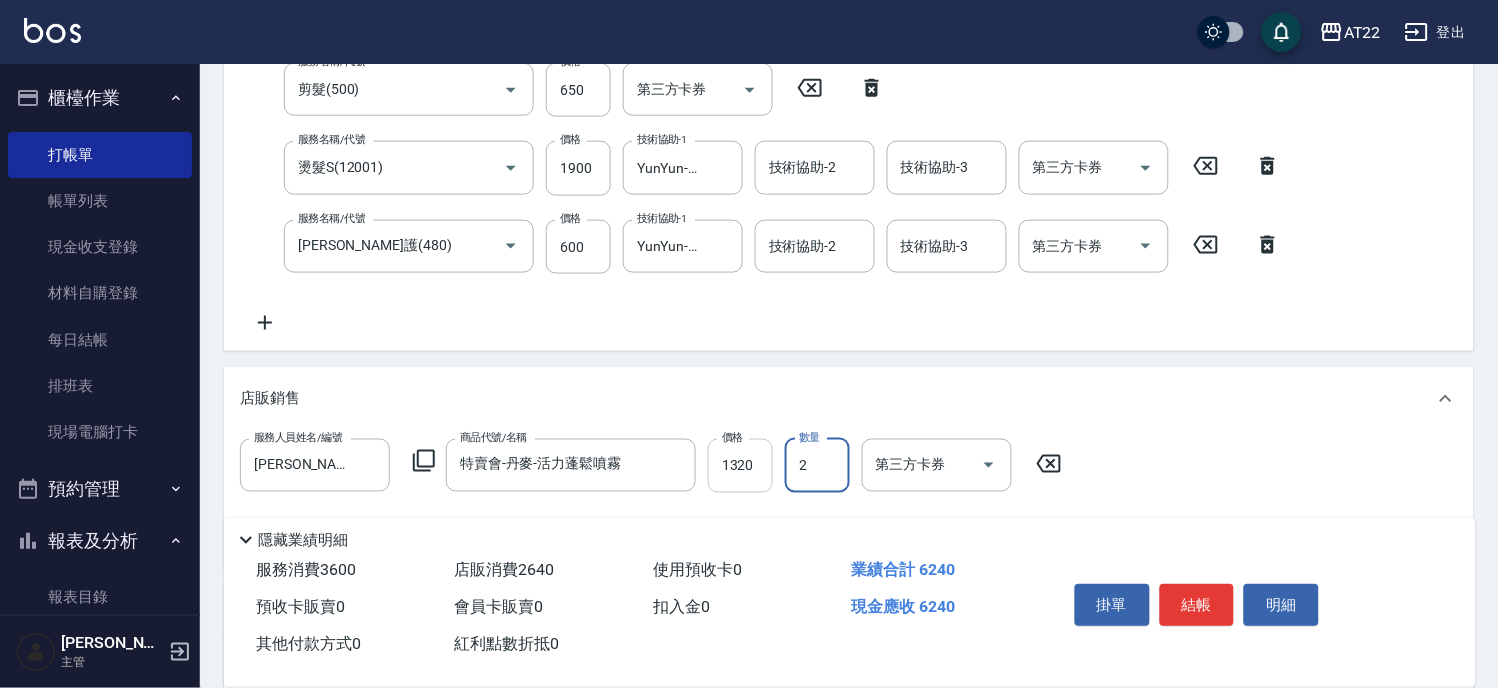 type on "2" 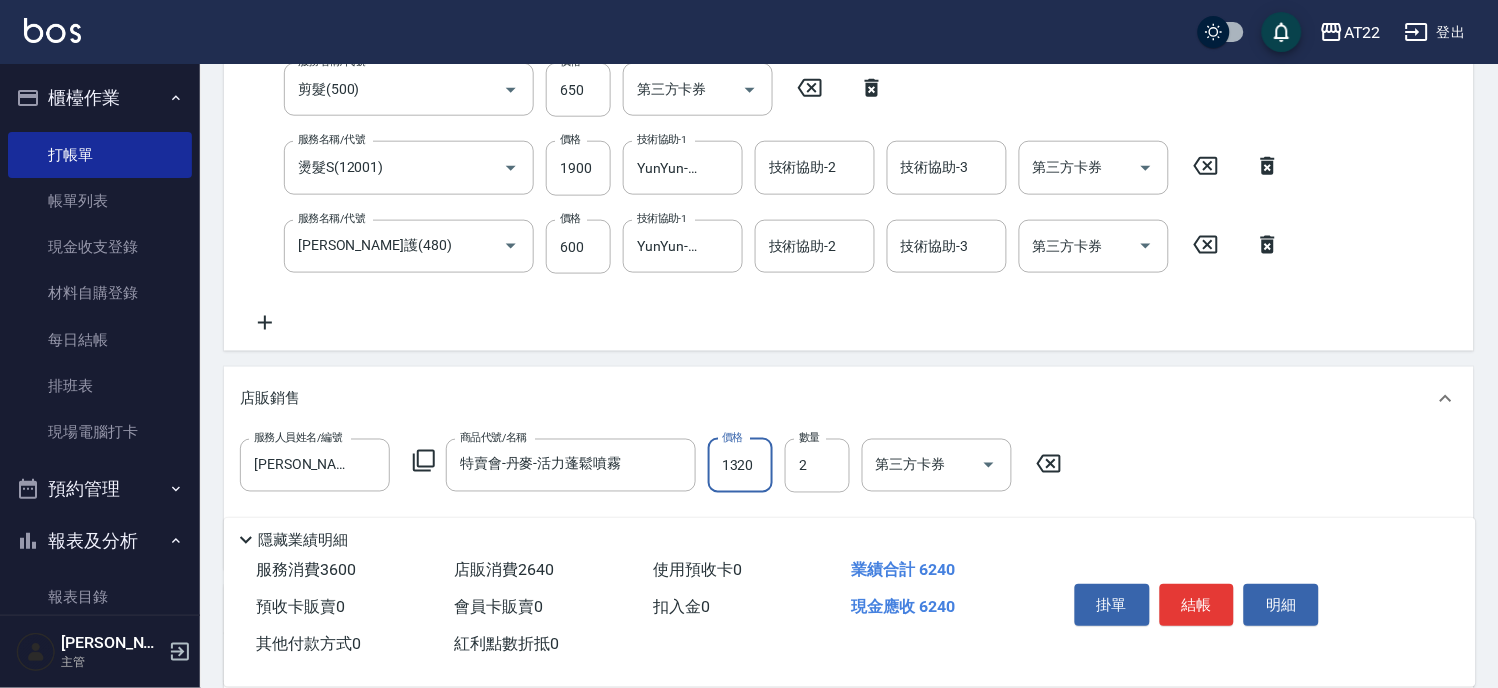 click on "1320" at bounding box center (740, 466) 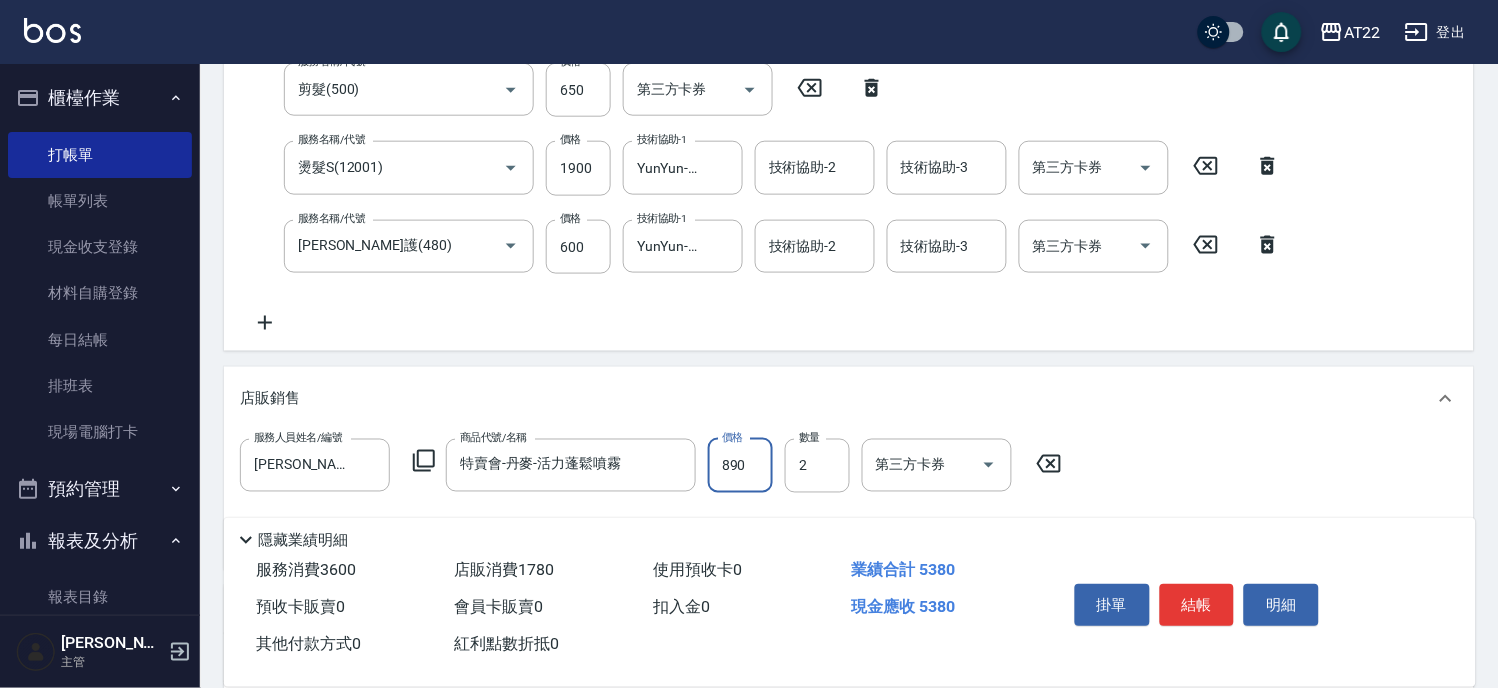 click on "890" at bounding box center (740, 466) 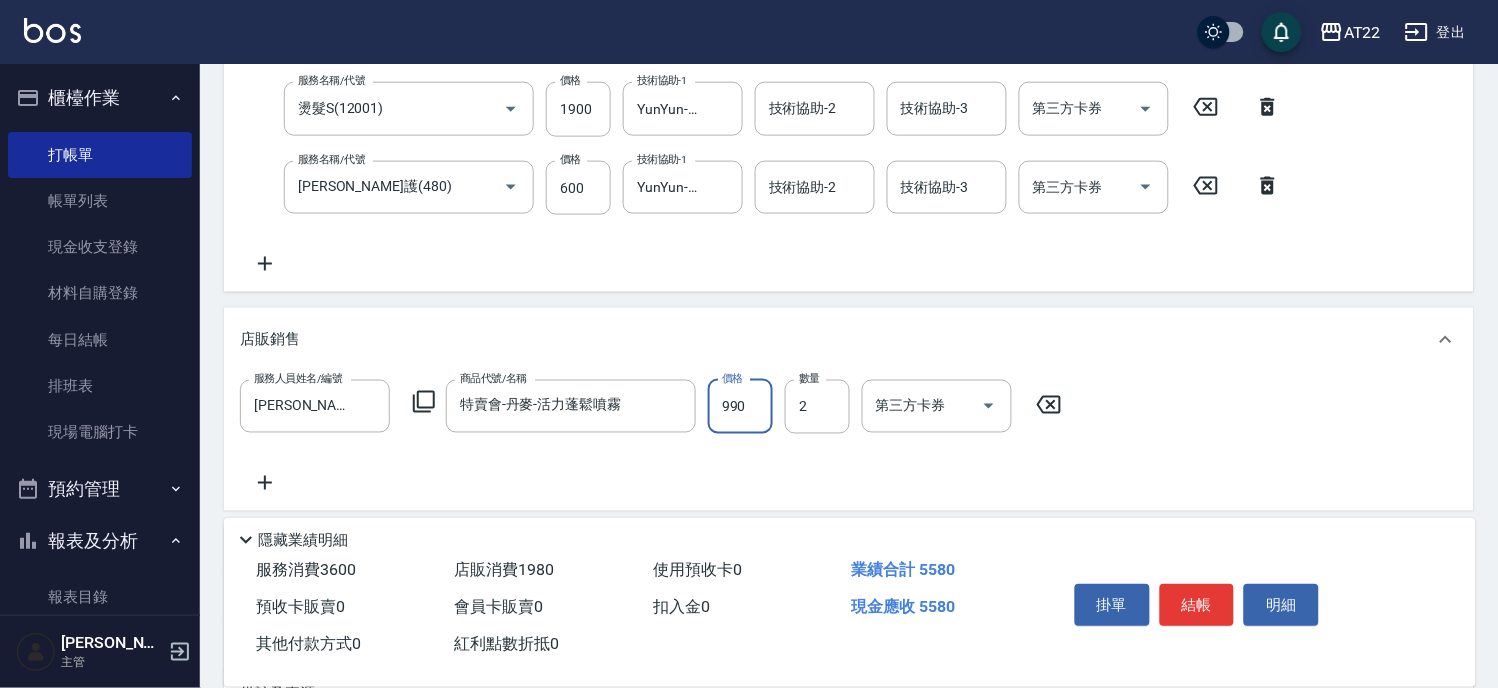 scroll, scrollTop: 526, scrollLeft: 0, axis: vertical 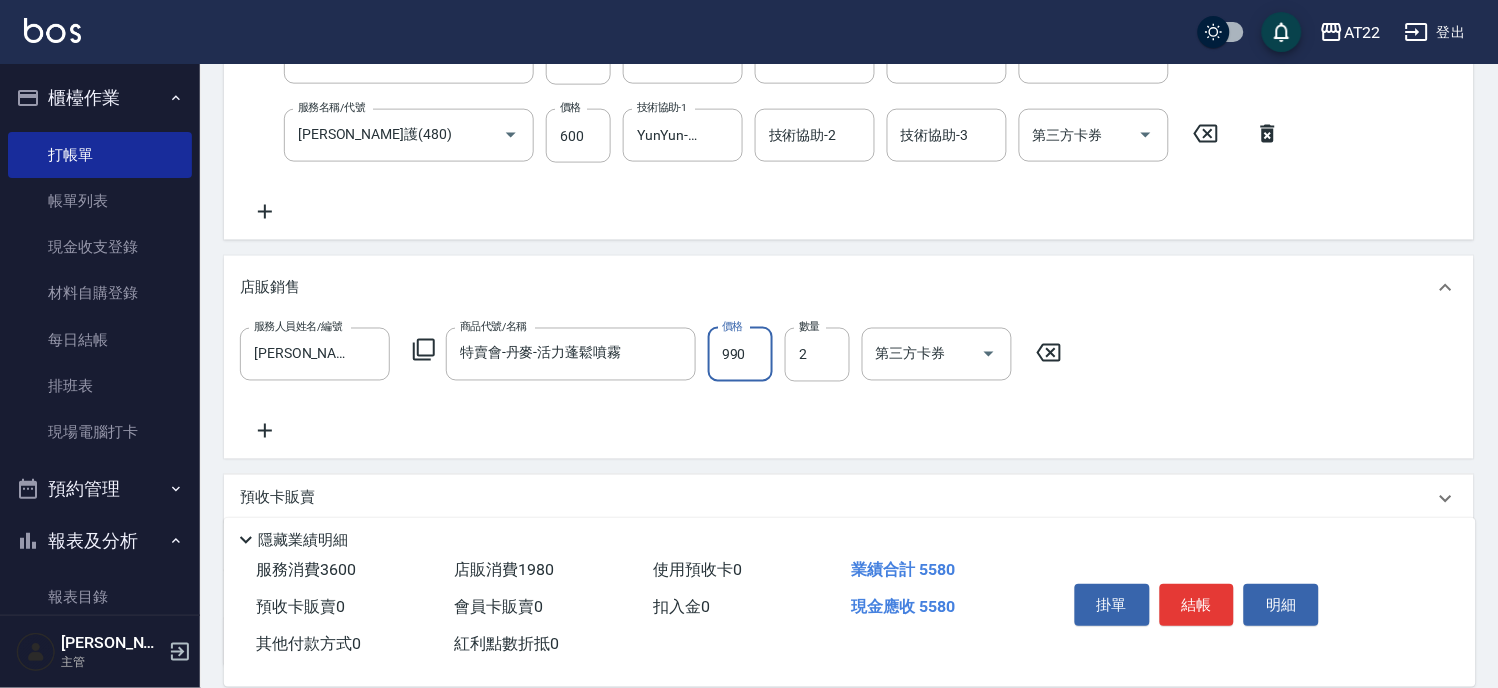 type on "990" 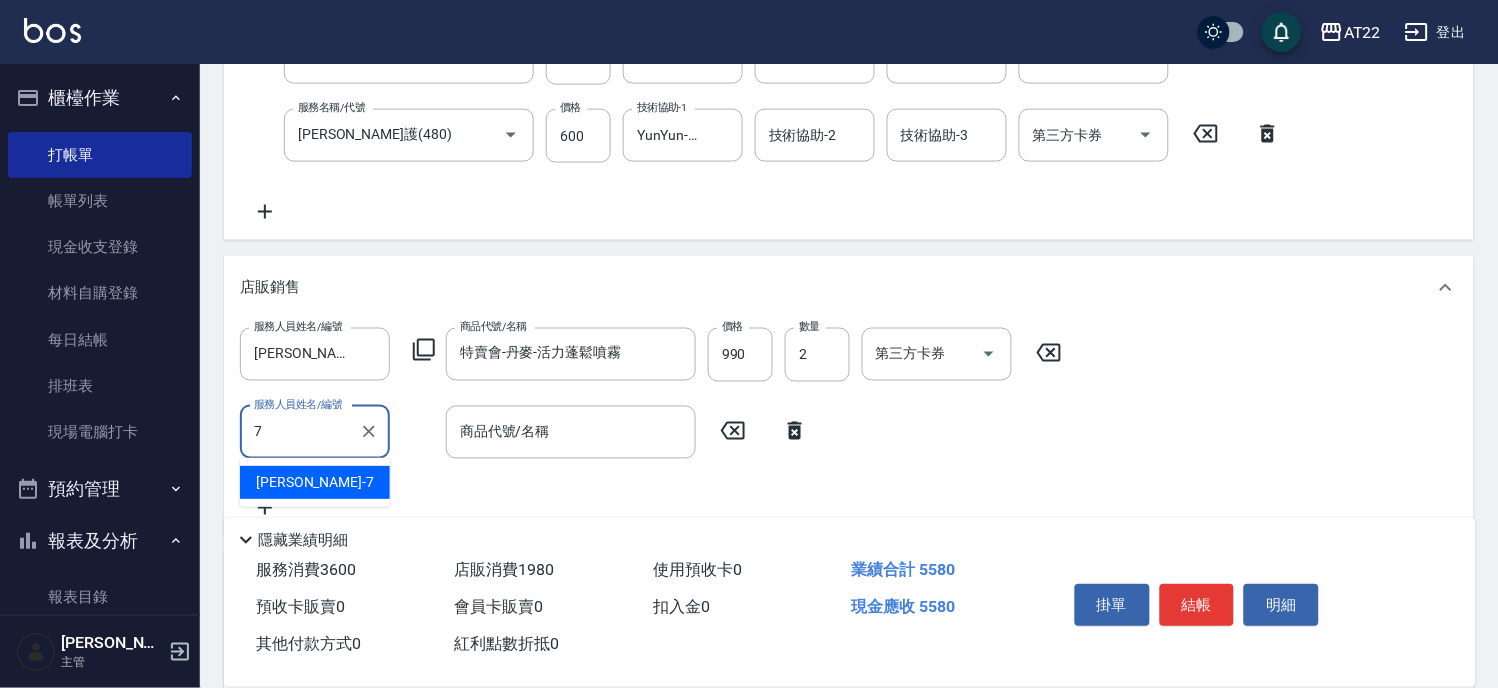 type on "[PERSON_NAME]-7" 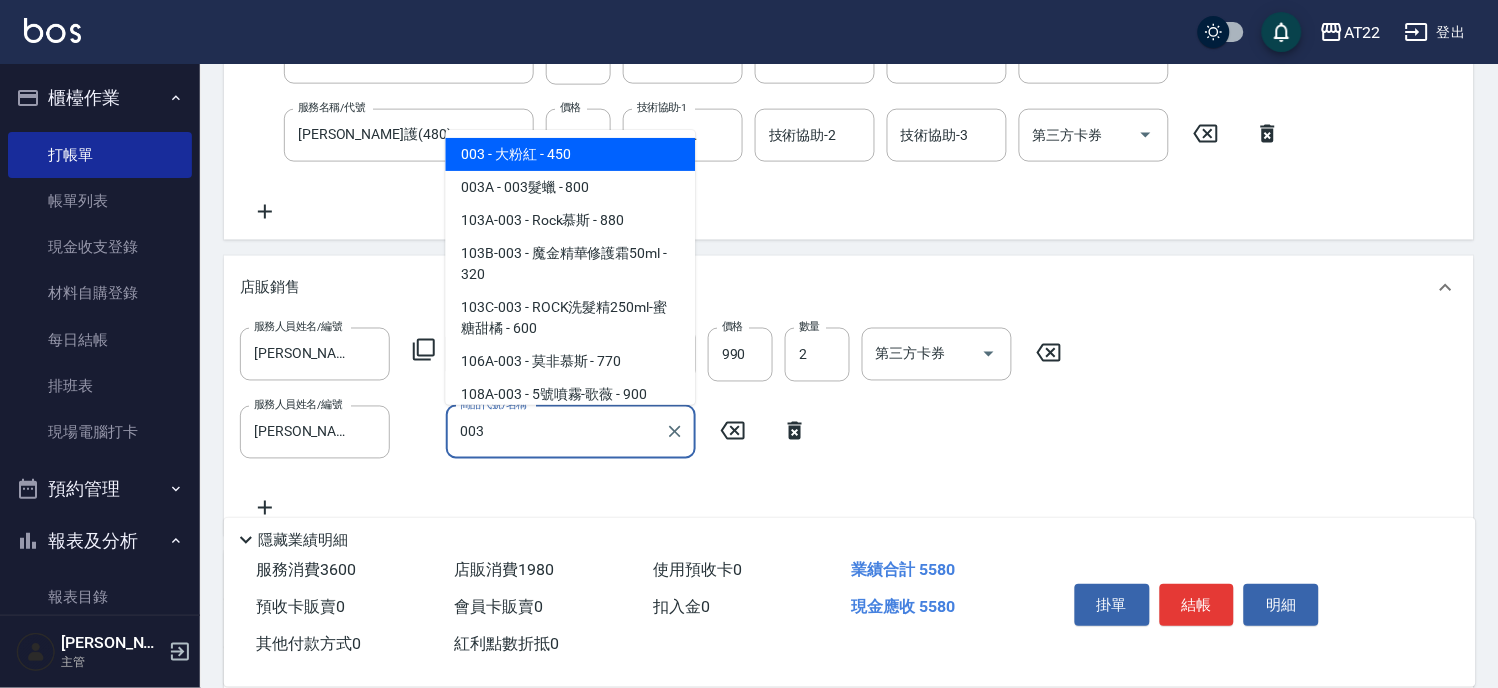 type on "003" 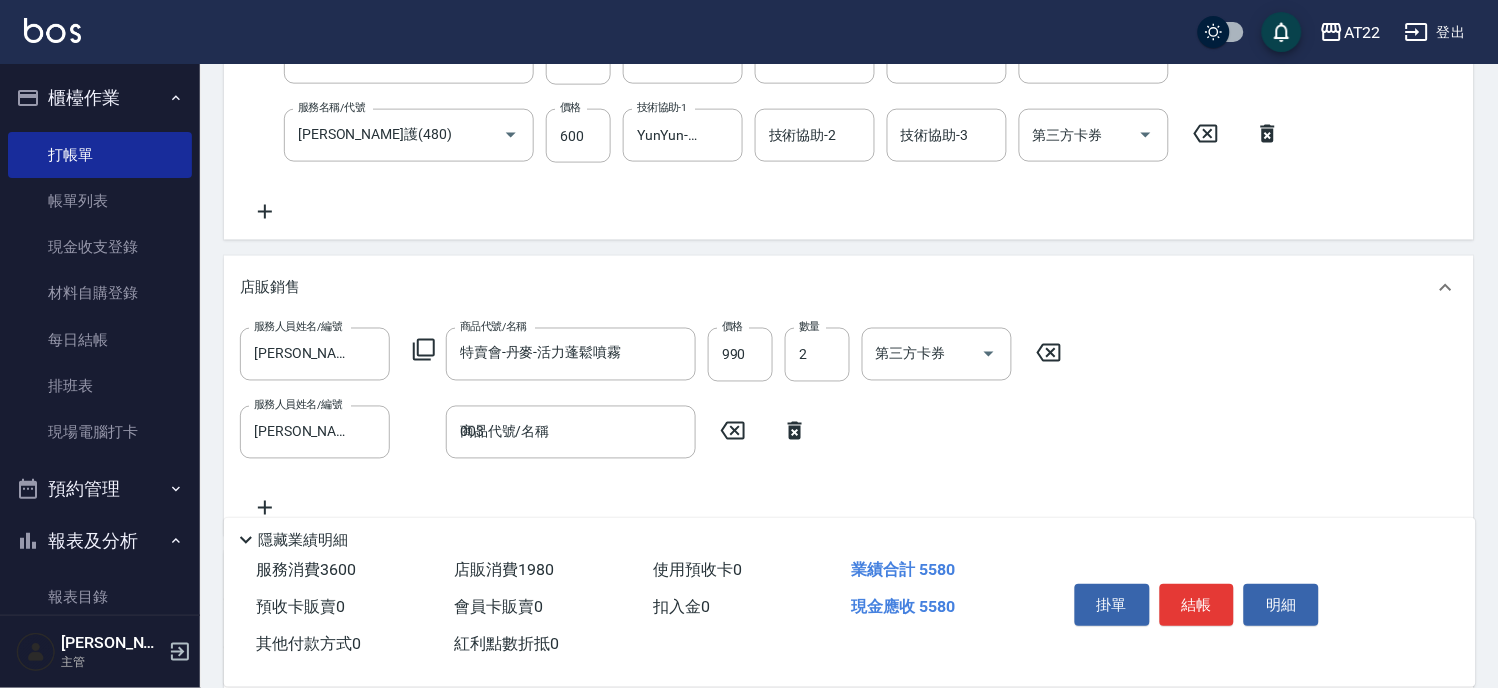 type 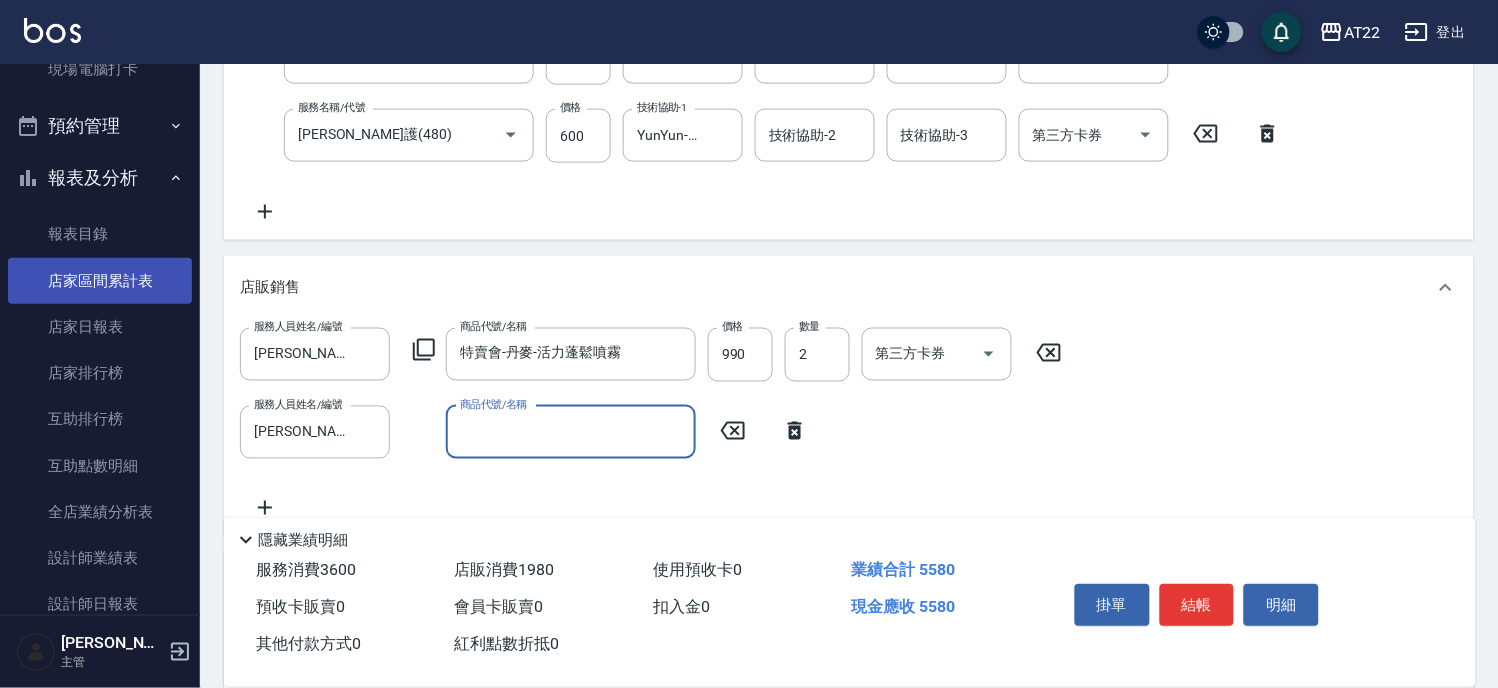 scroll, scrollTop: 444, scrollLeft: 0, axis: vertical 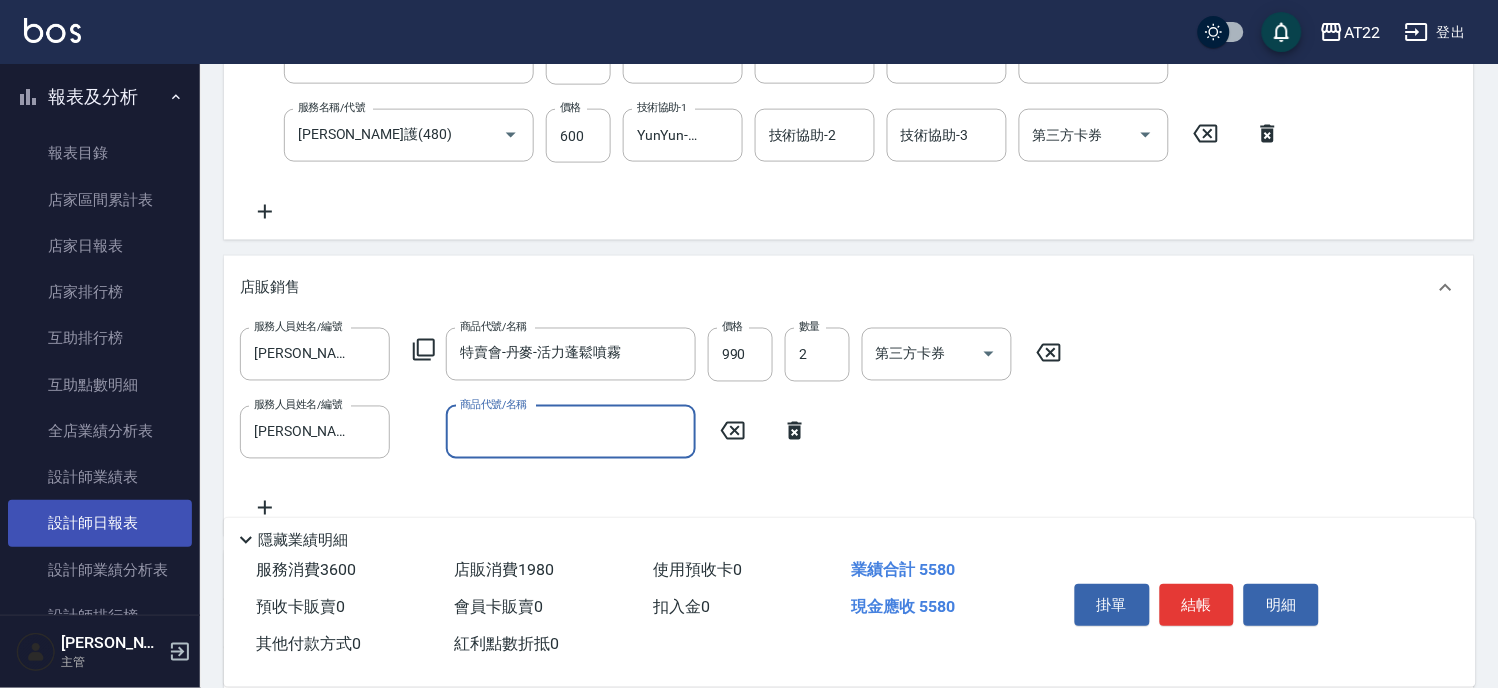 click on "設計師日報表" at bounding box center [100, 523] 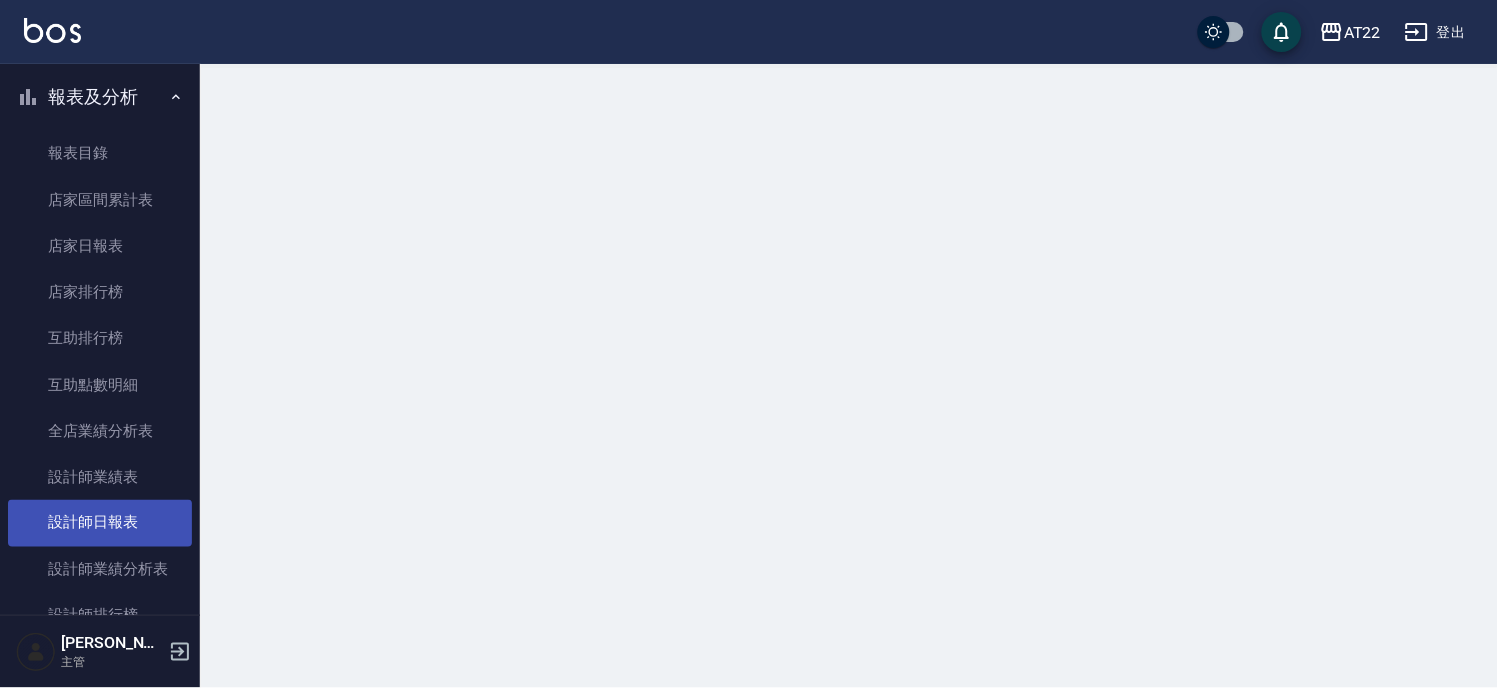 scroll, scrollTop: 0, scrollLeft: 0, axis: both 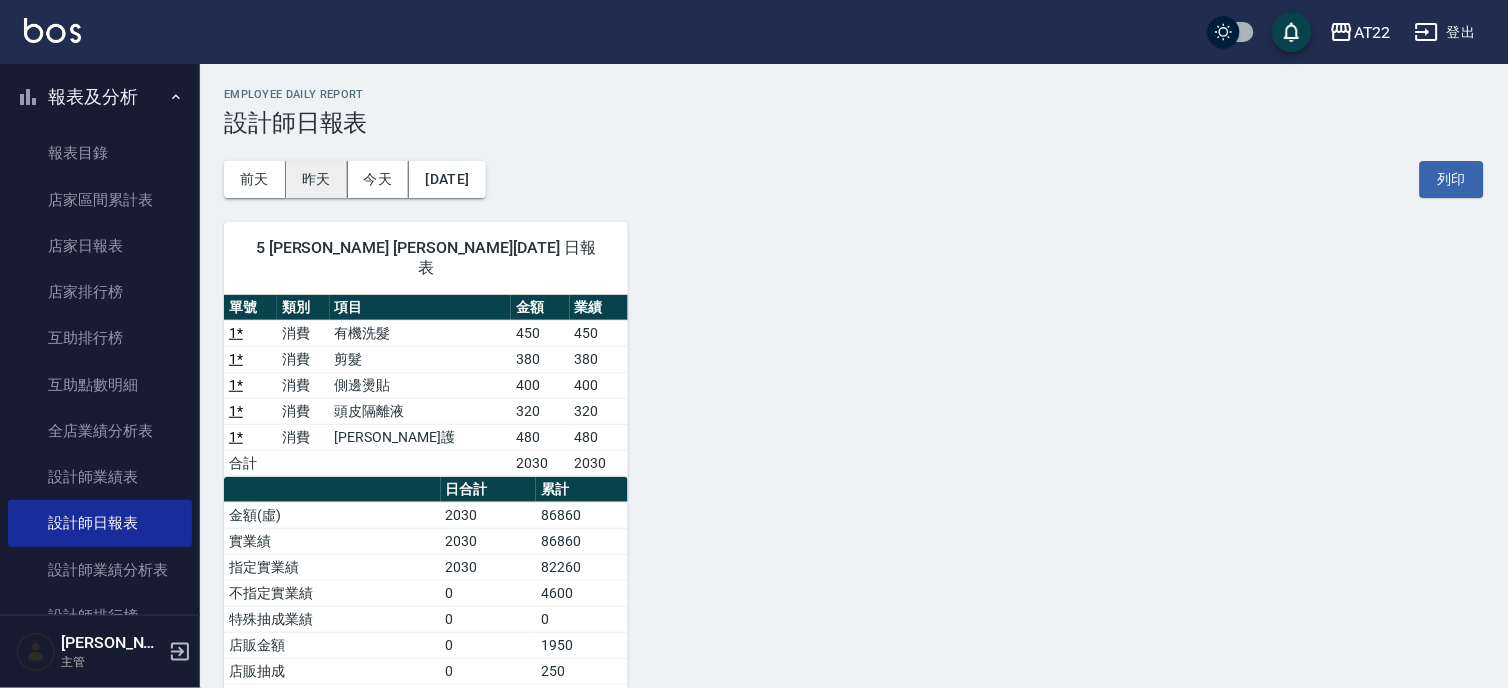 click on "昨天" at bounding box center [317, 179] 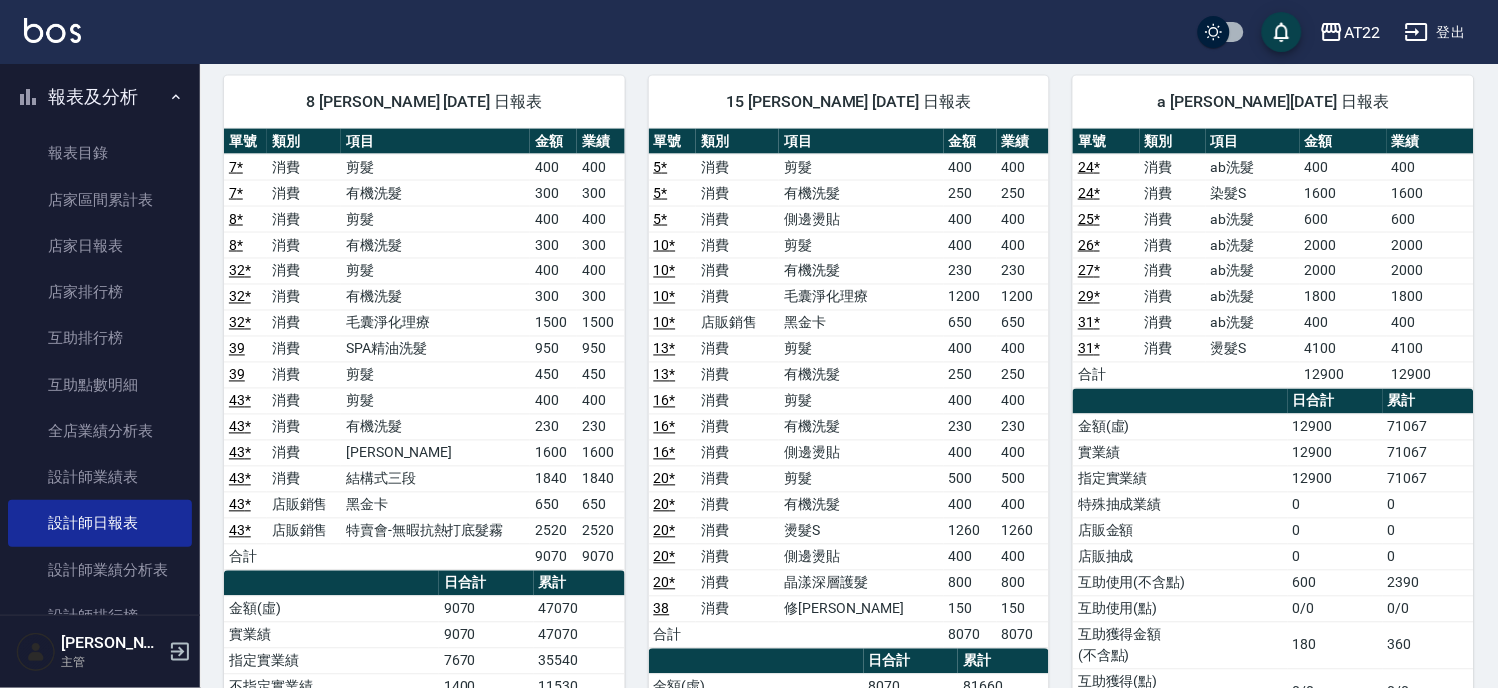 scroll, scrollTop: 2222, scrollLeft: 0, axis: vertical 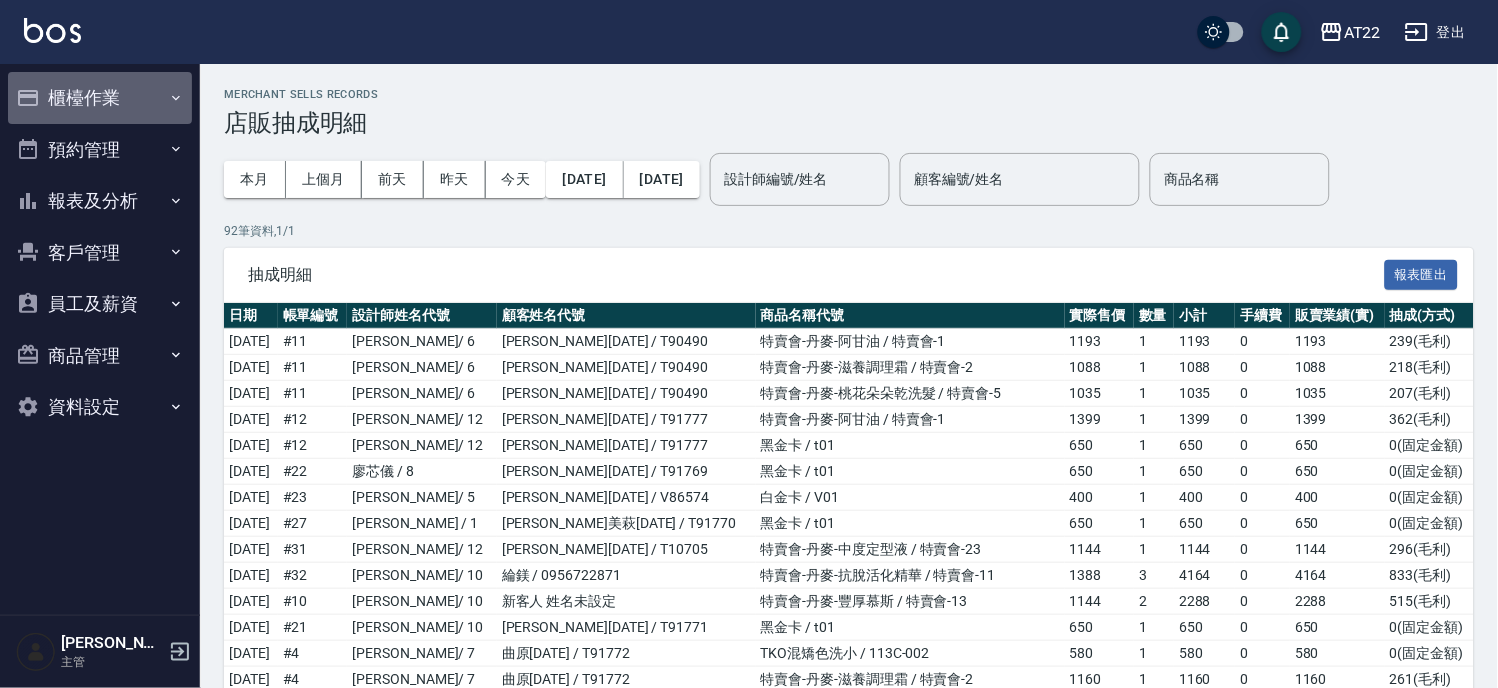click on "櫃檯作業" at bounding box center [100, 98] 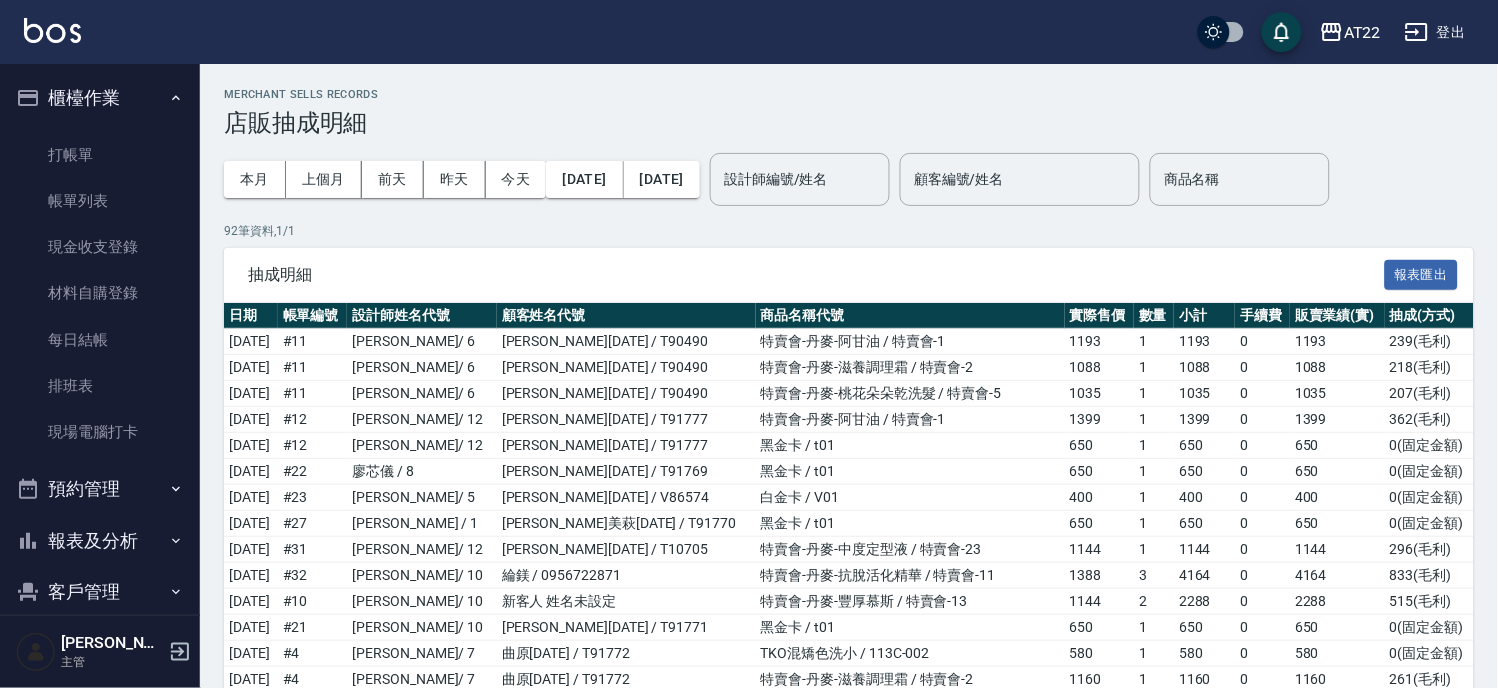 click on "打帳單 帳單列表 現金收支登錄 材料自購登錄 每日結帳 排班表 現場電腦打卡" at bounding box center [100, 294] 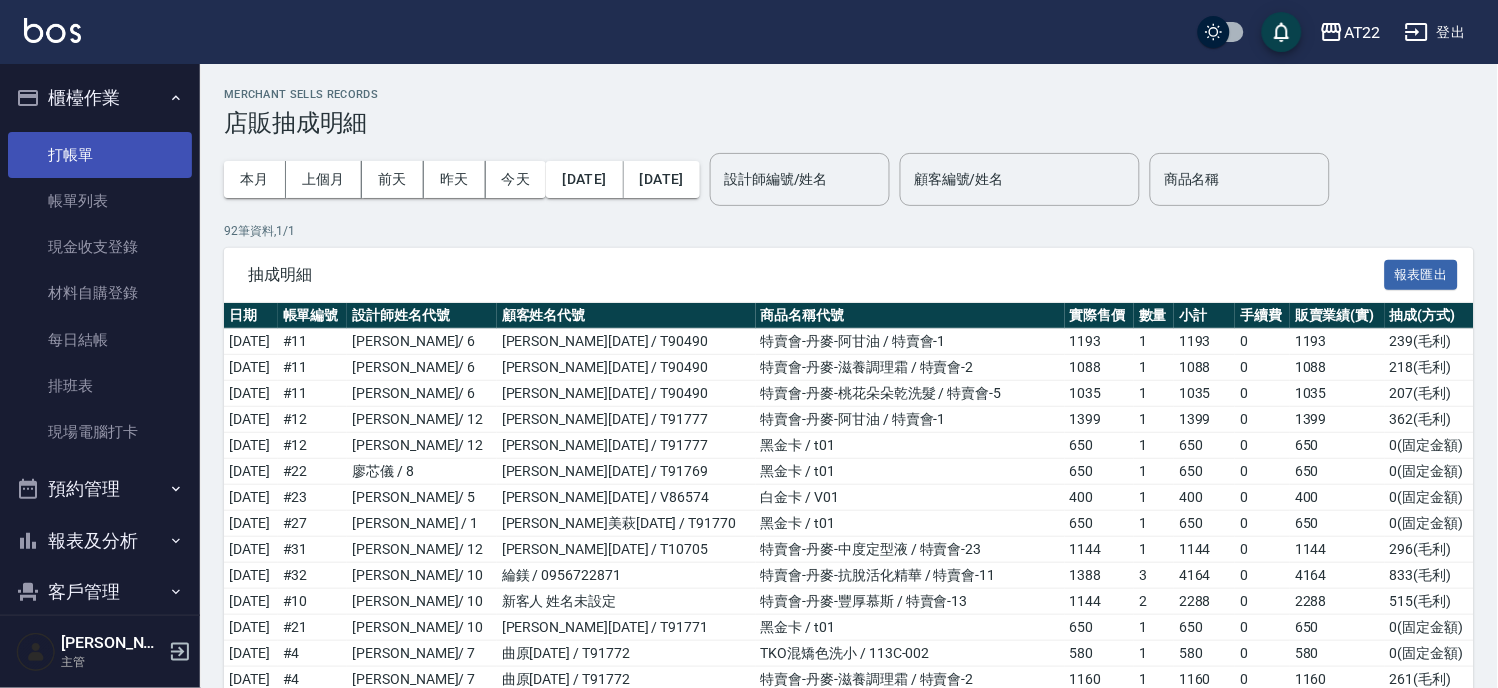 click on "打帳單" at bounding box center [100, 155] 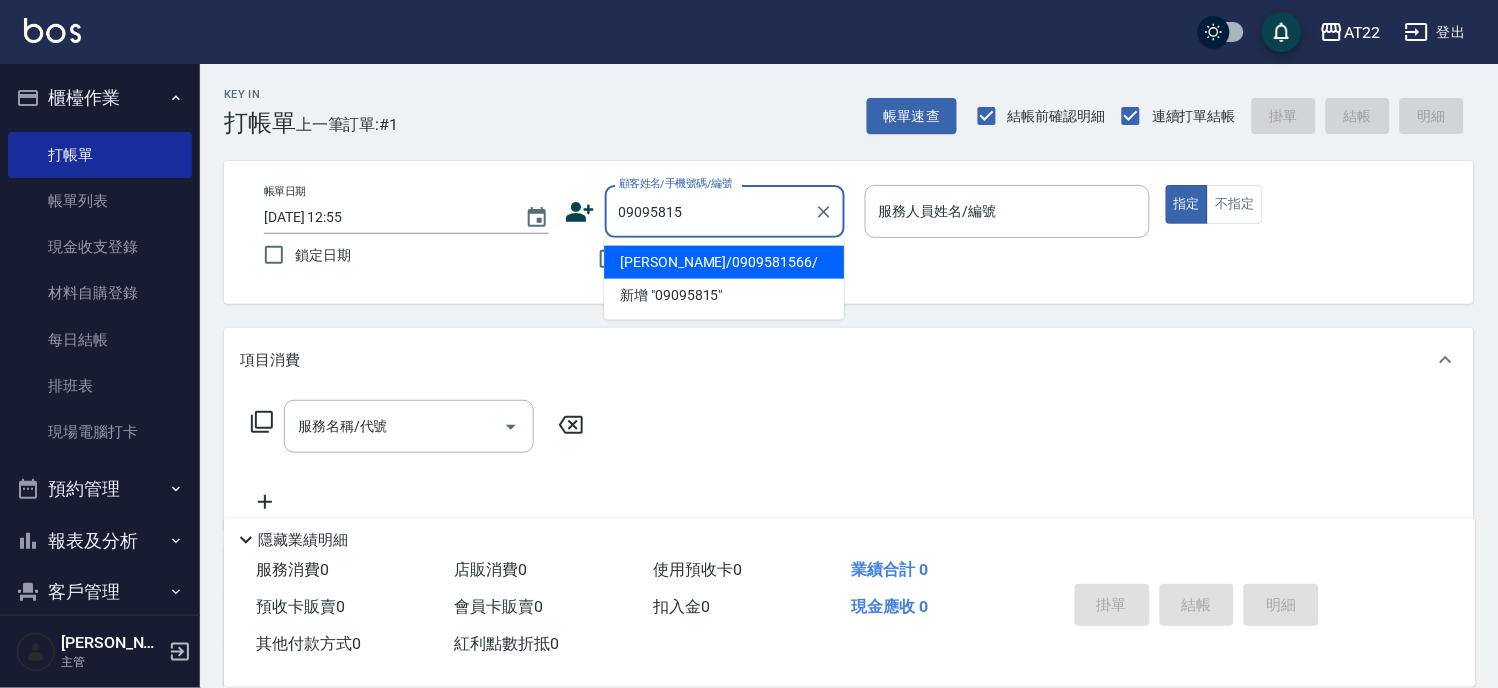 type on "[PERSON_NAME]/0909581566/" 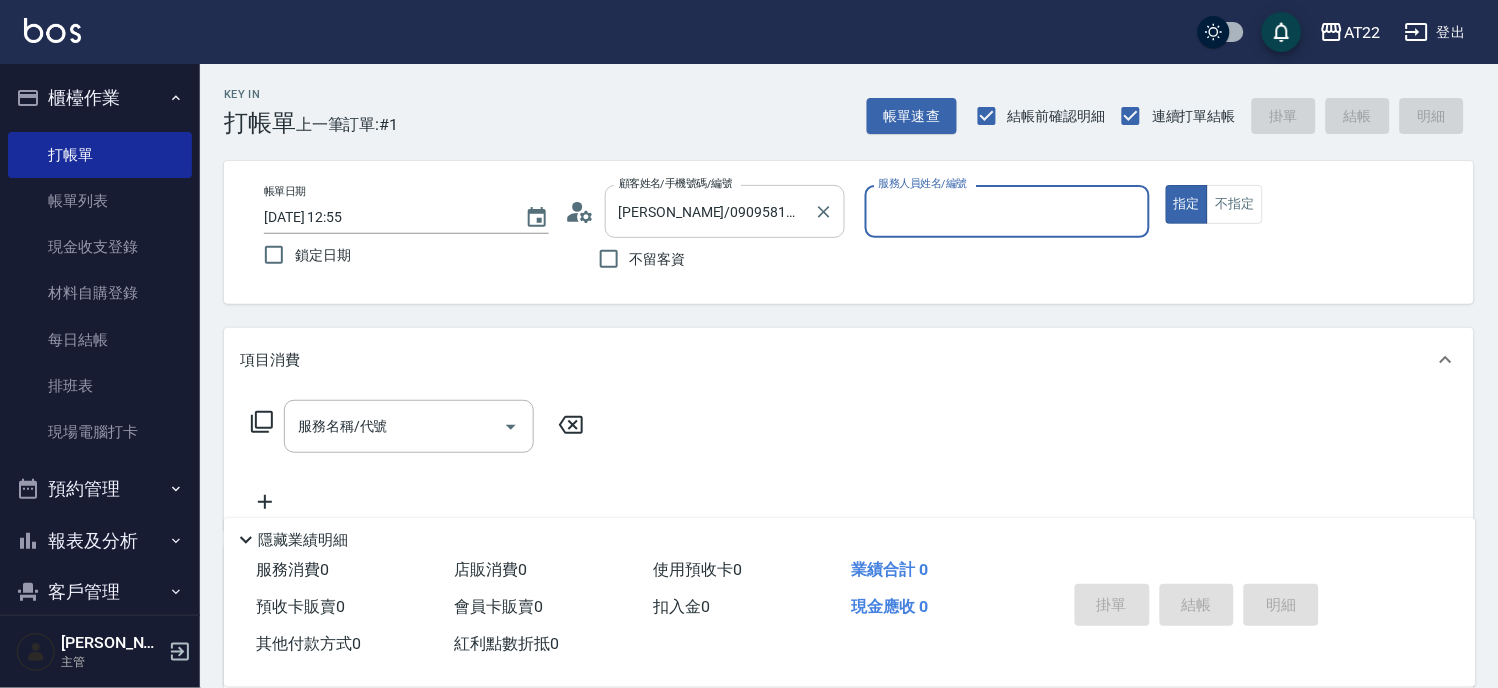 click on "指定" at bounding box center [1187, 204] 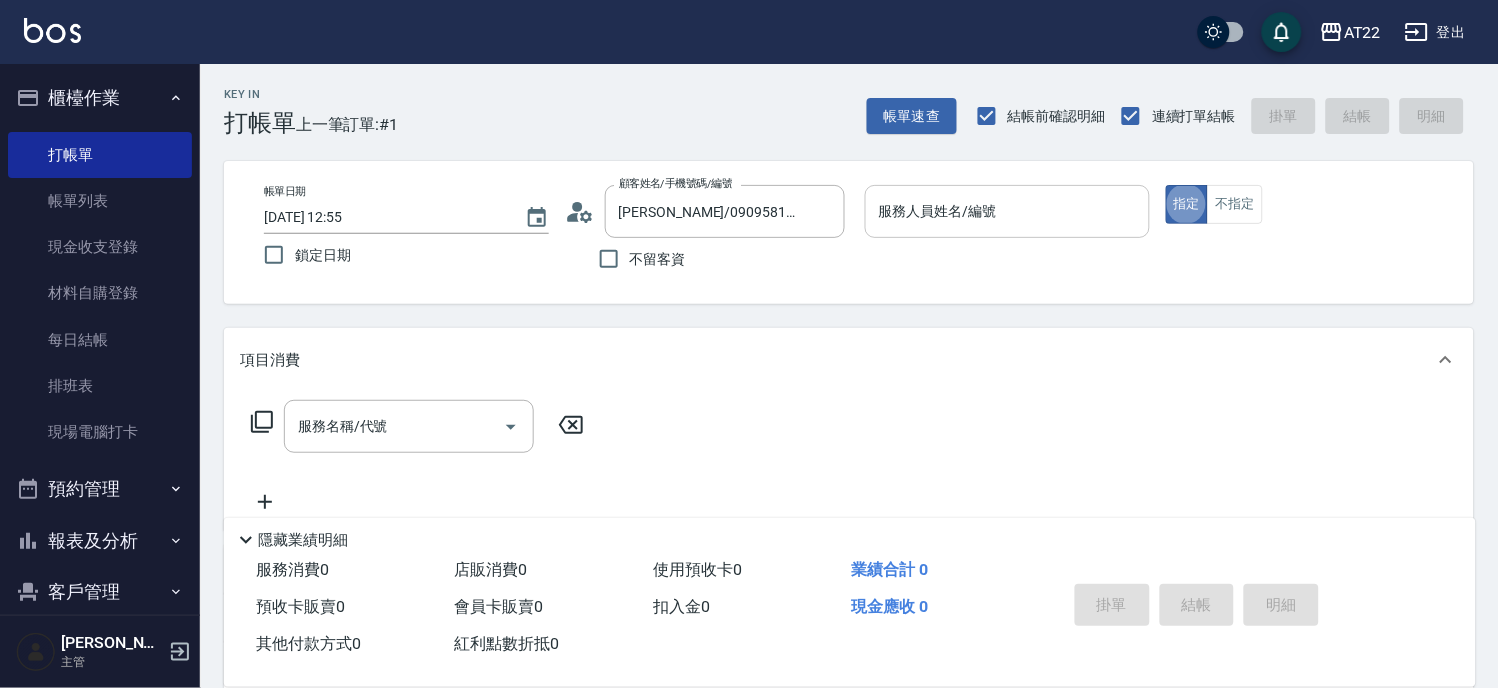 click on "服務人員姓名/編號" at bounding box center [1007, 211] 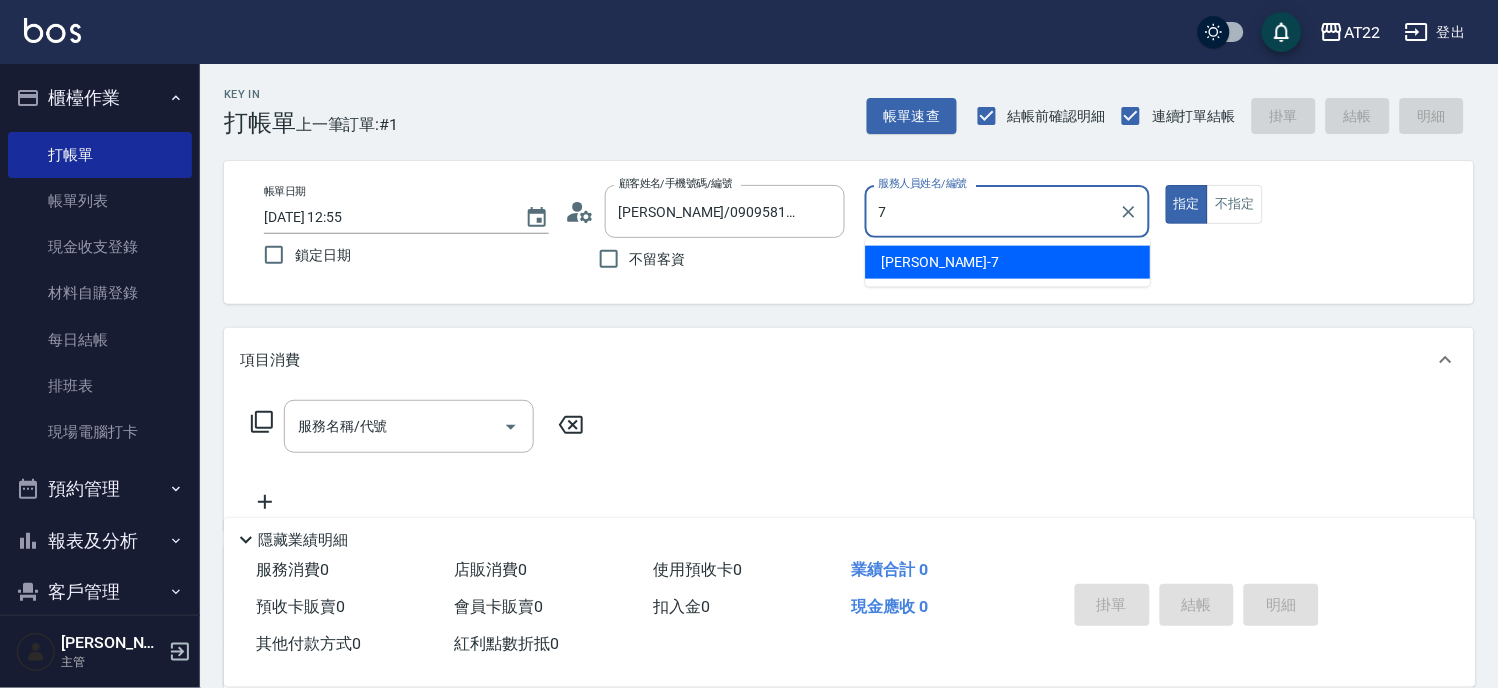 type on "[PERSON_NAME]-7" 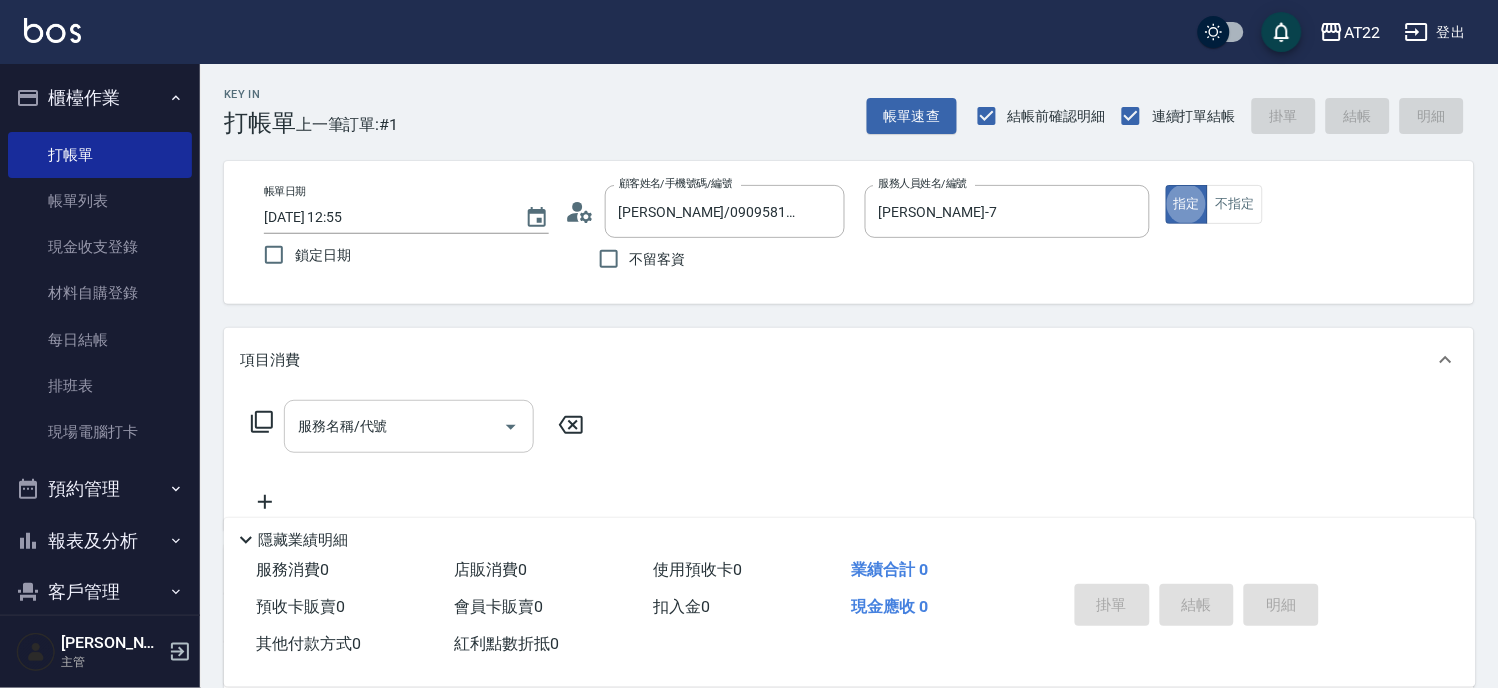 click 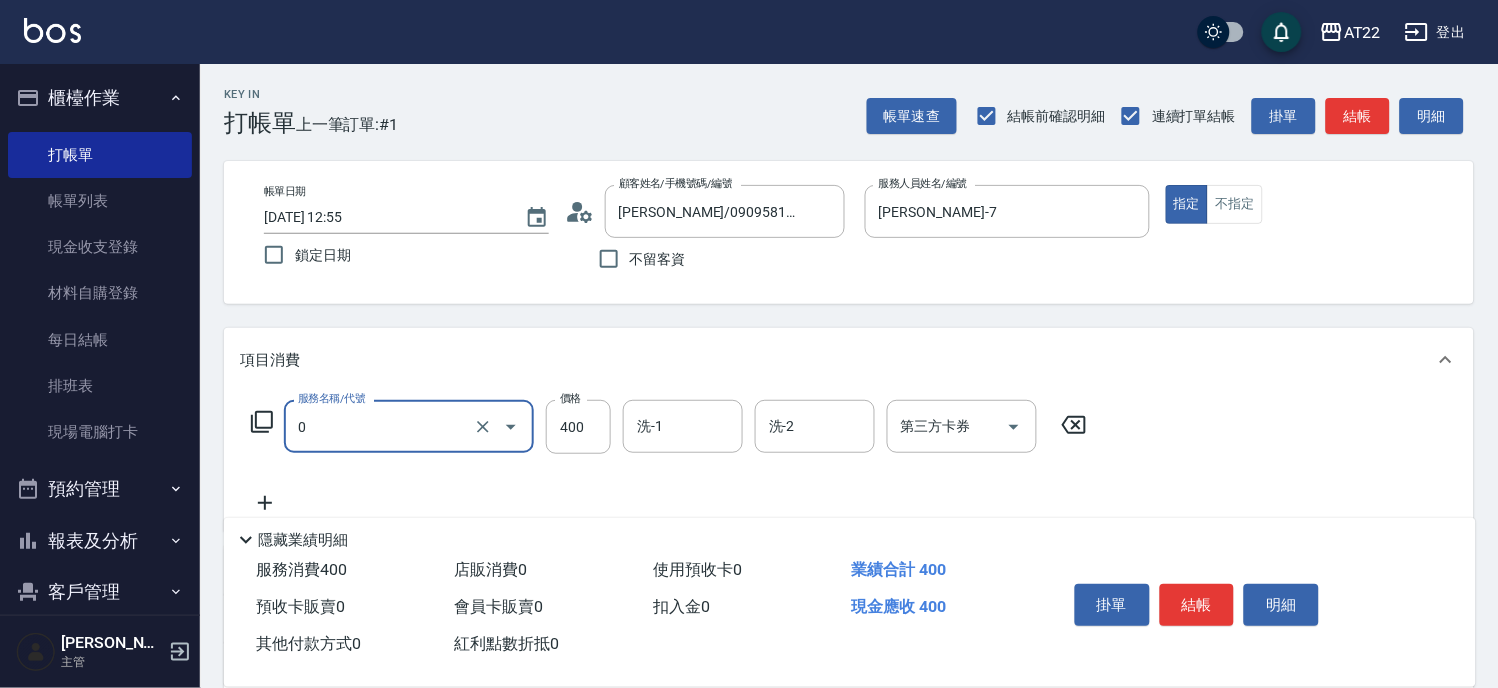 type on "有機洗髮(0)" 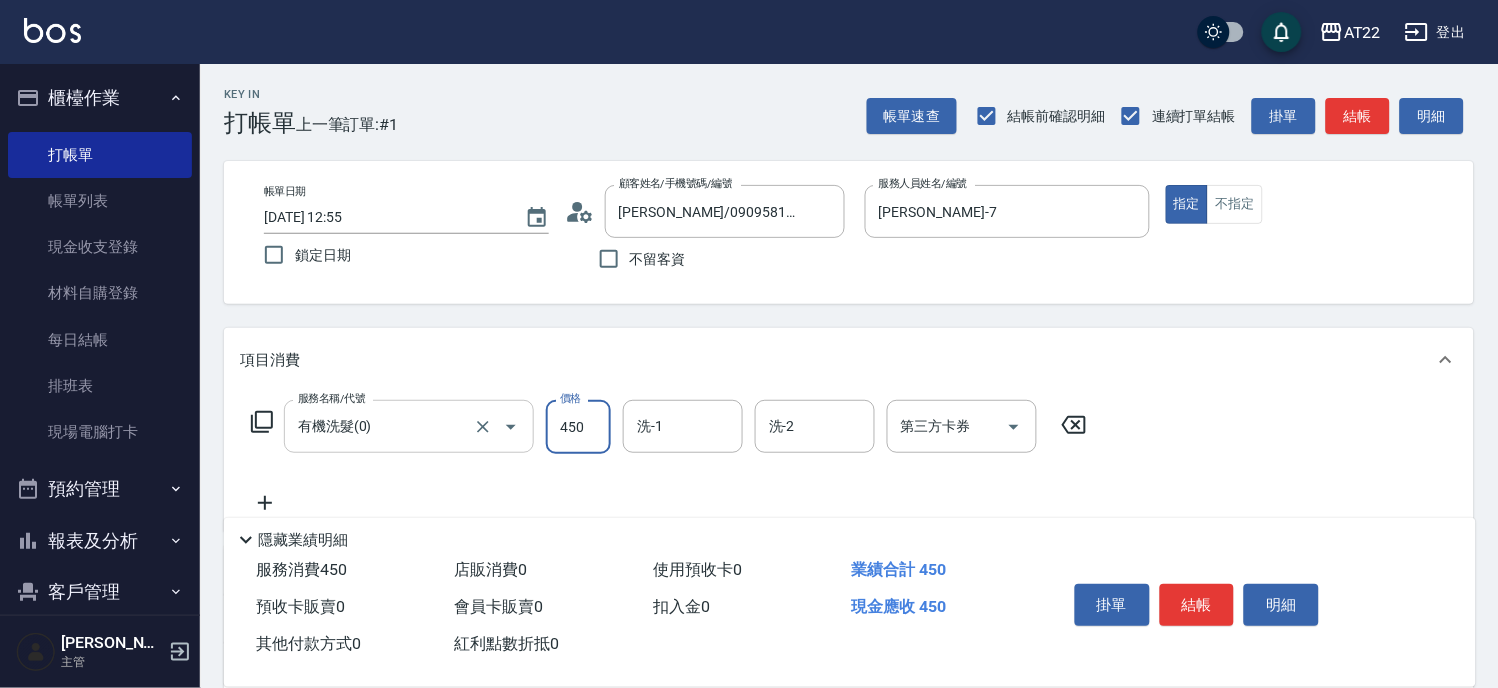 type on "450" 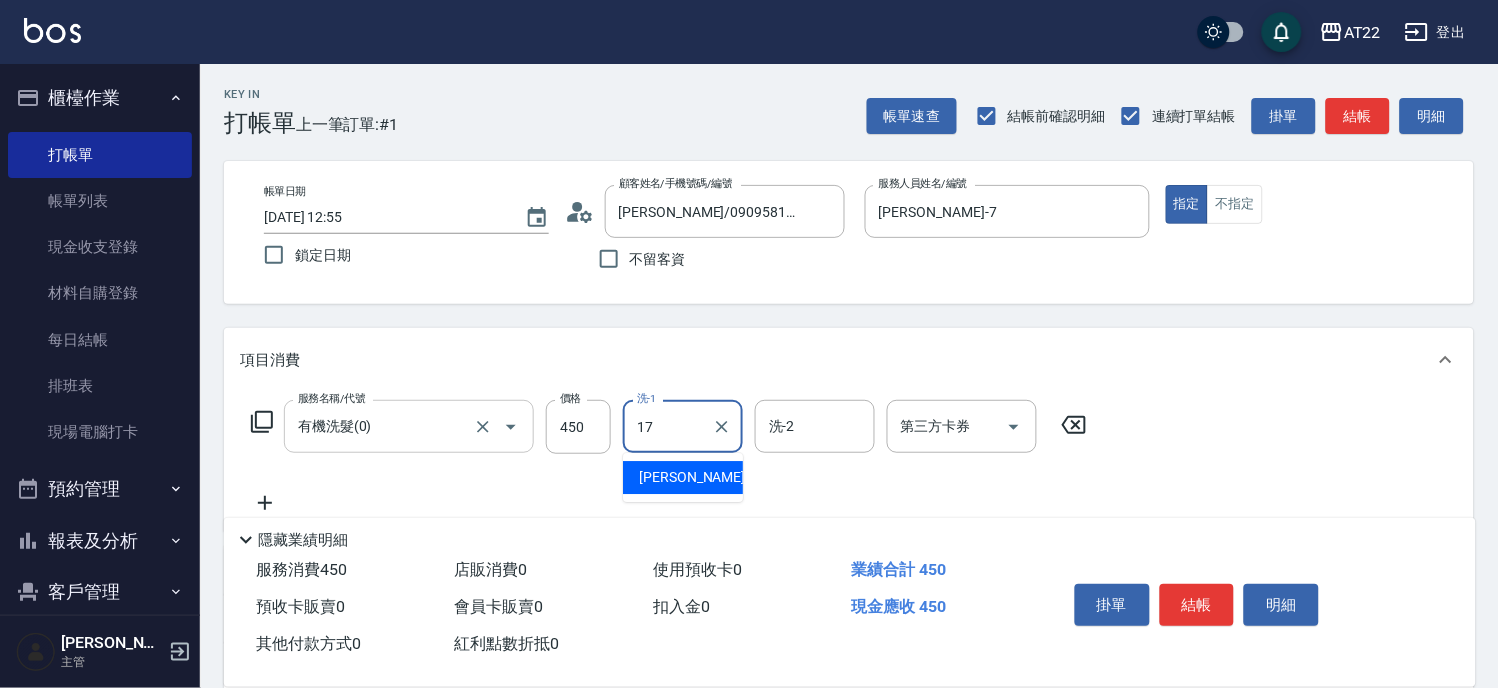 type on "YunYun-17" 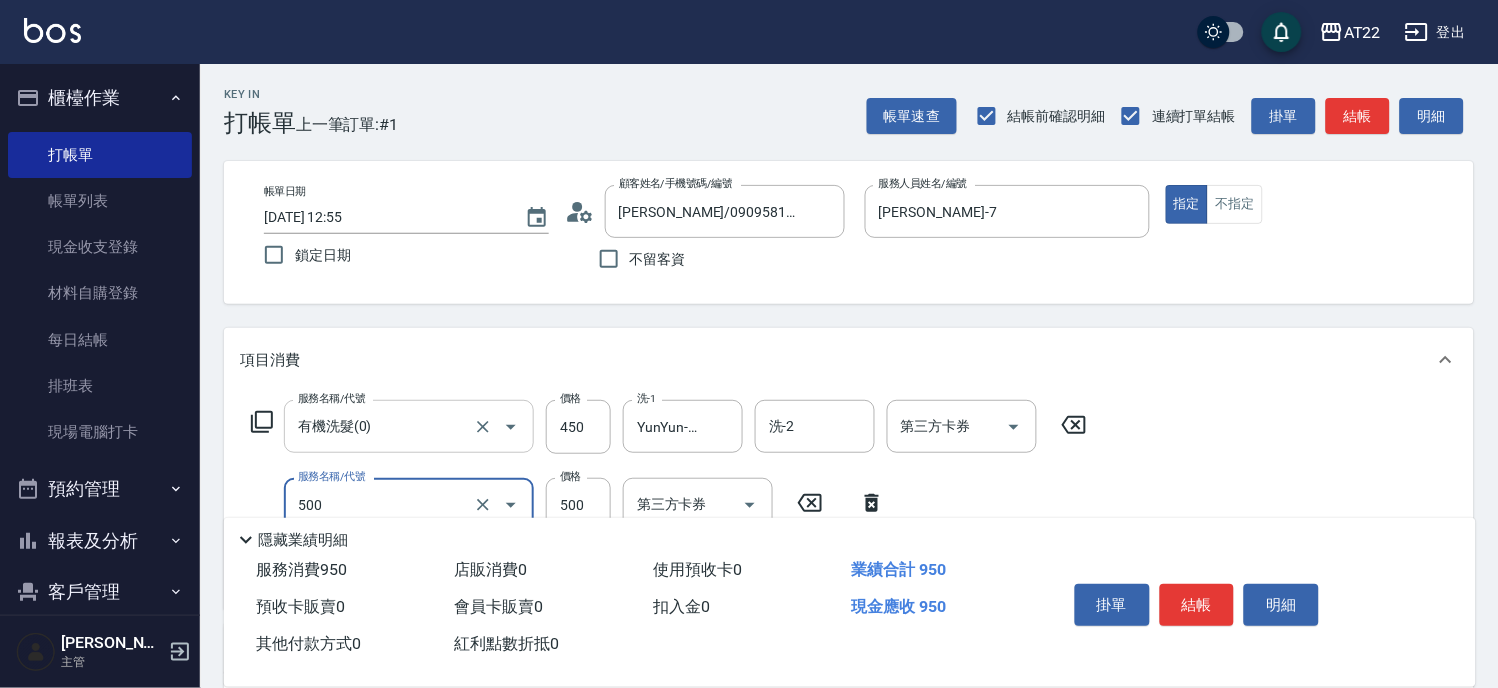 type on "剪髮(500)" 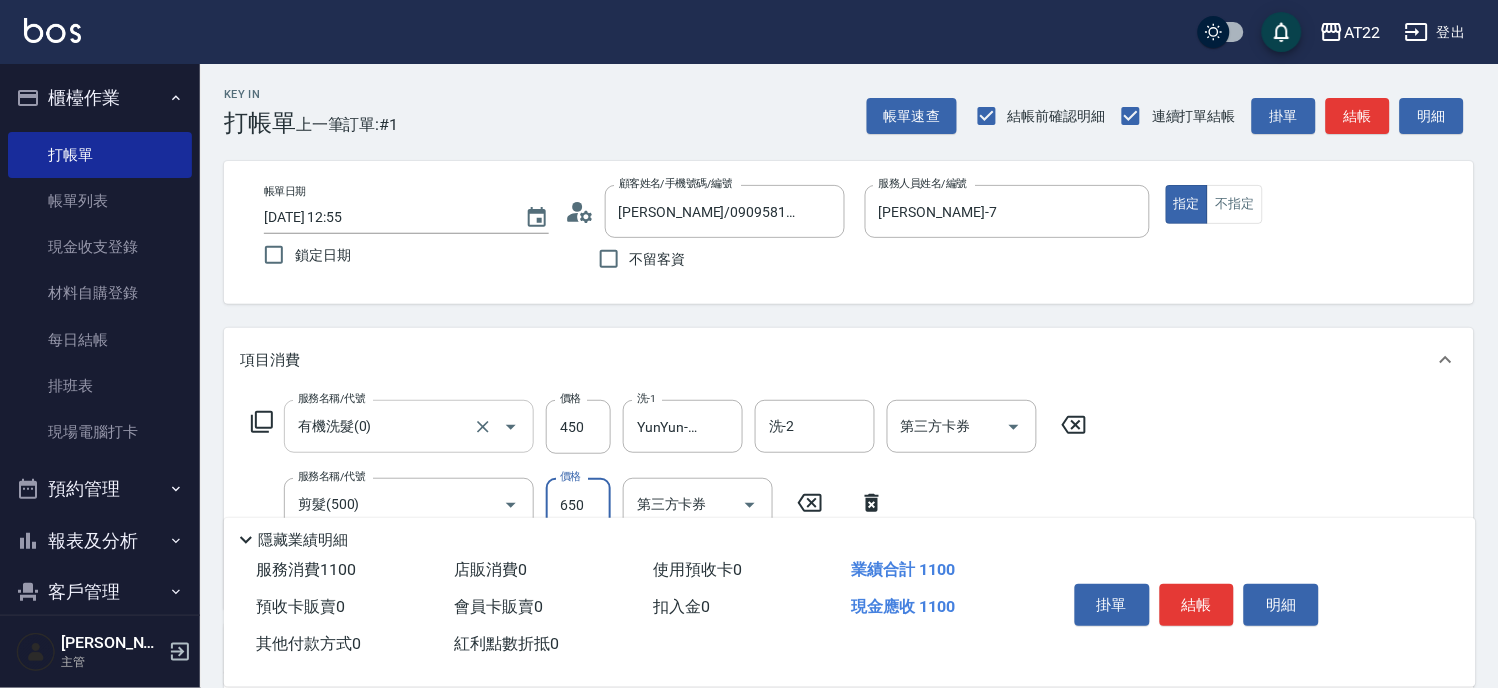 type on "650" 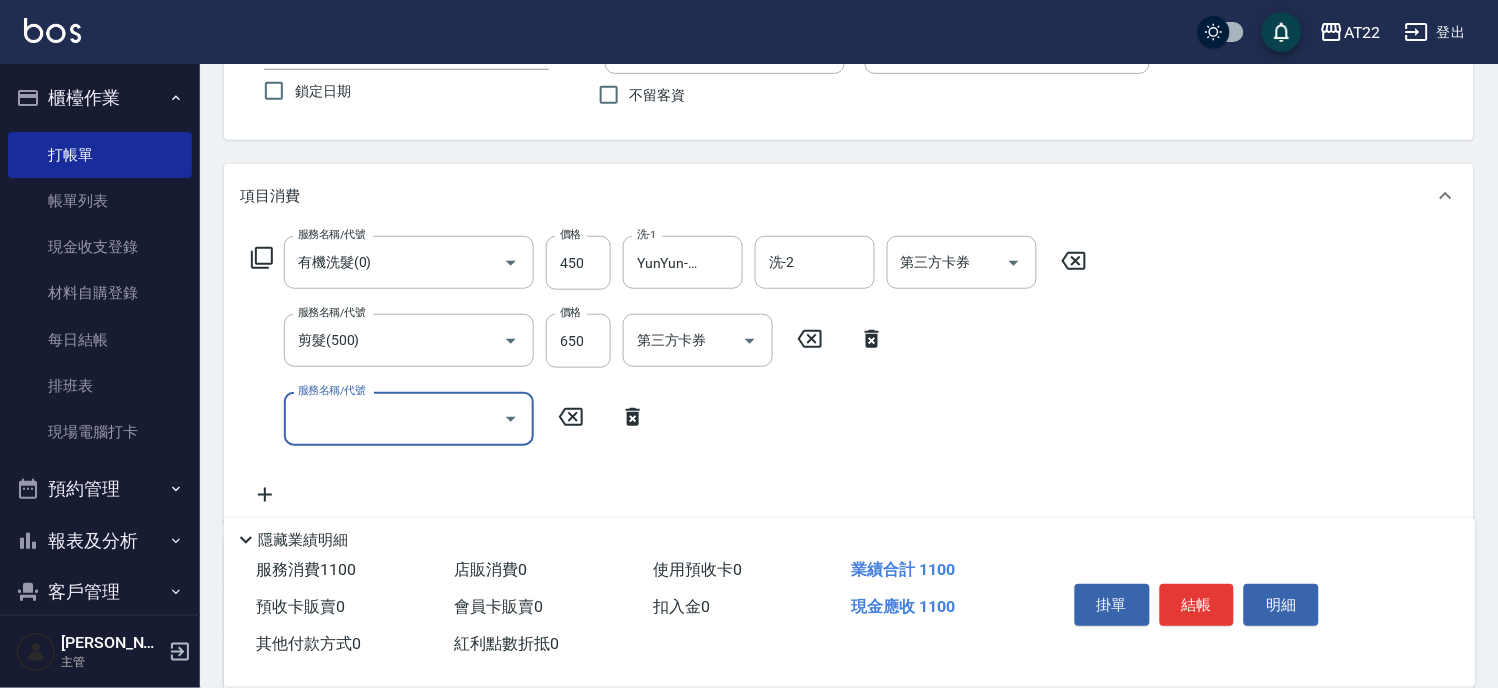 scroll, scrollTop: 333, scrollLeft: 0, axis: vertical 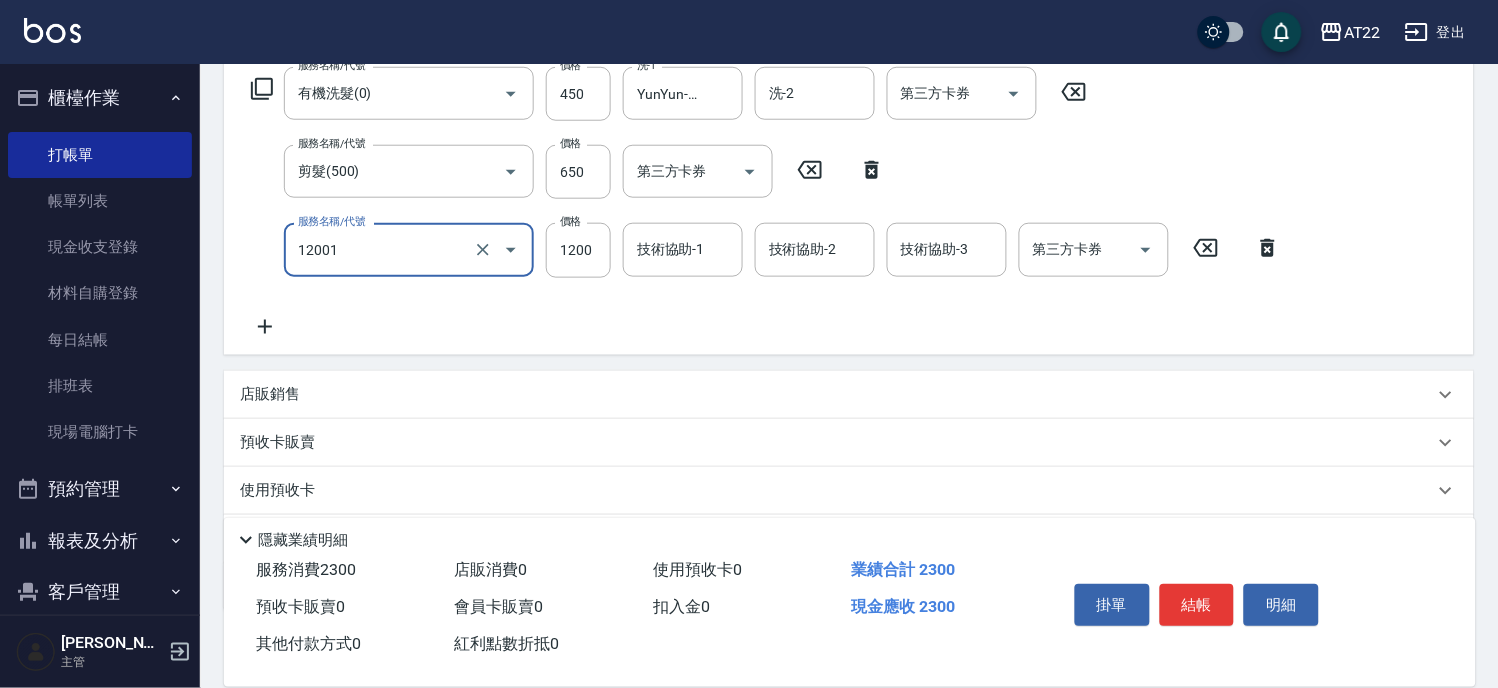 type on "燙髮S(12001)" 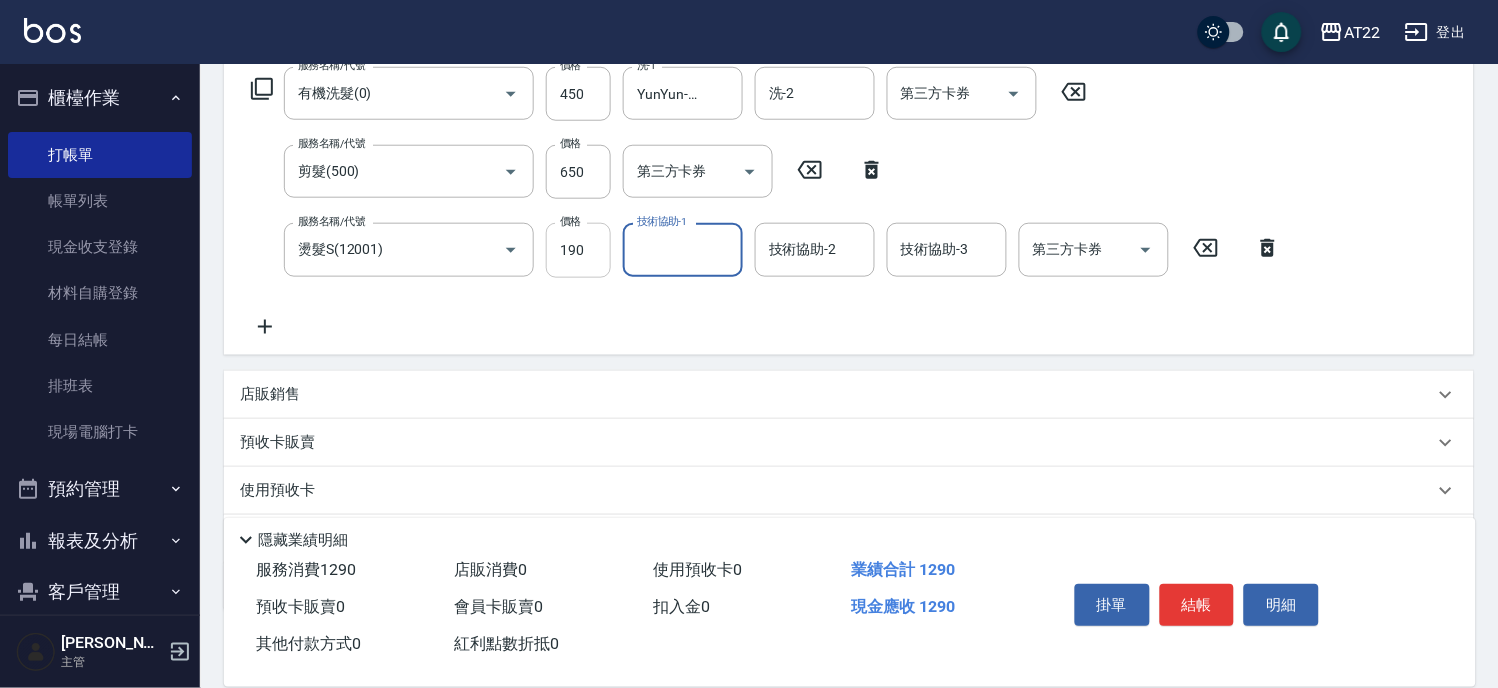 click on "190" at bounding box center [578, 250] 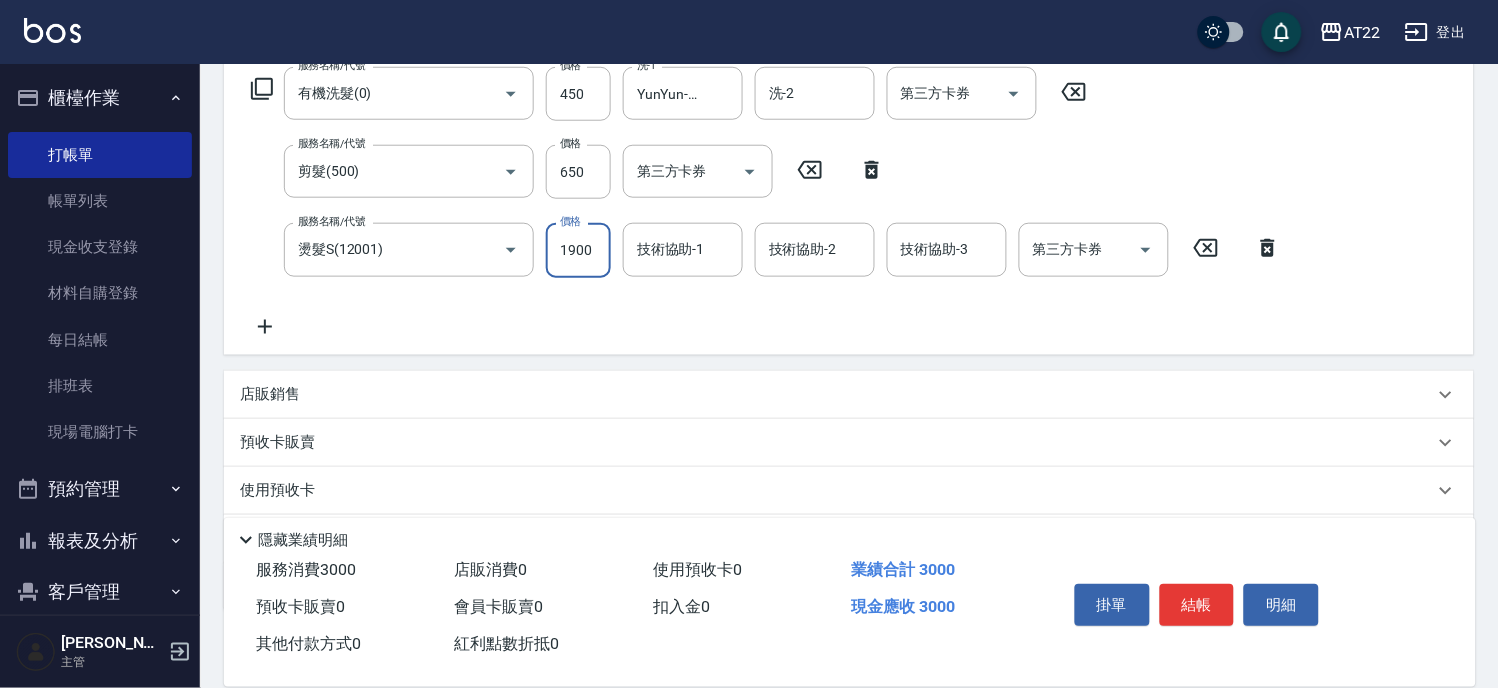 type on "1900" 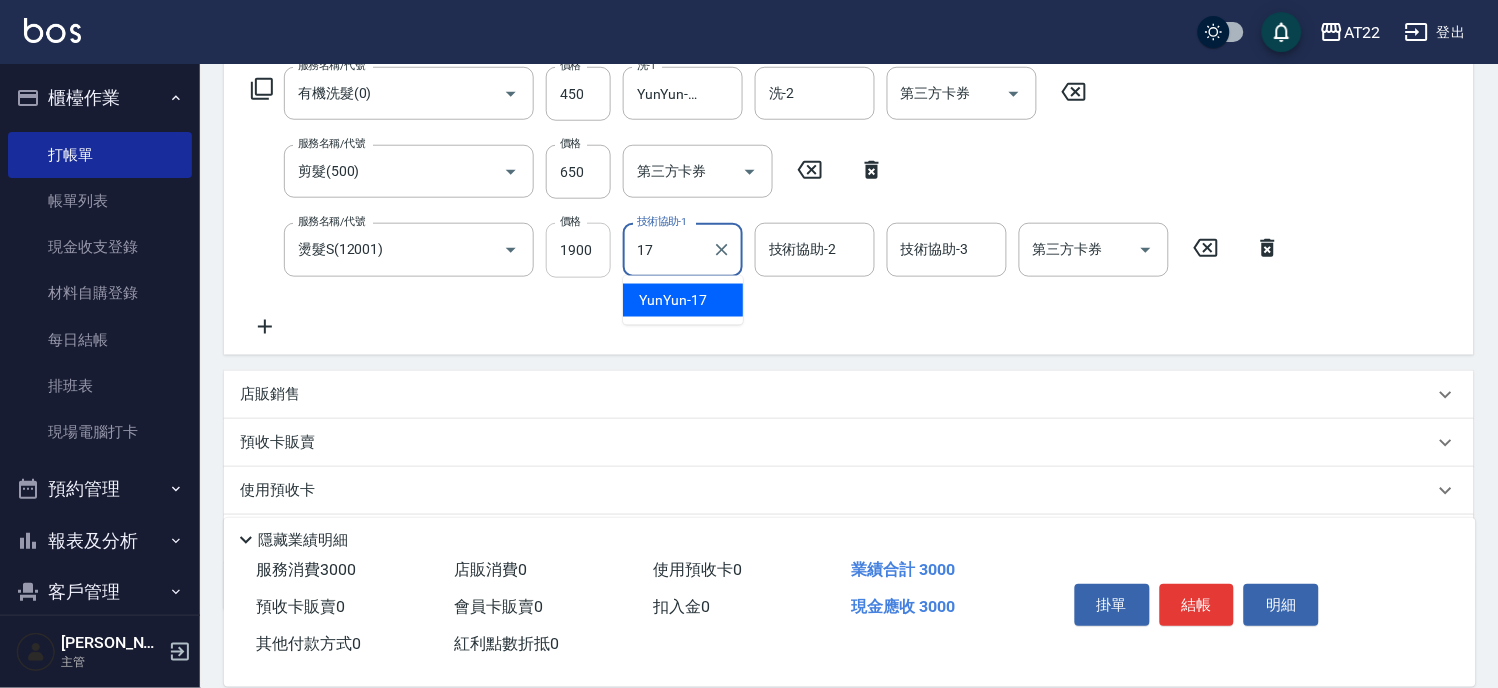 type on "YunYun-17" 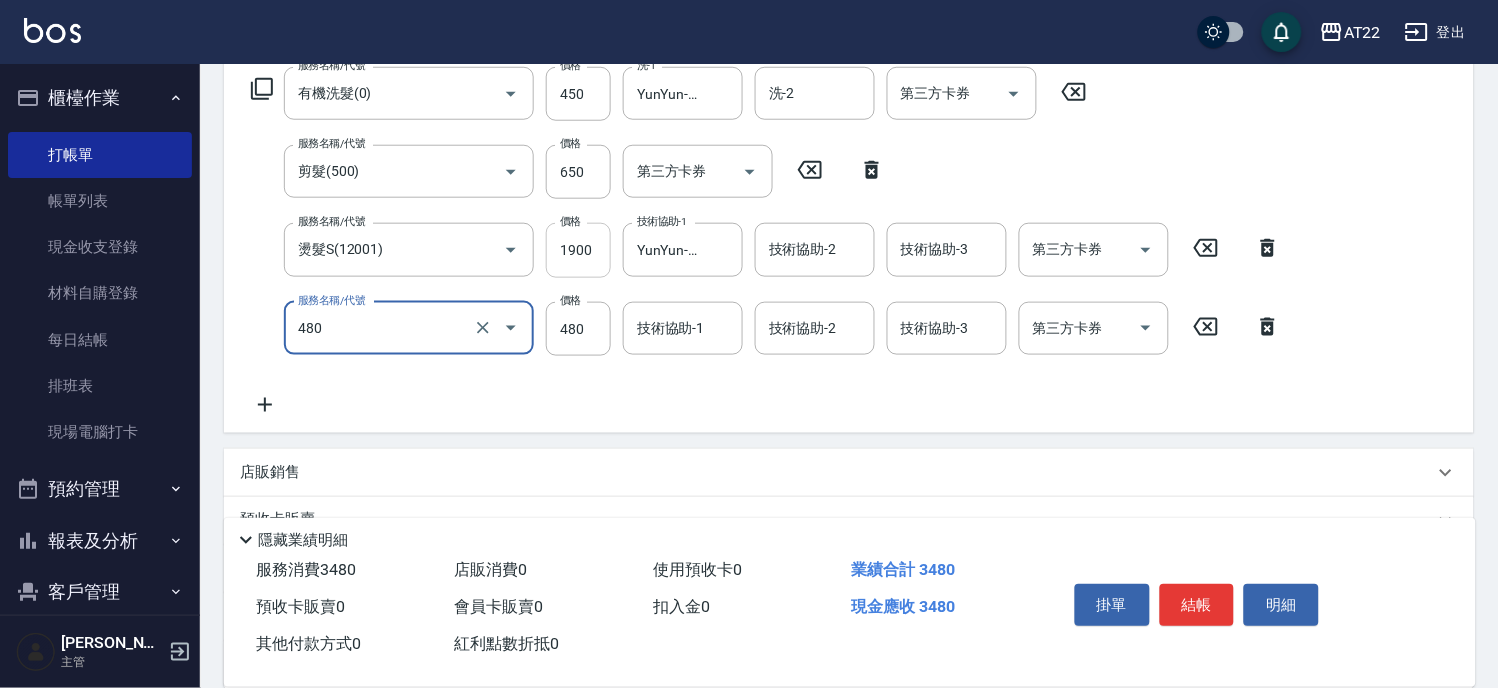 type on "[PERSON_NAME]護(480)" 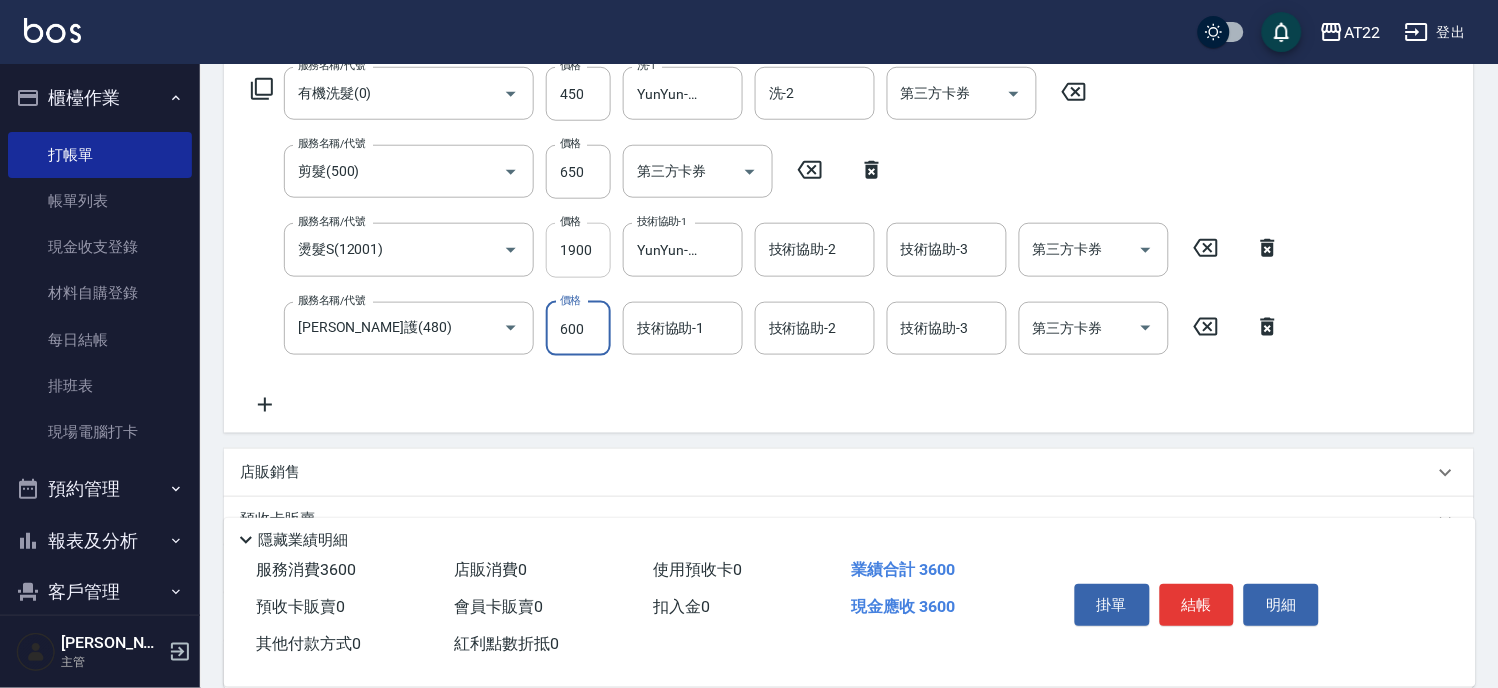 type on "600" 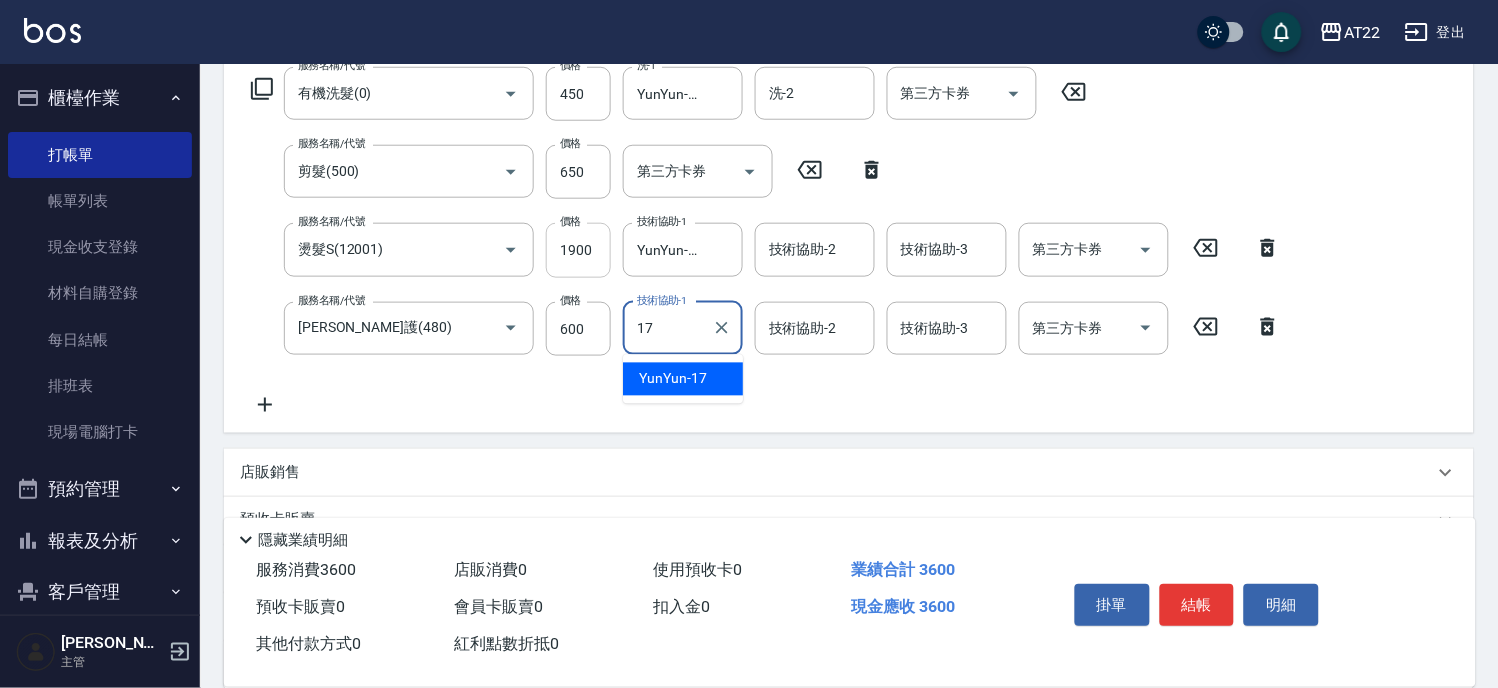 type on "YunYun-17" 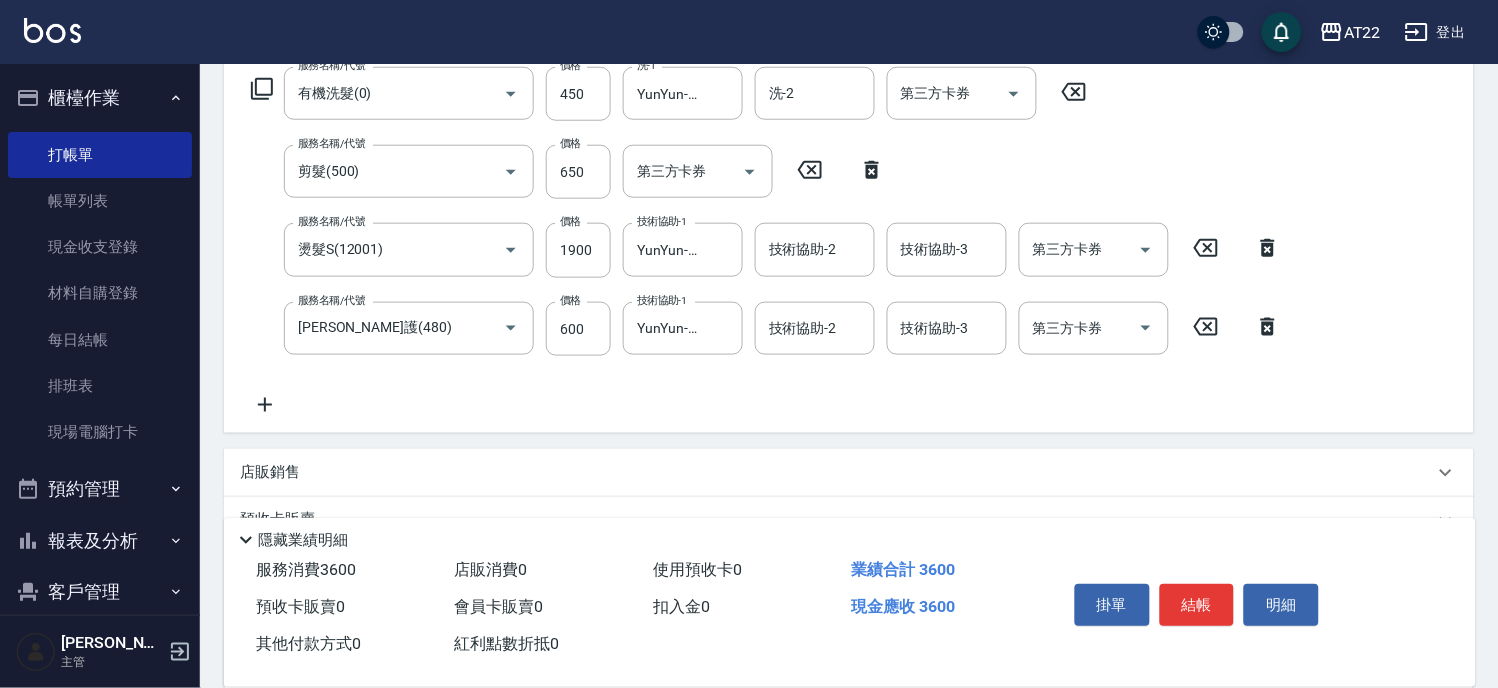 click on "店販銷售" at bounding box center [837, 472] 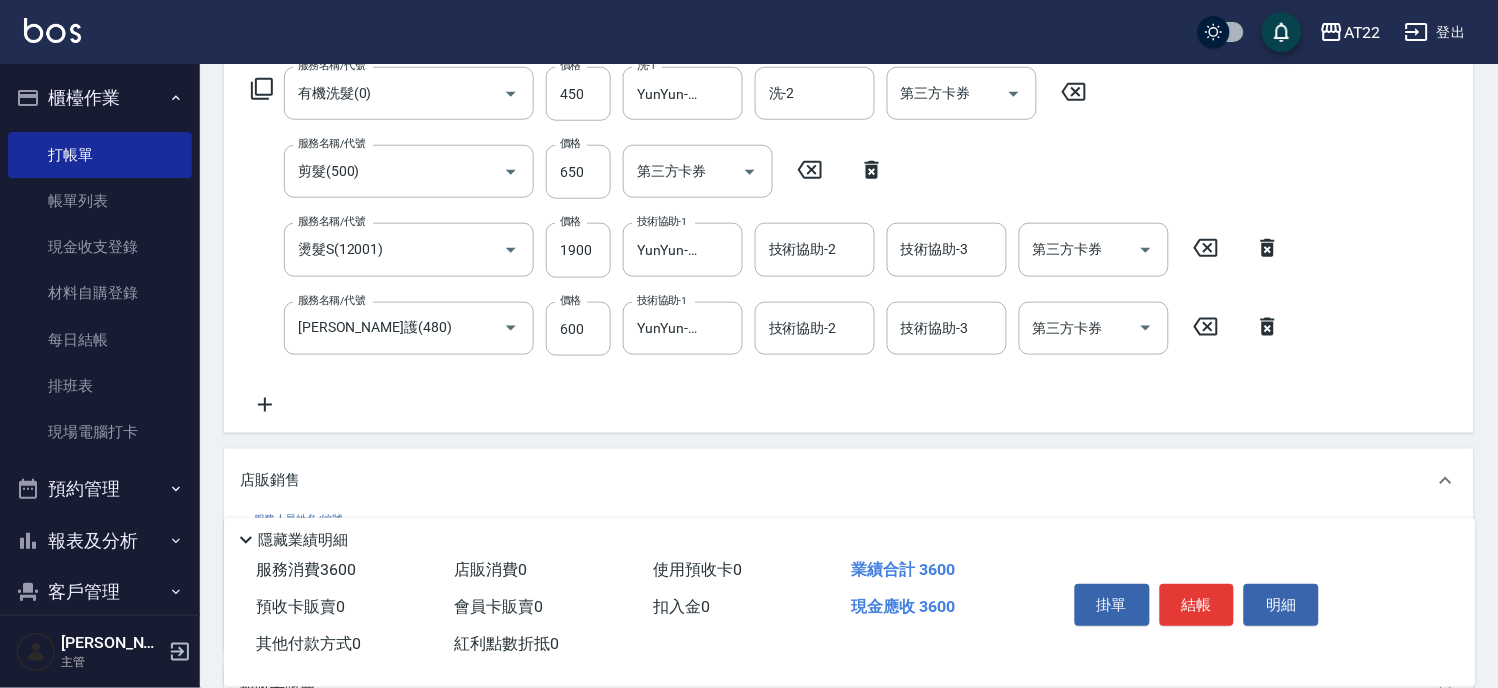 scroll, scrollTop: 0, scrollLeft: 0, axis: both 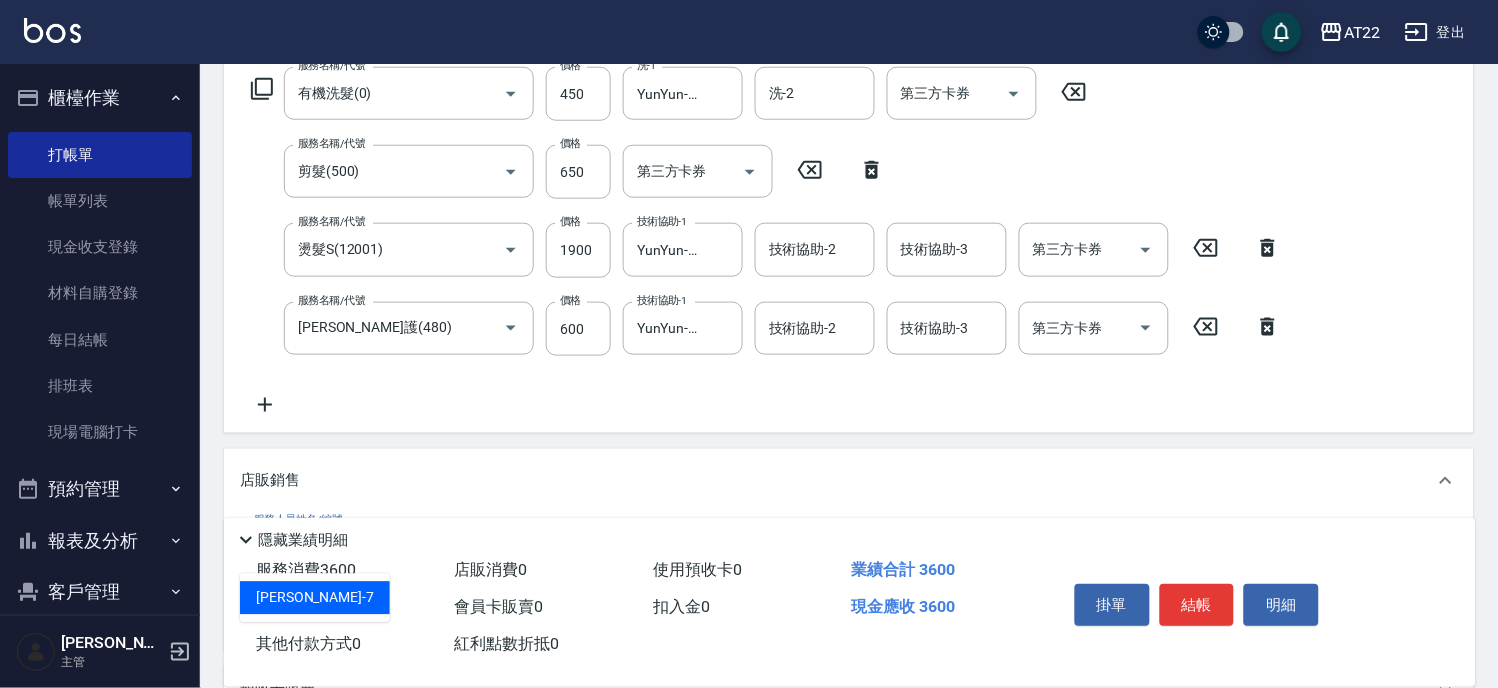 type on "[PERSON_NAME]-7" 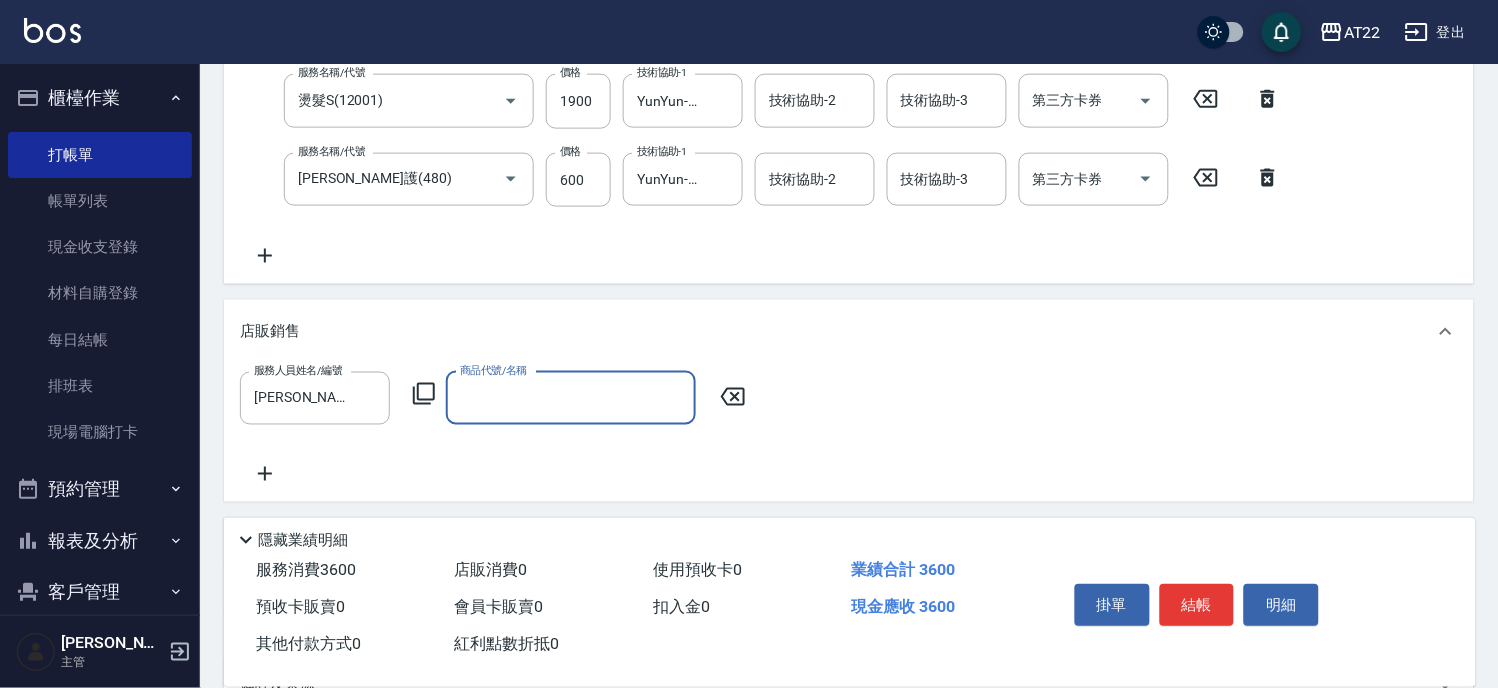 scroll, scrollTop: 666, scrollLeft: 0, axis: vertical 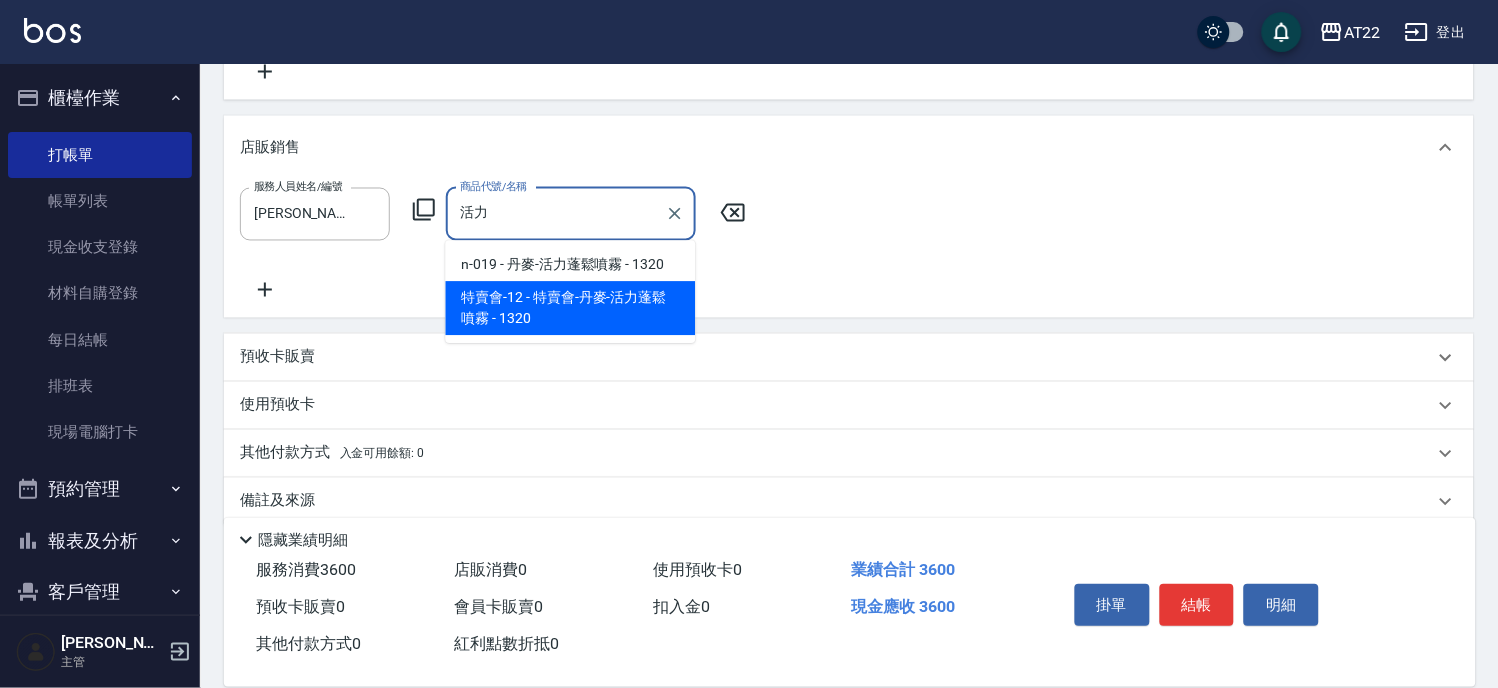type on "特賣會-丹麥-活力蓬鬆噴霧" 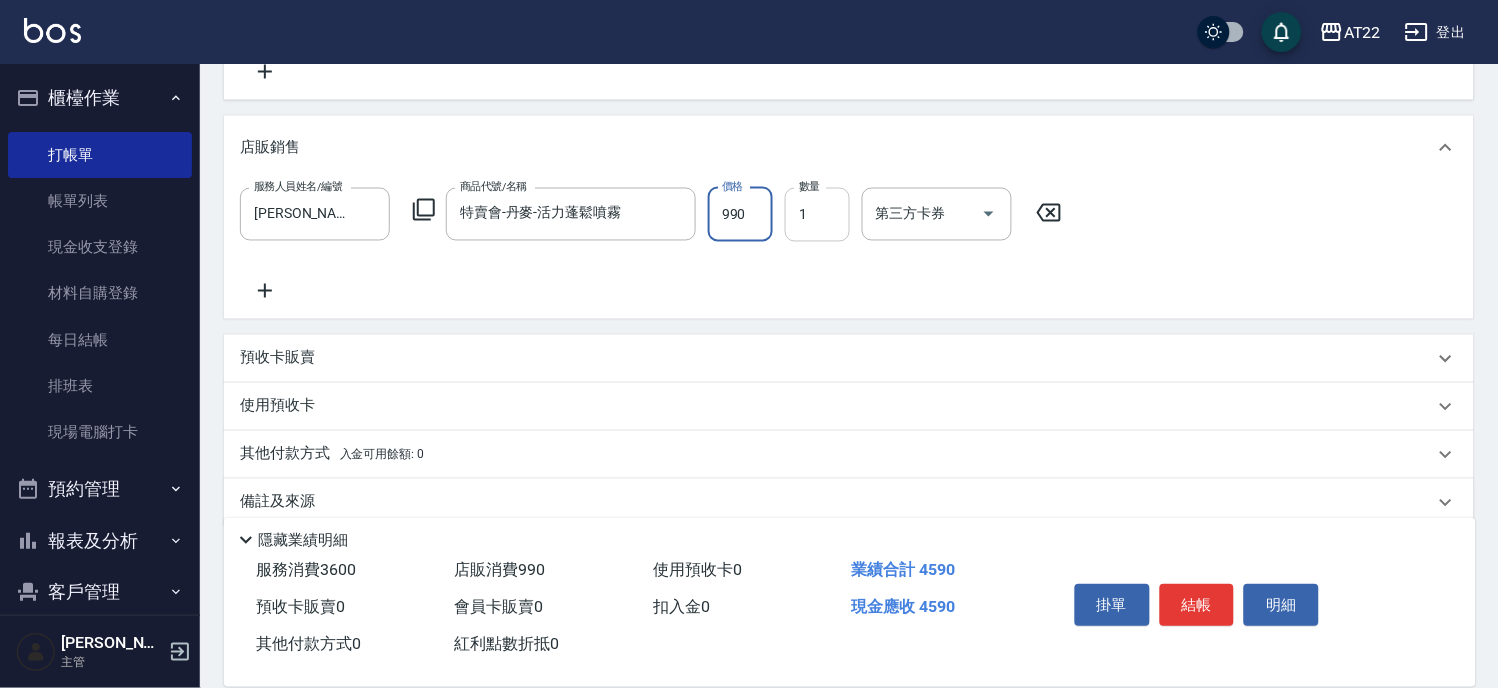 type on "990" 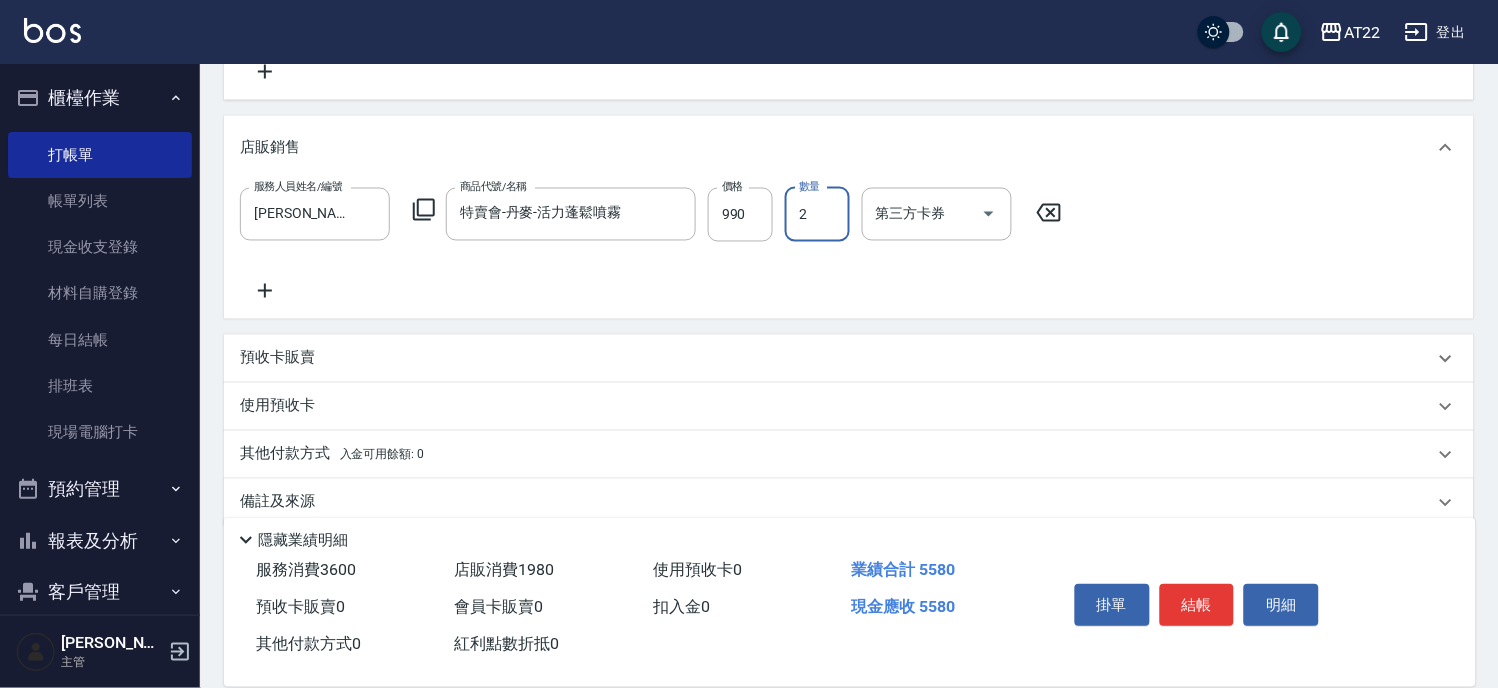 type on "2" 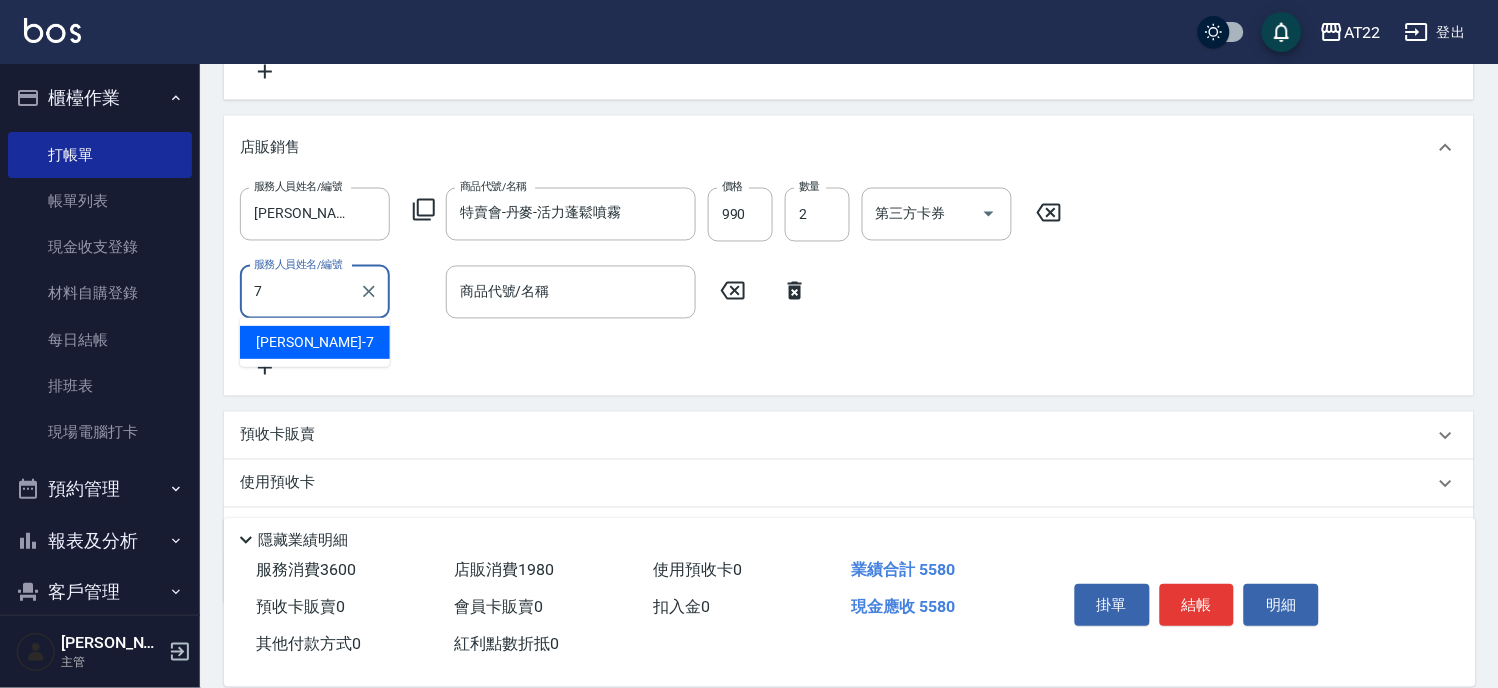 type on "[PERSON_NAME]-7" 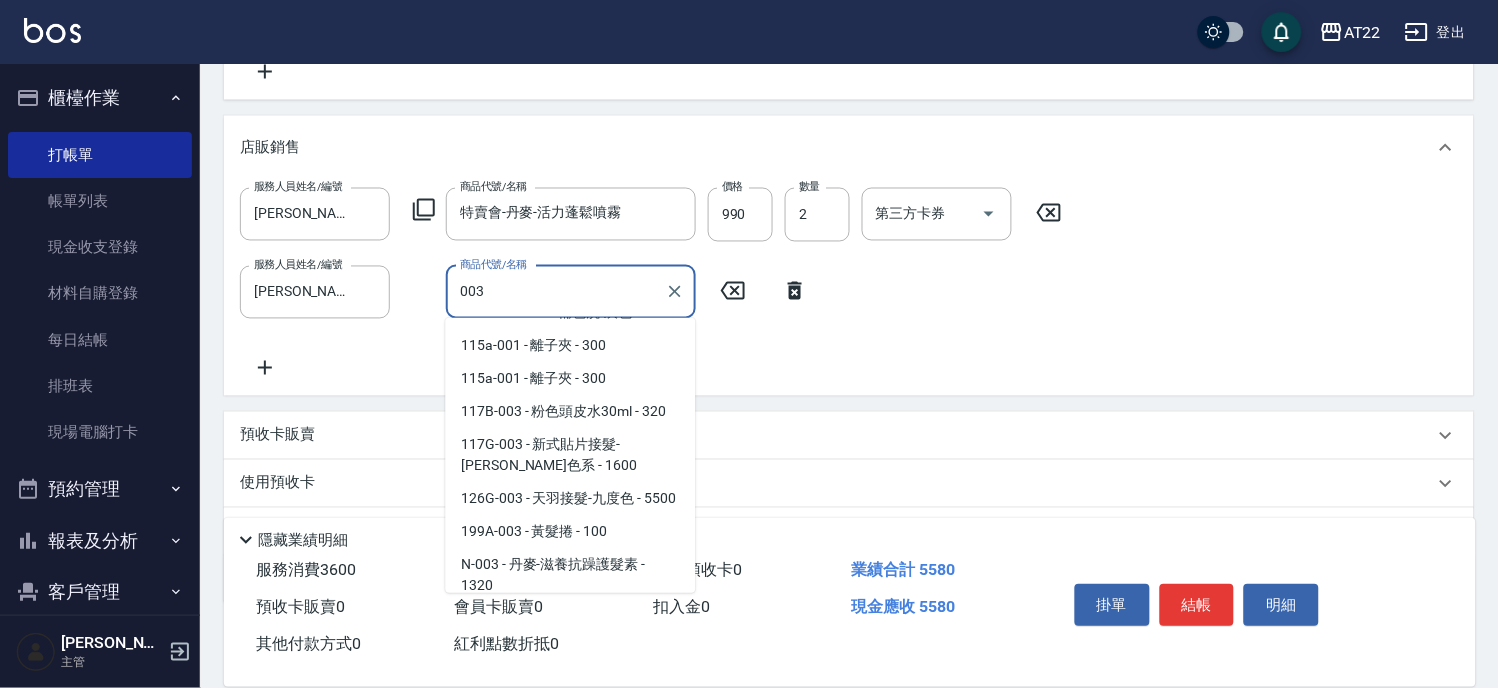 scroll, scrollTop: 514, scrollLeft: 0, axis: vertical 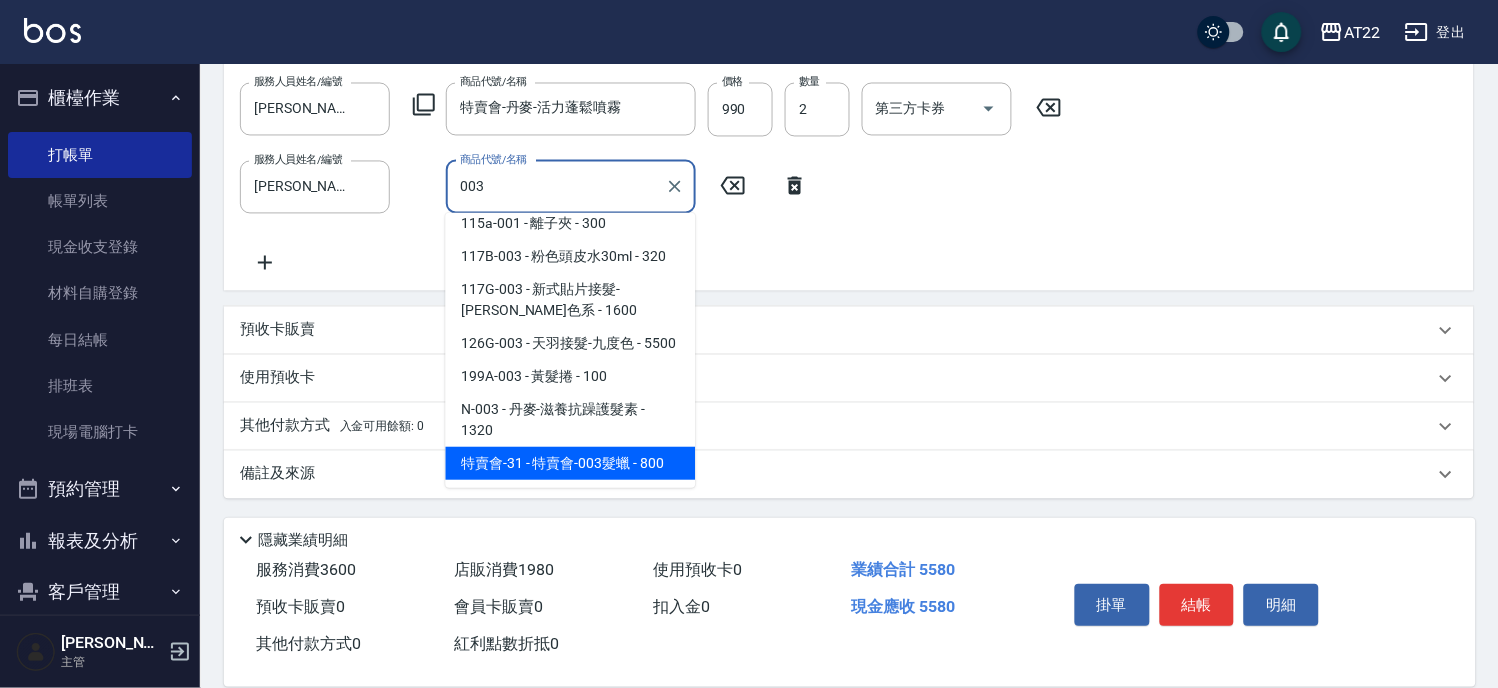click on "特賣會-31 - 特賣會-003髮蠟 - 800" at bounding box center (571, 463) 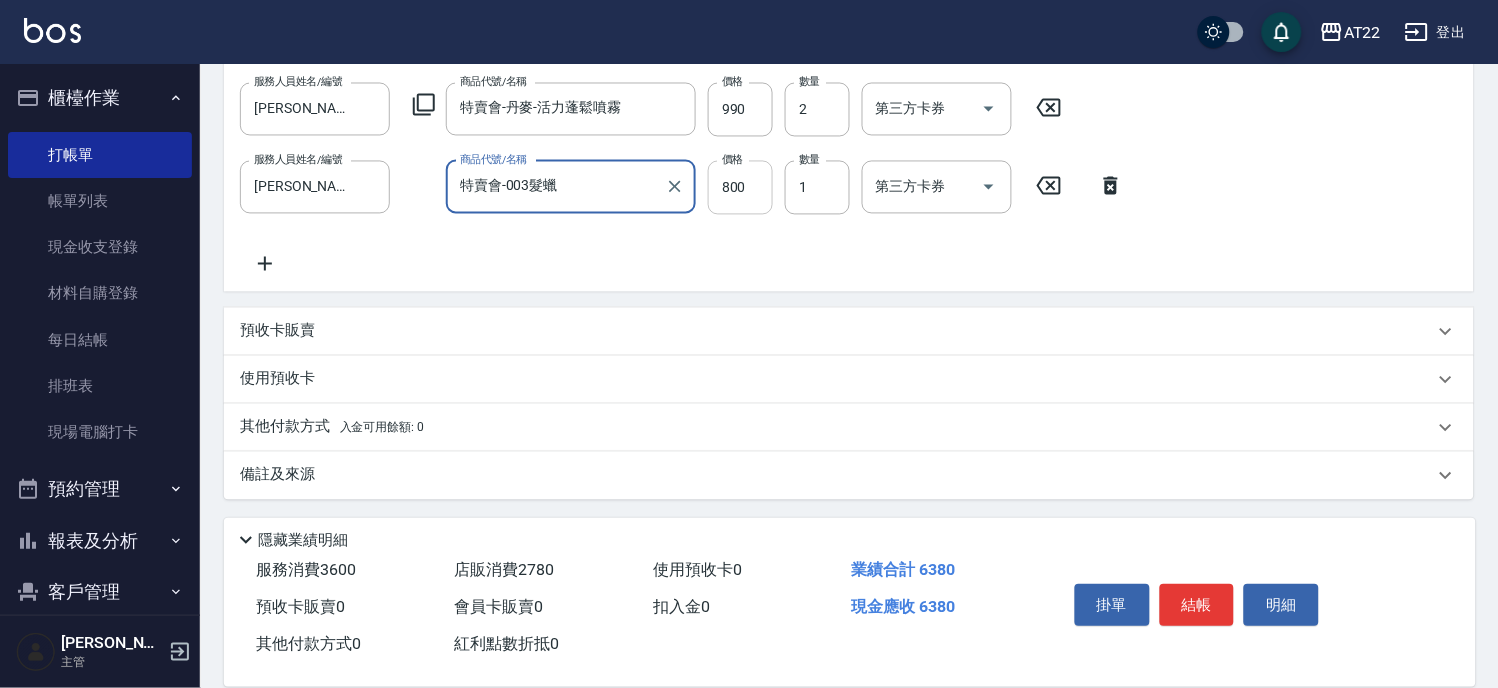 type on "特賣會-003髮蠟" 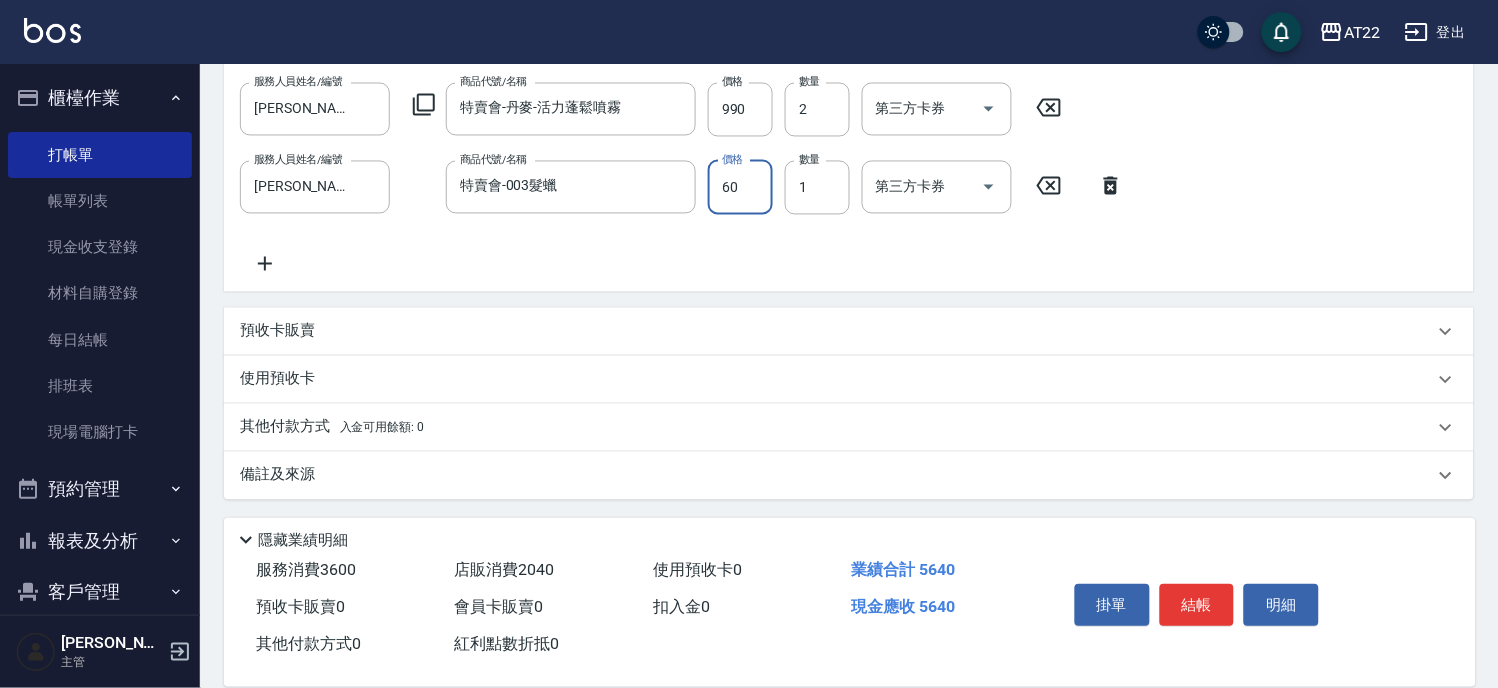 type on "600" 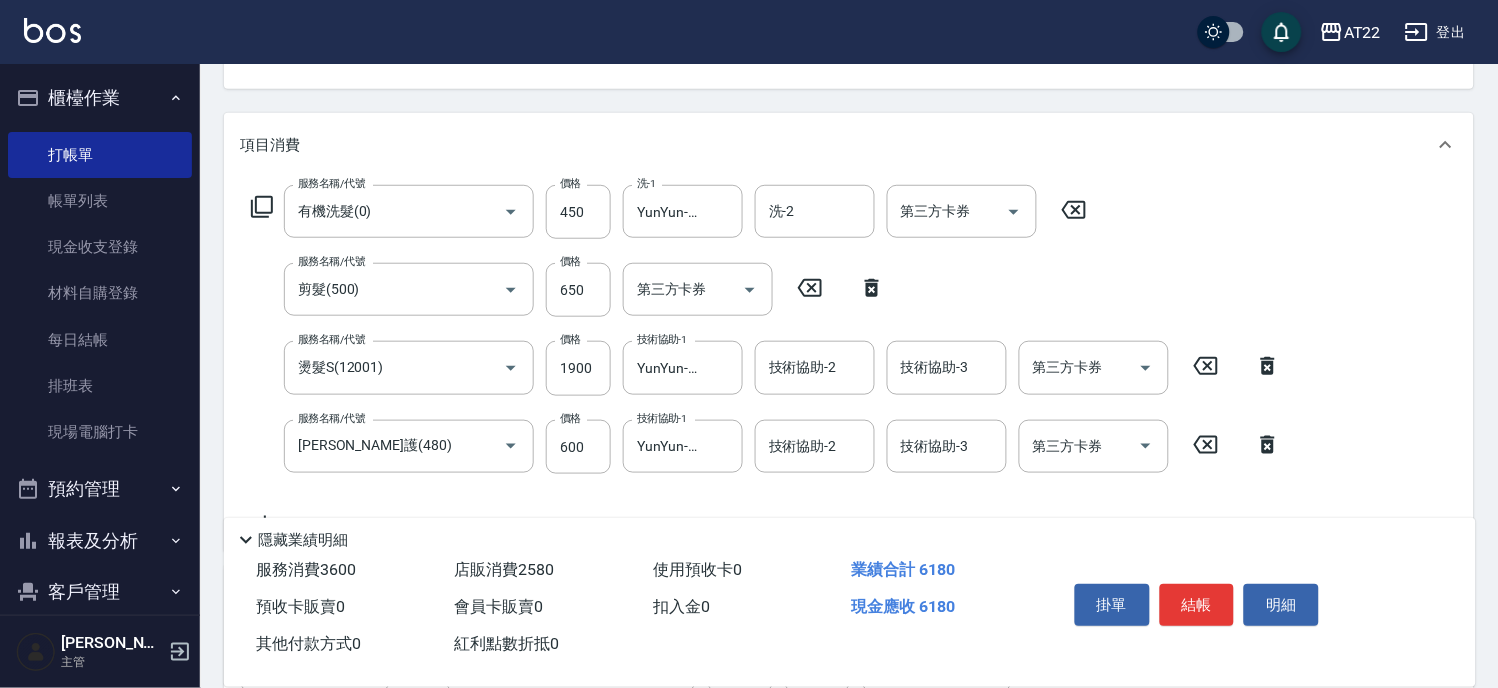 scroll, scrollTop: 0, scrollLeft: 0, axis: both 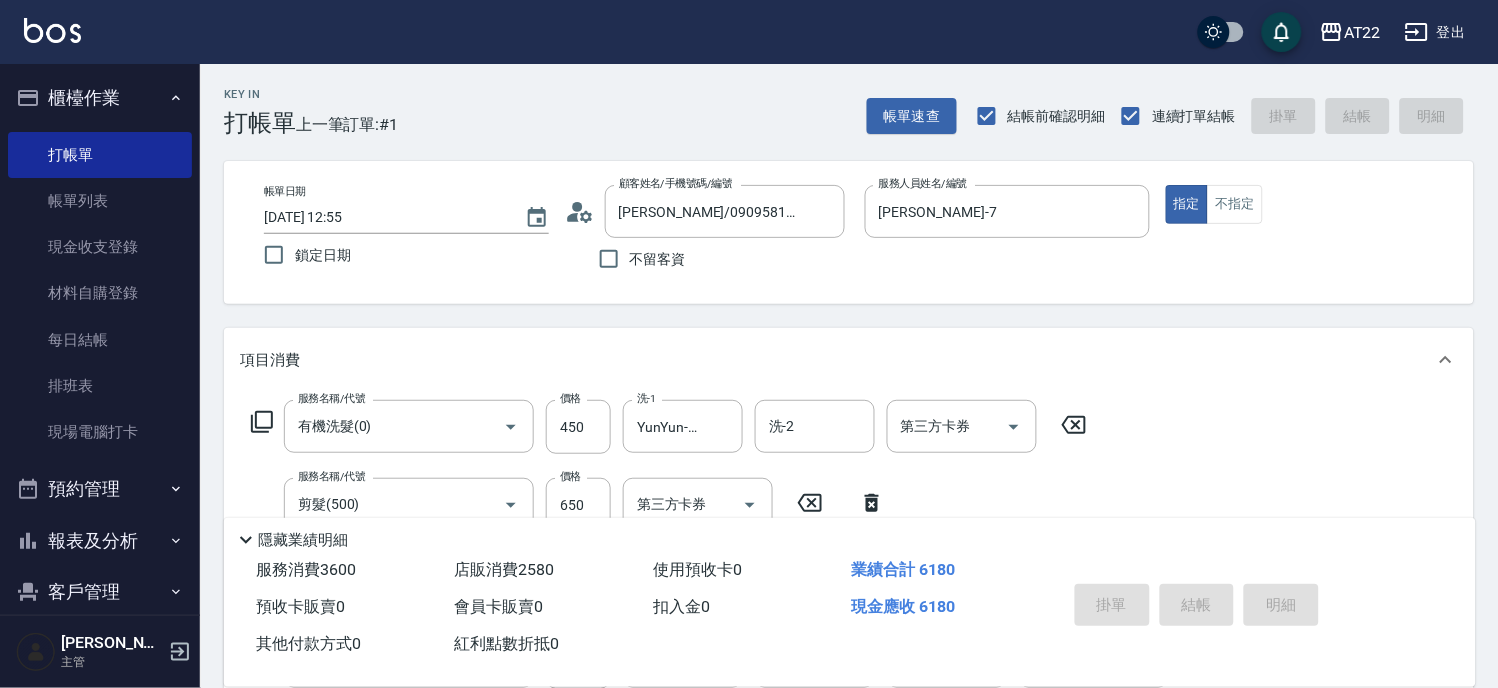 type on "[DATE] 12:57" 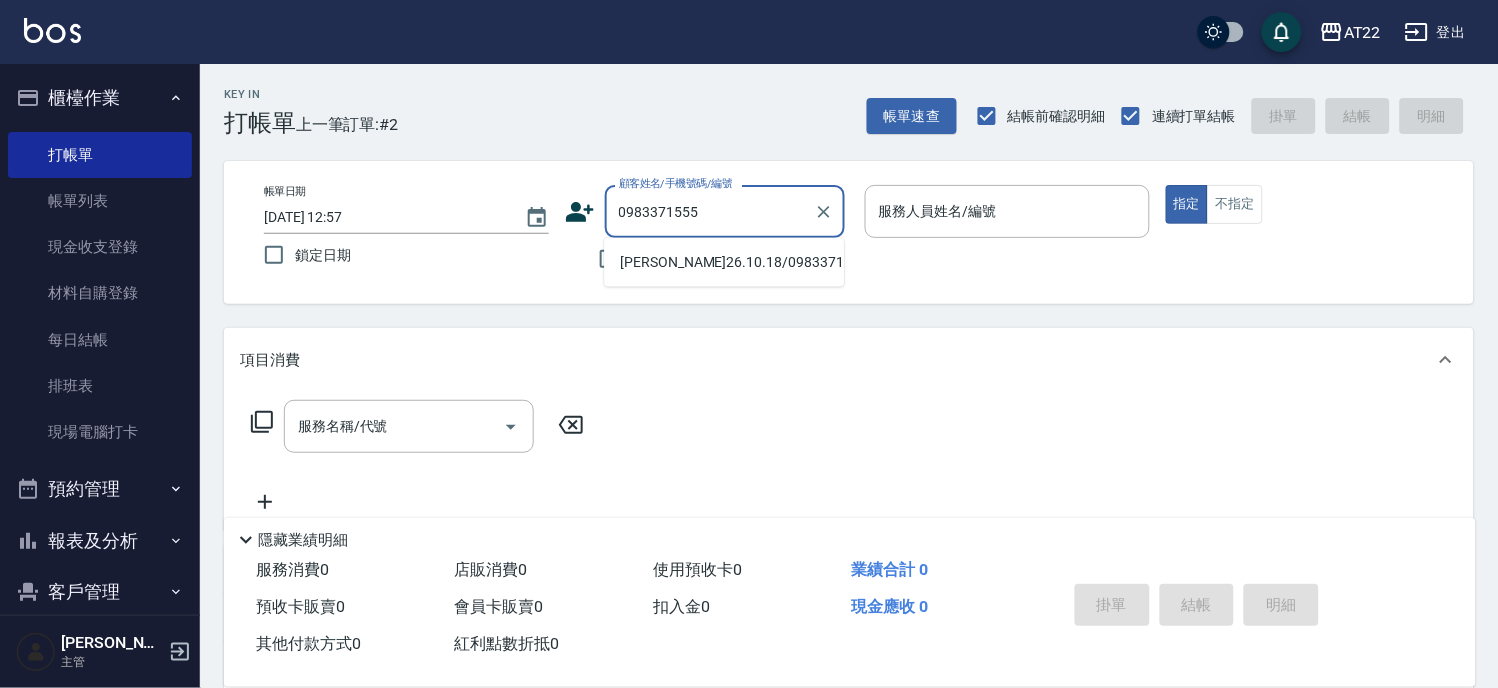 type on "[PERSON_NAME]26.10.18/0983371555/T86435" 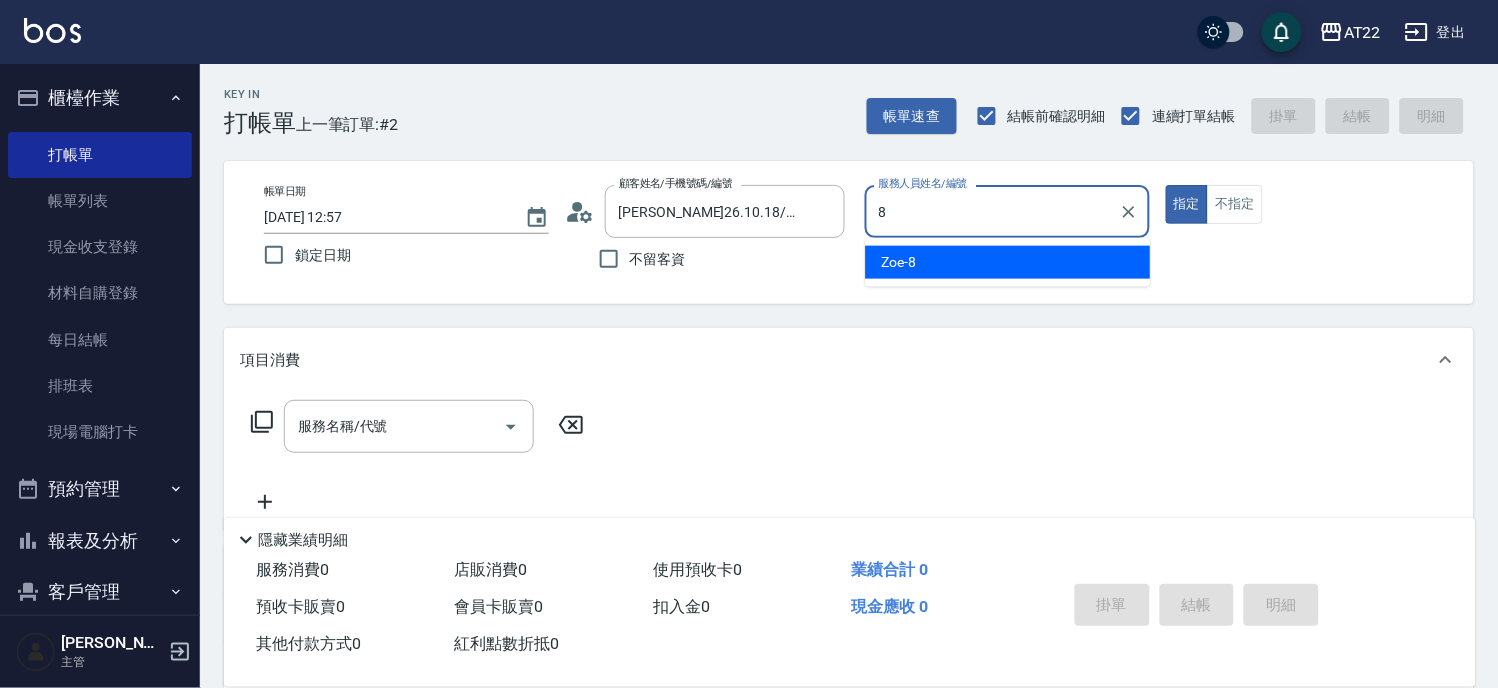 type on "Zoe-8" 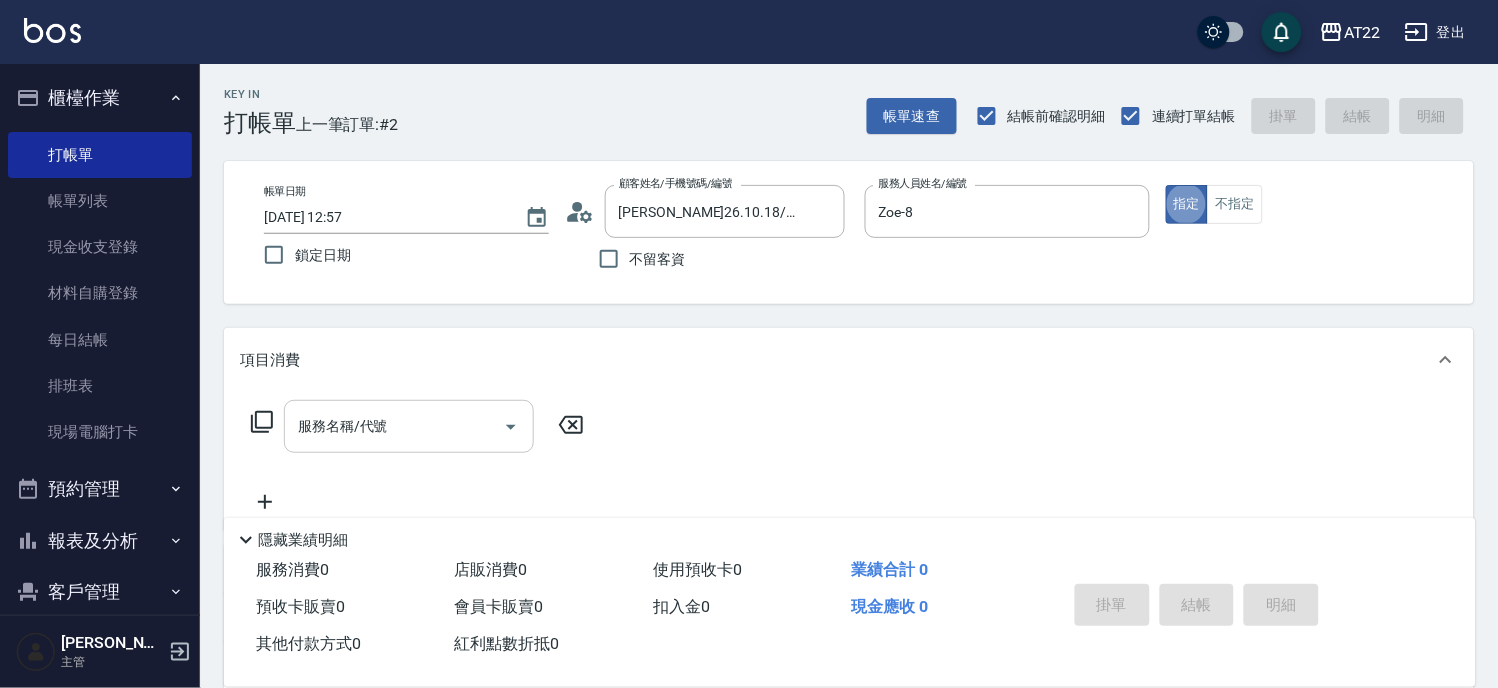 click on "服務名稱/代號" at bounding box center [409, 426] 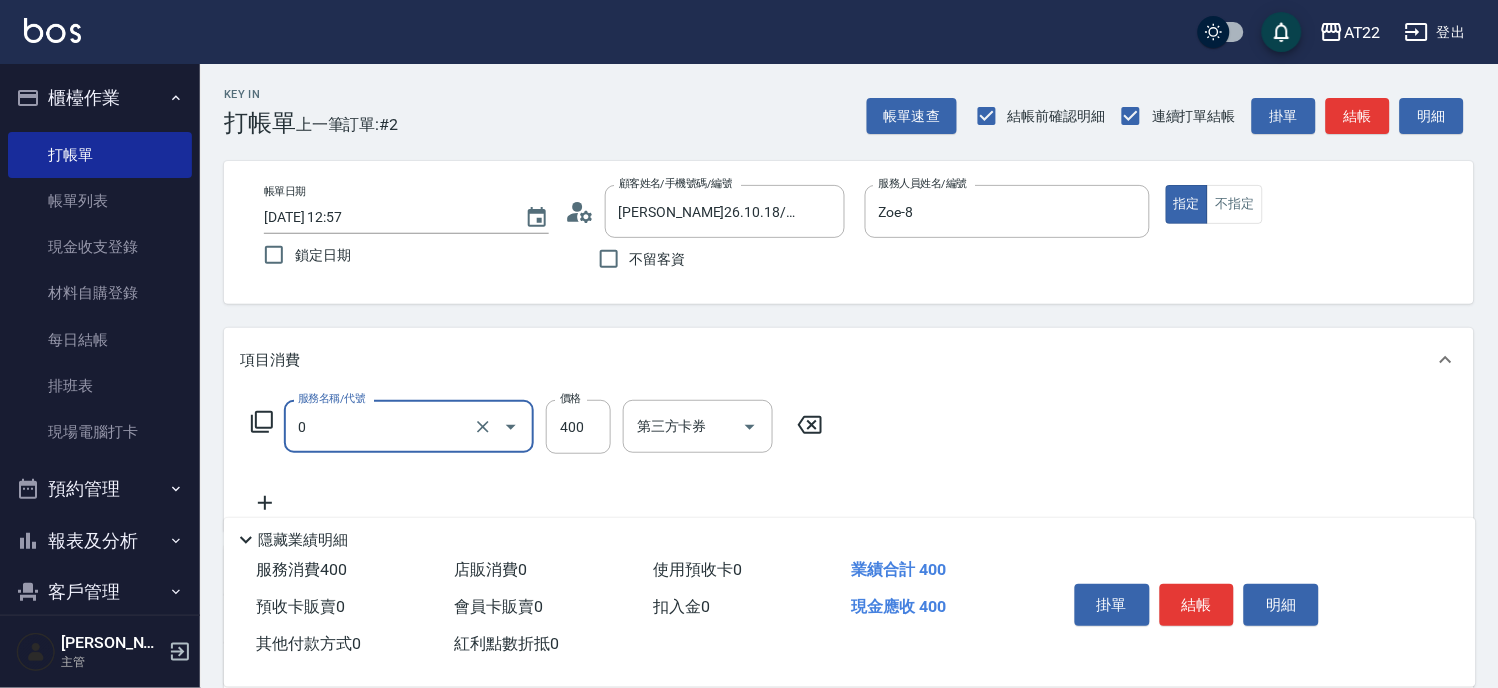 type on "有機洗髮(0)" 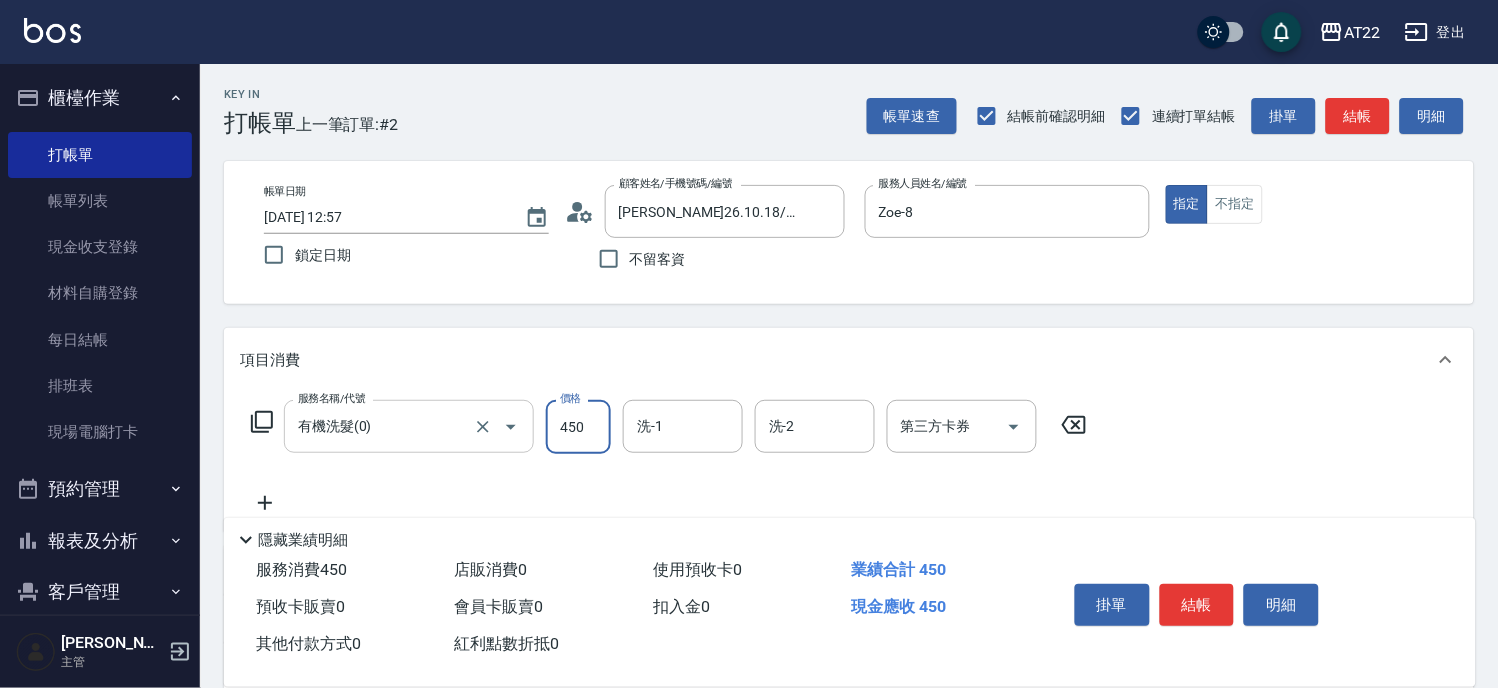 type on "450" 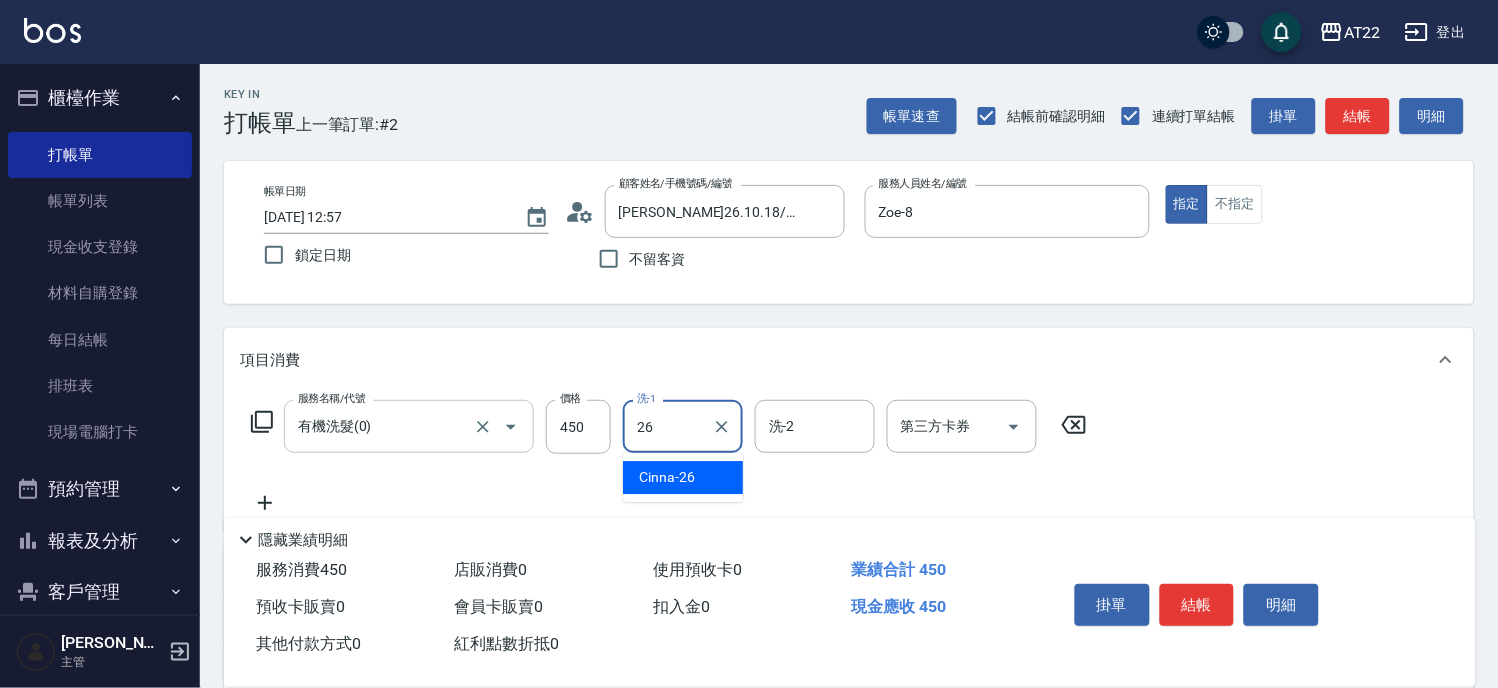 type on "Cinna-26" 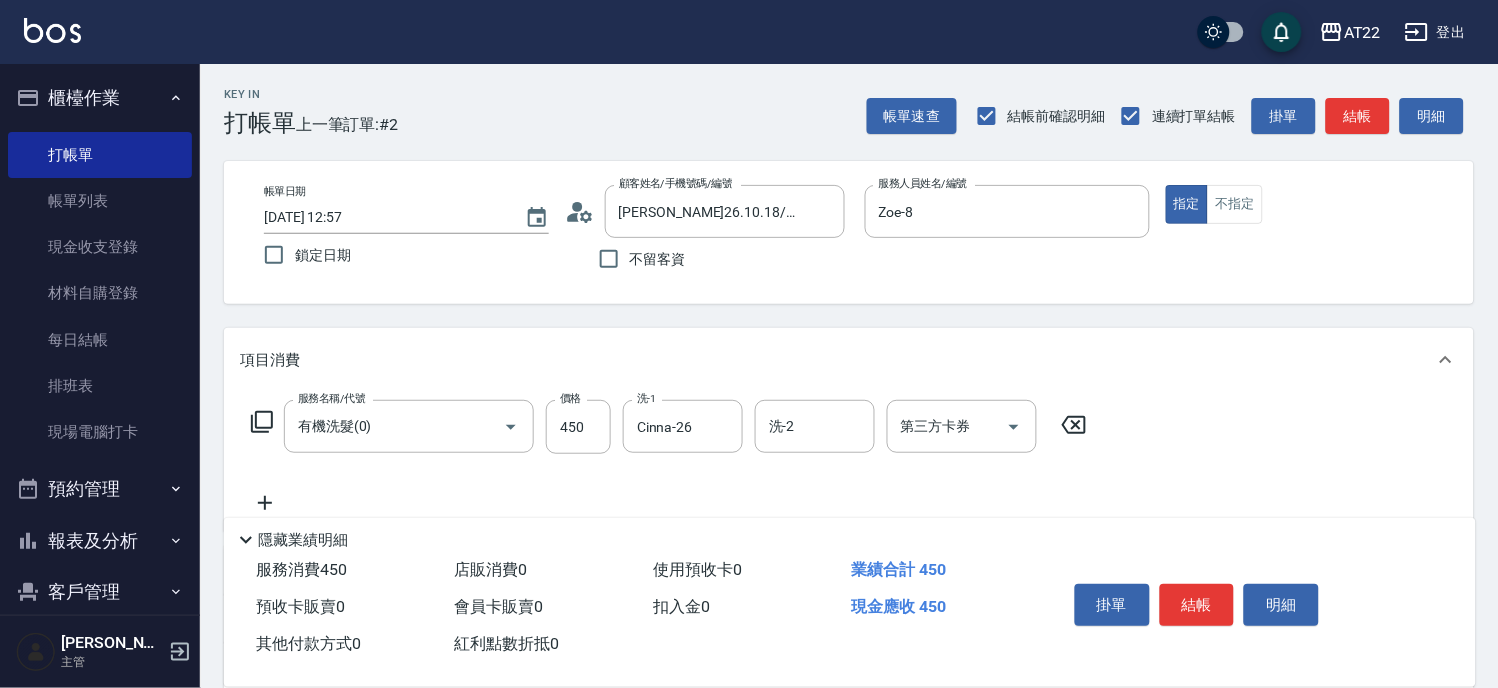 click 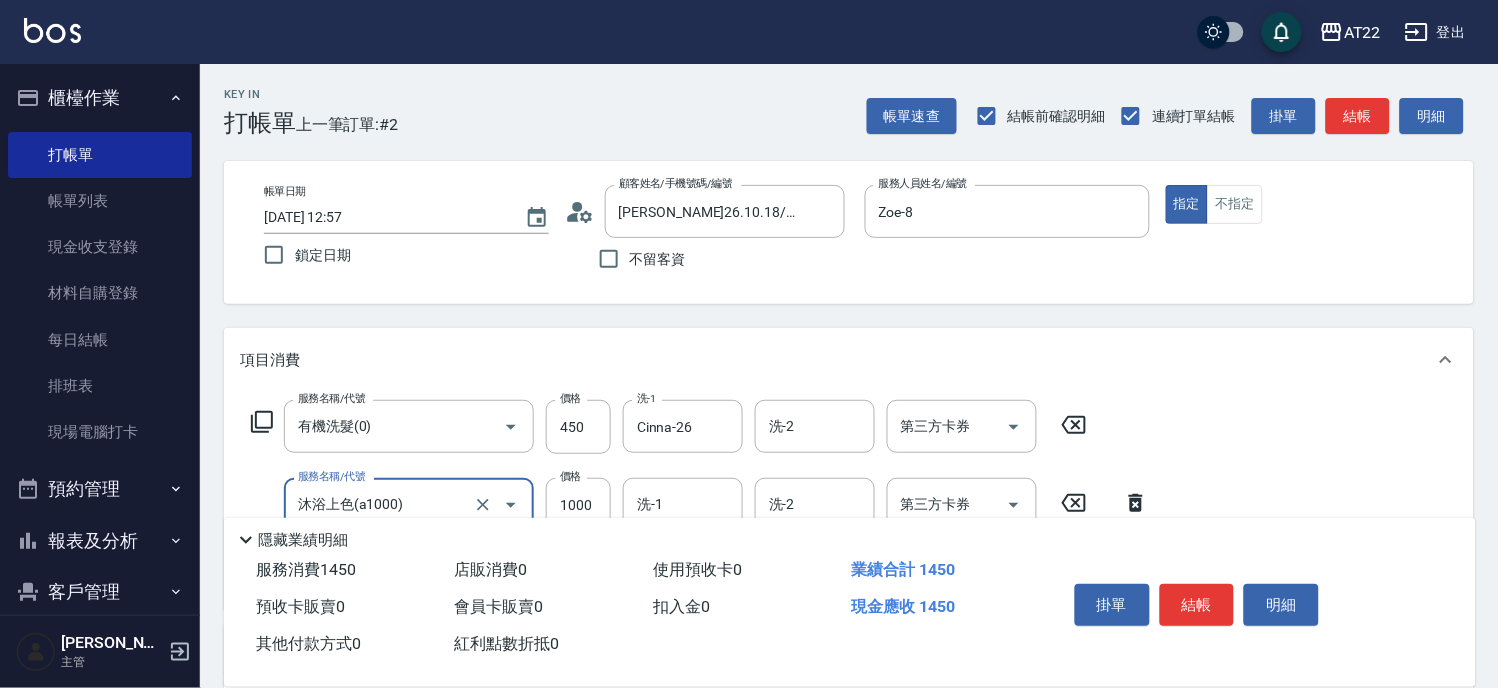 type on "沐浴上色(a1000)" 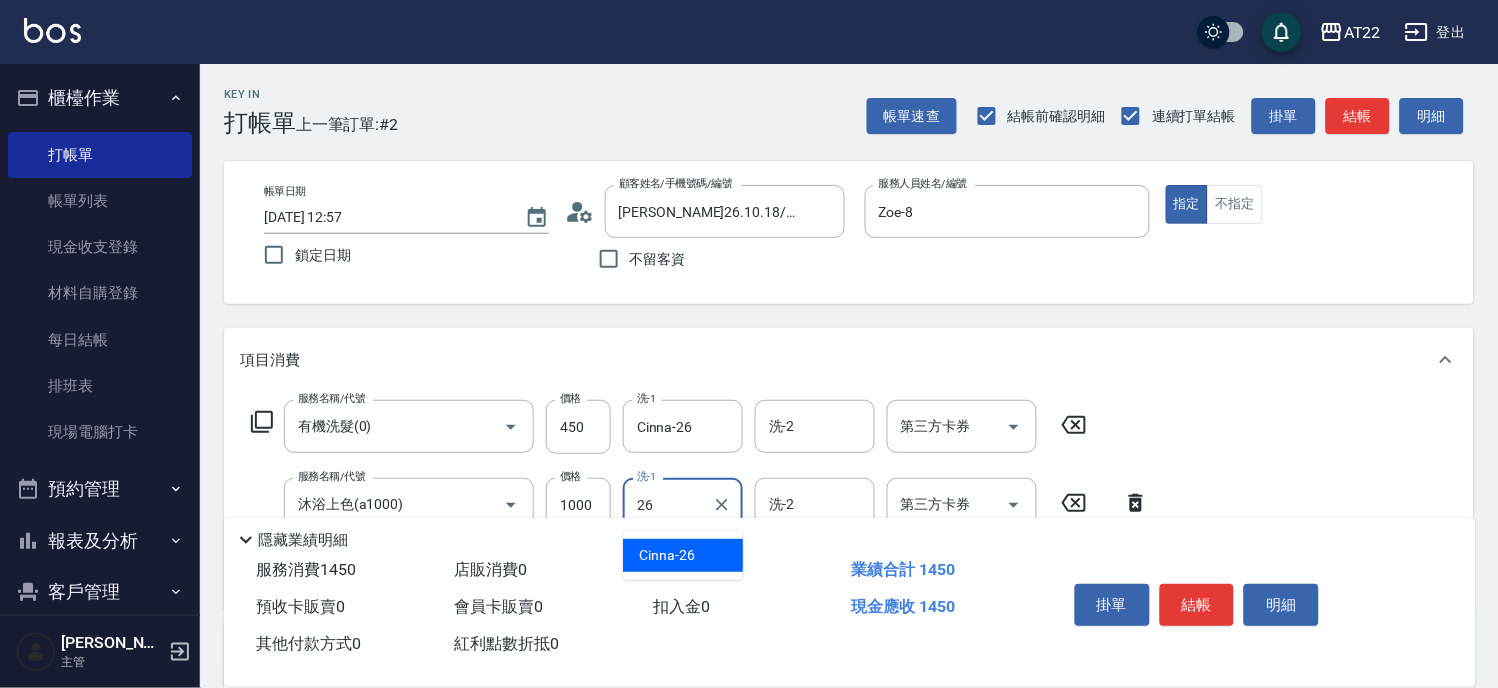 type on "Cinna-26" 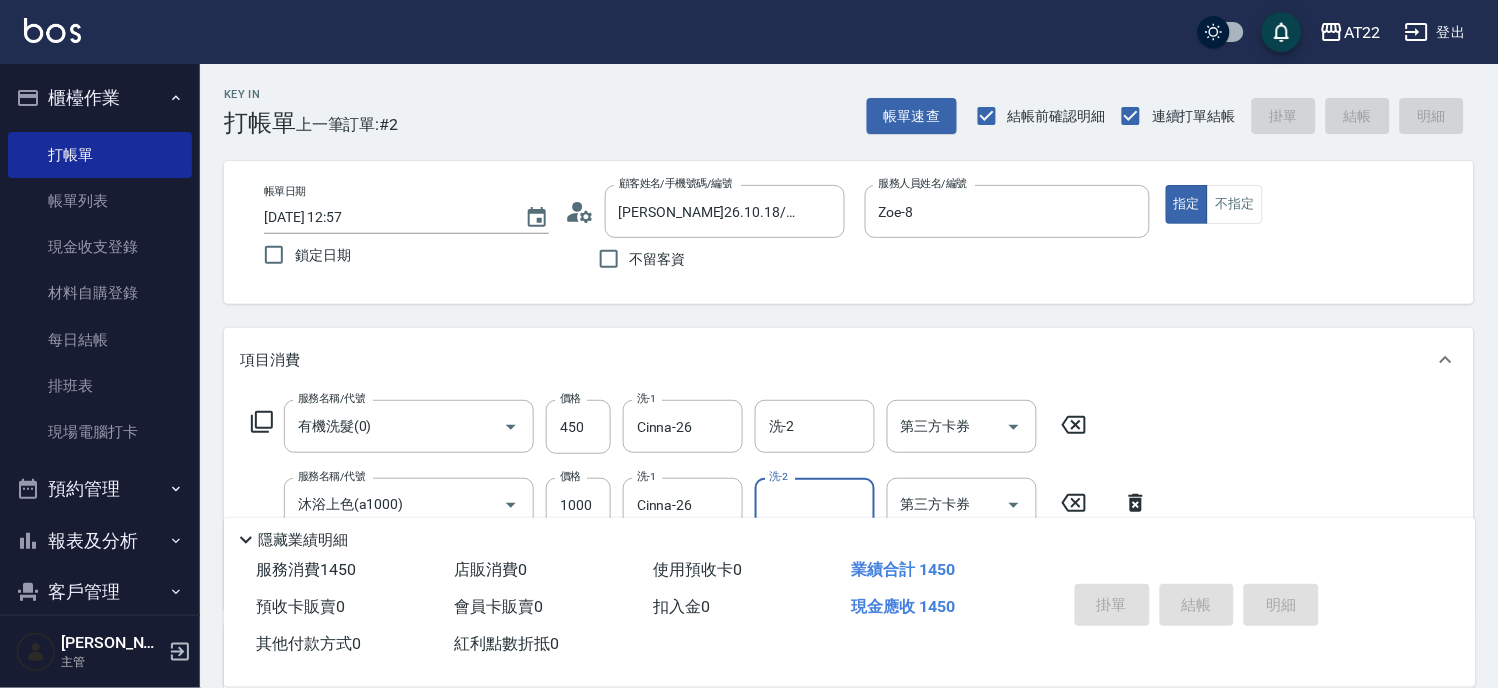 type 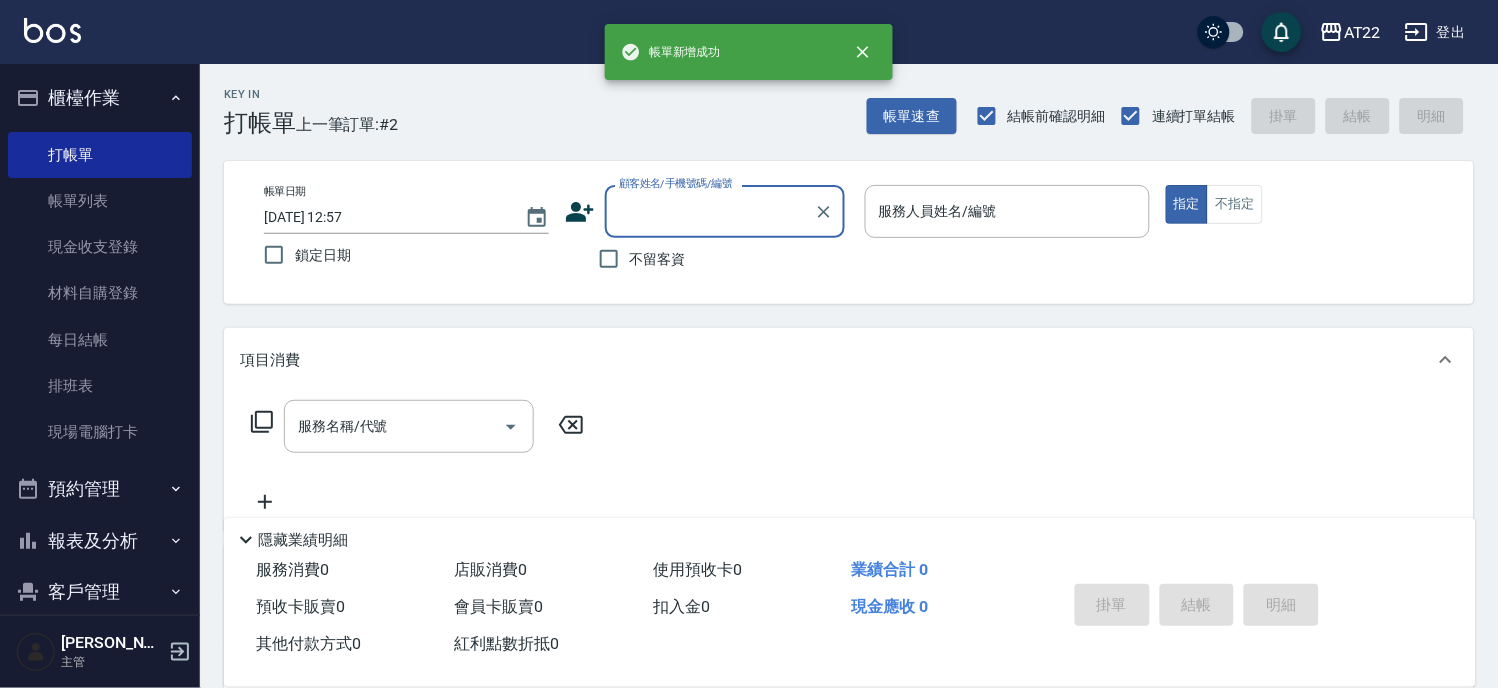 scroll, scrollTop: 0, scrollLeft: 0, axis: both 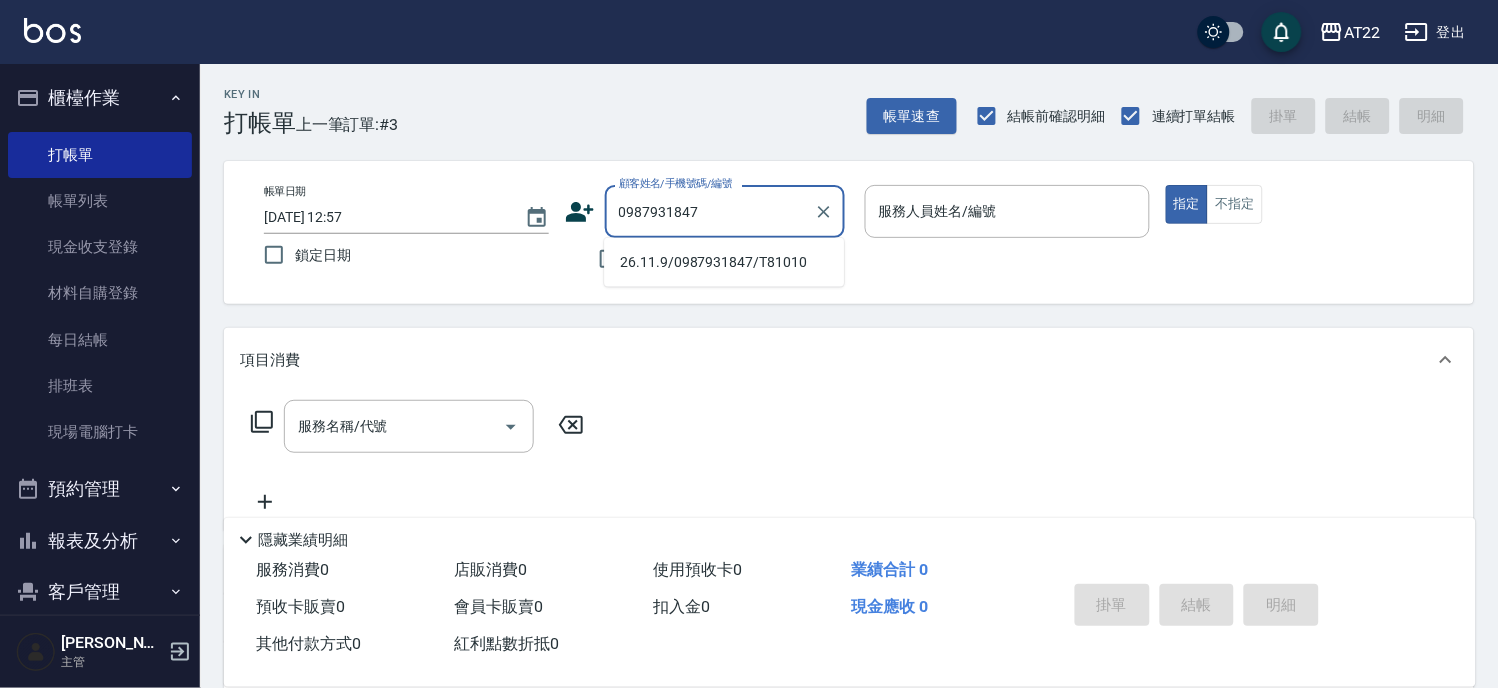type on "26.11.9/0987931847/T81010" 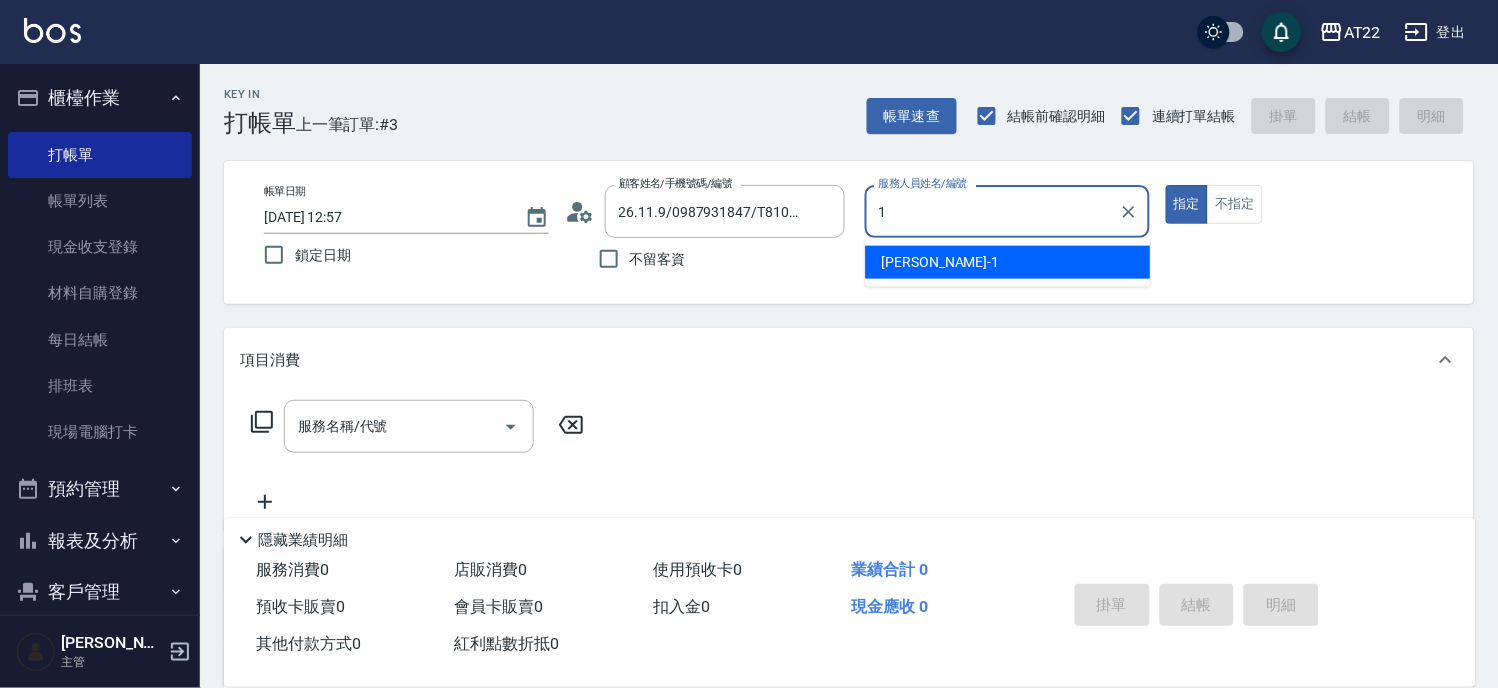type on "[PERSON_NAME]-1" 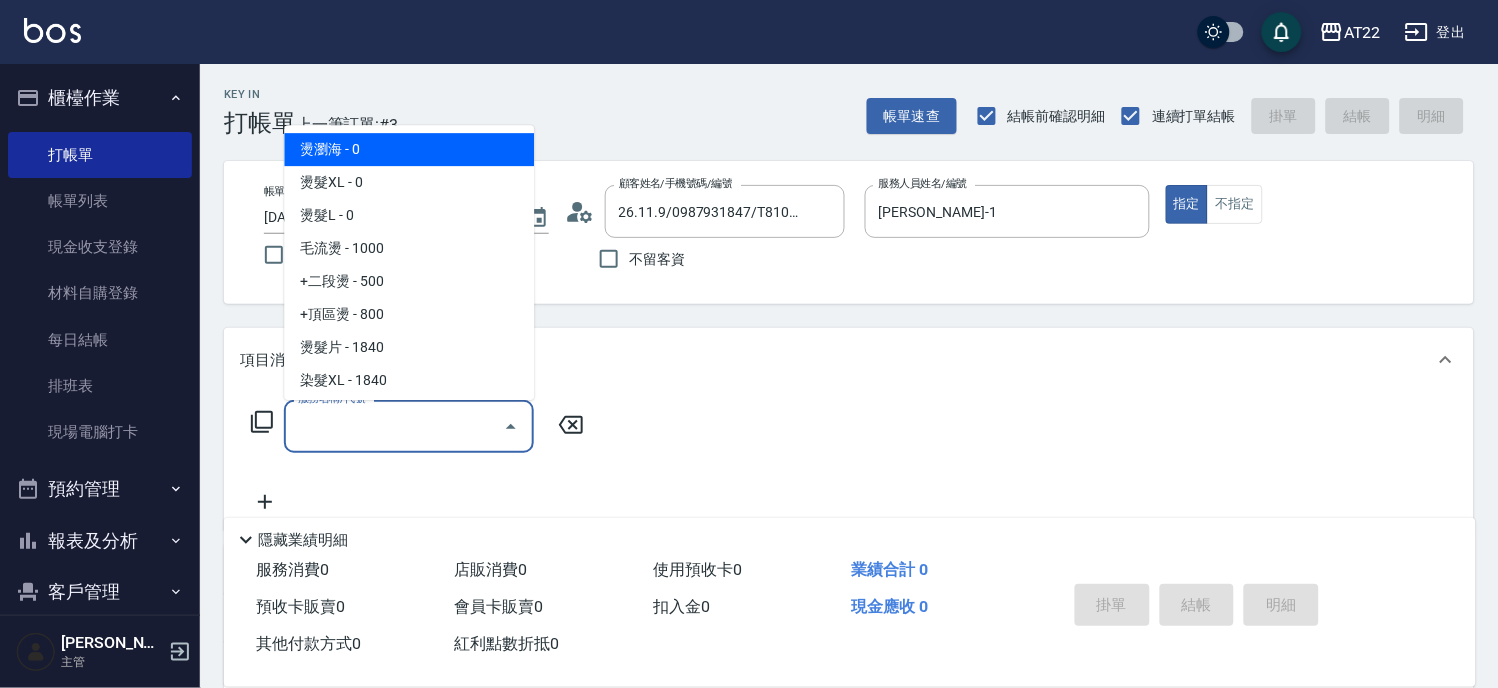 click on "服務名稱/代號" at bounding box center [394, 426] 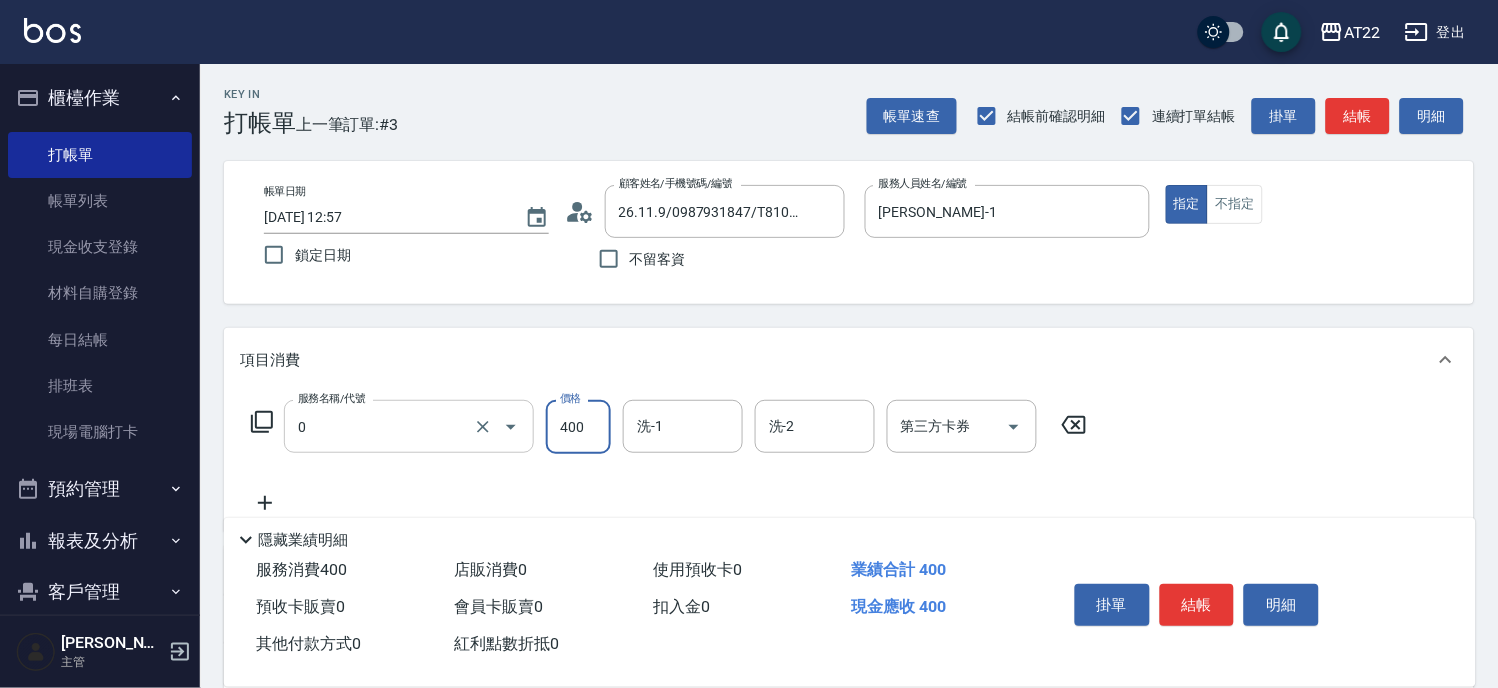 type on "有機洗髮(0)" 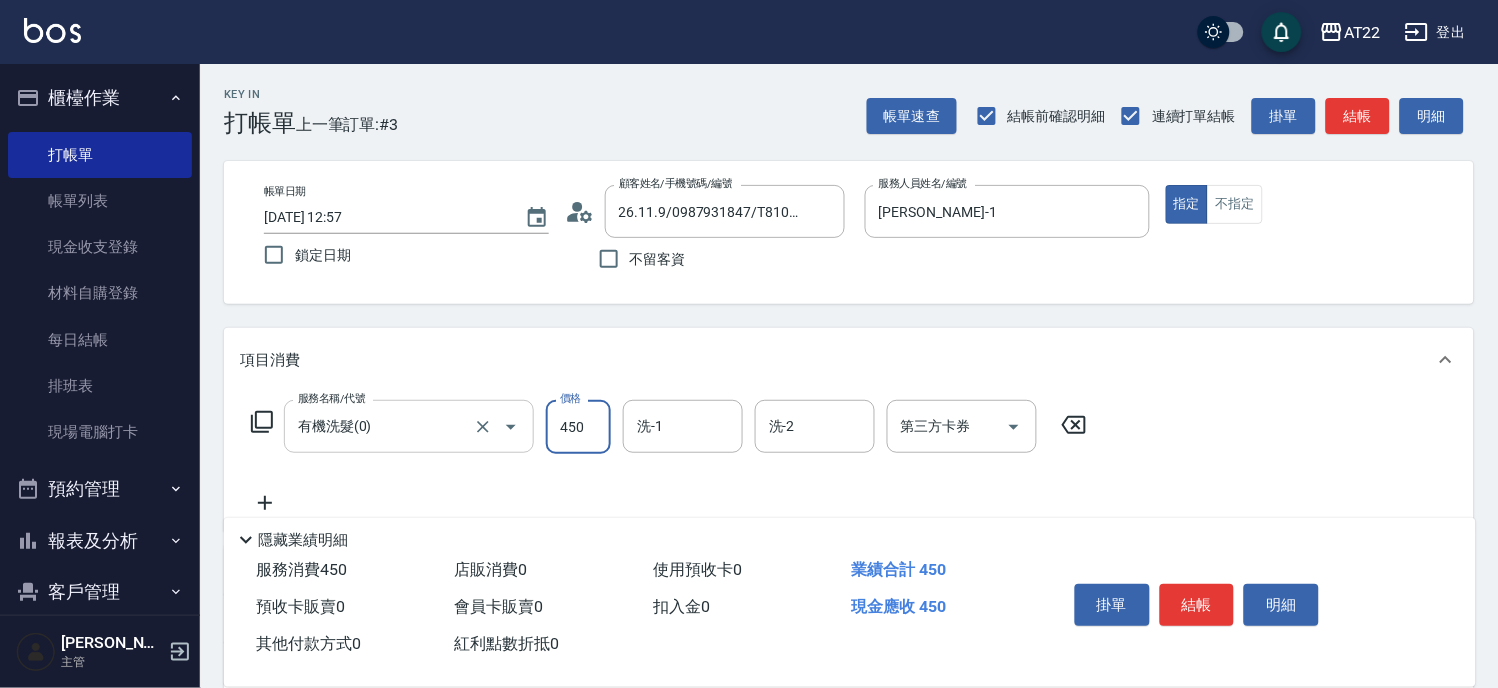 type on "450" 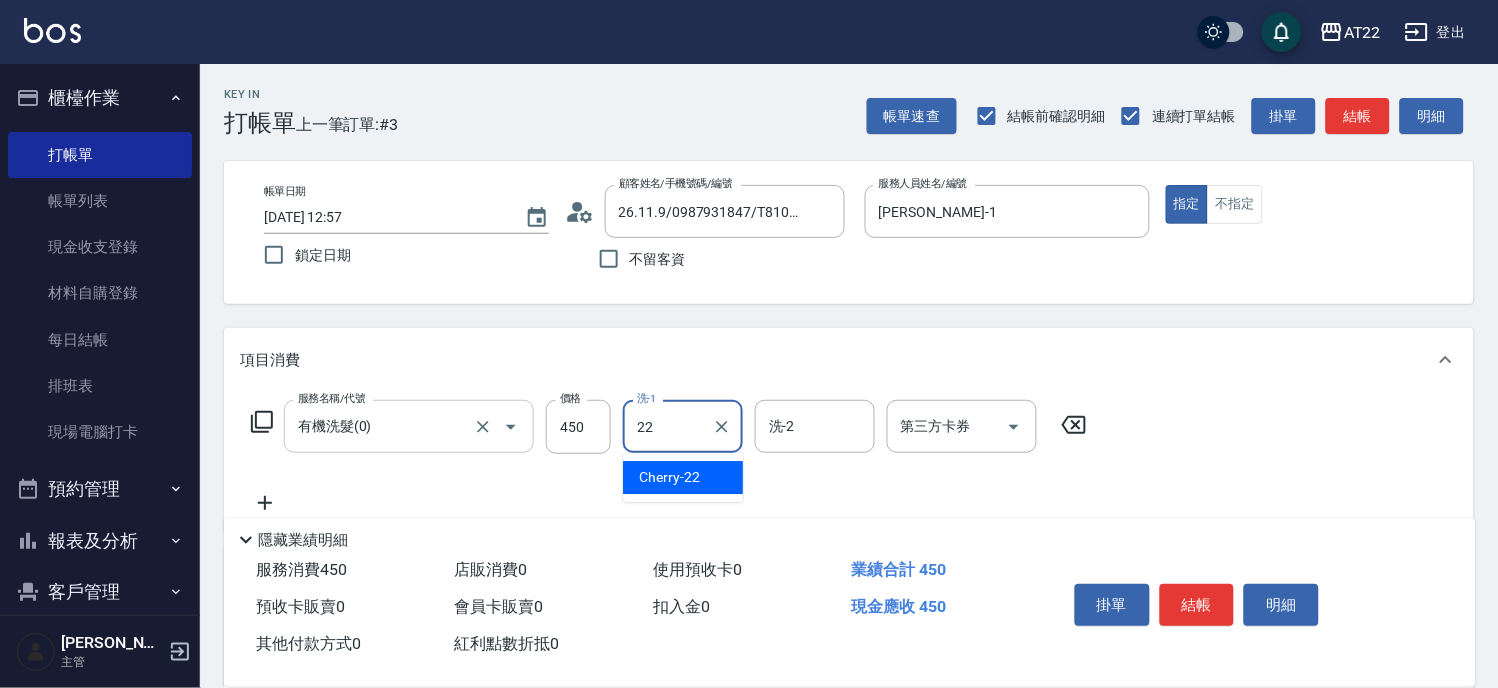 type on "Cherry-22" 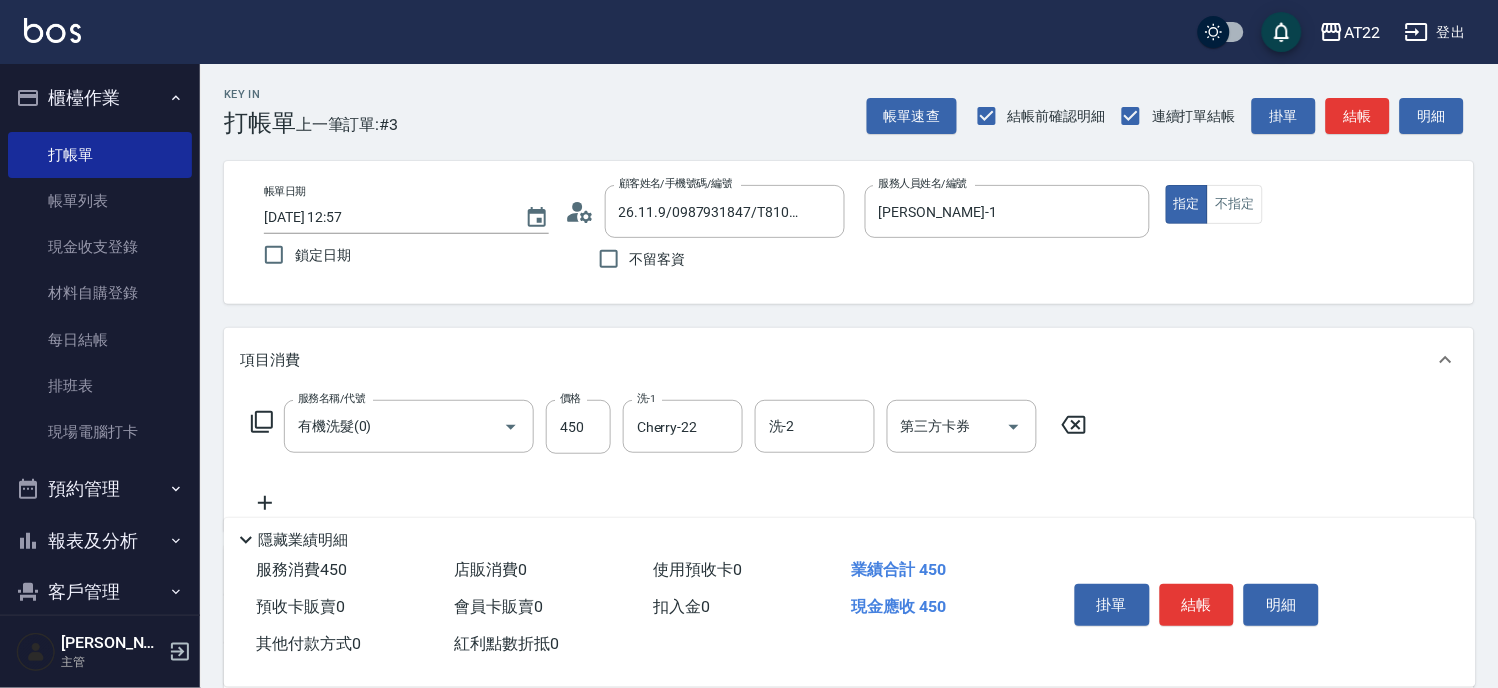 click 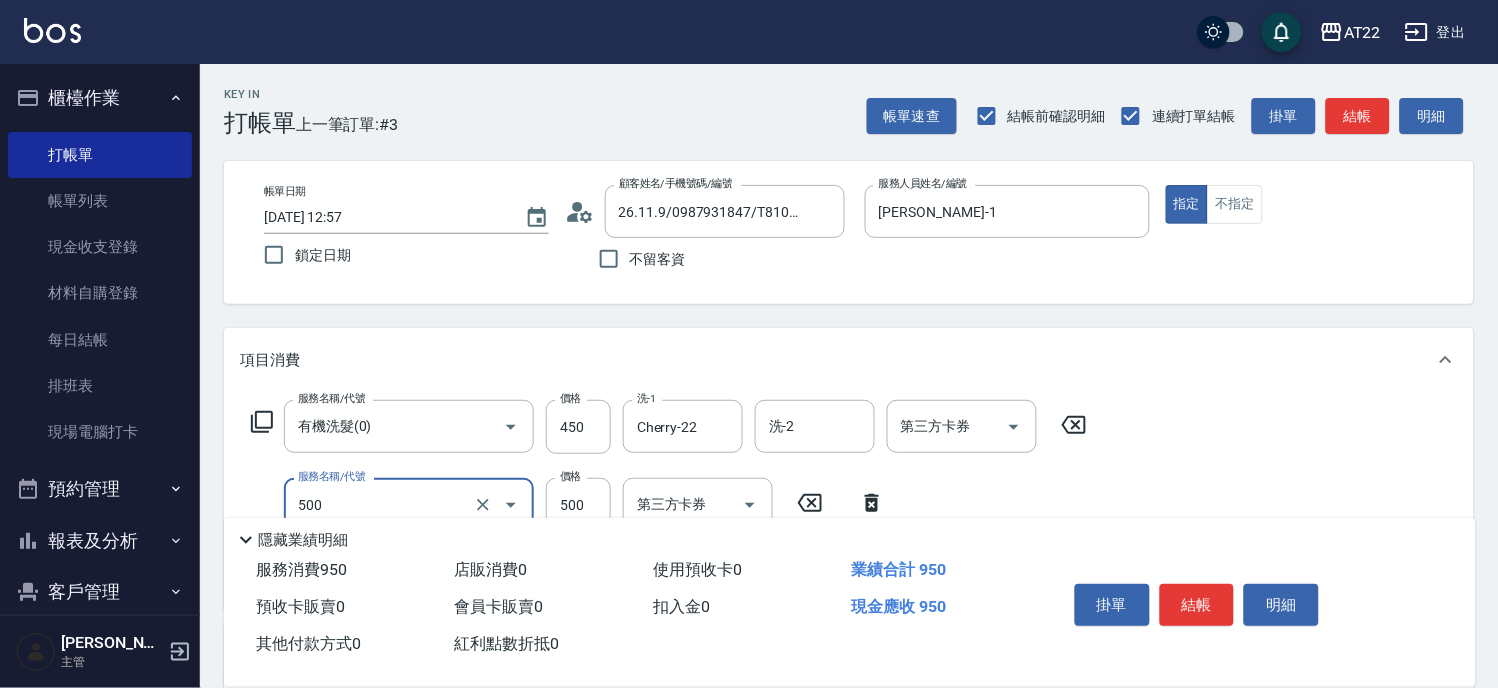 type on "剪髮(500)" 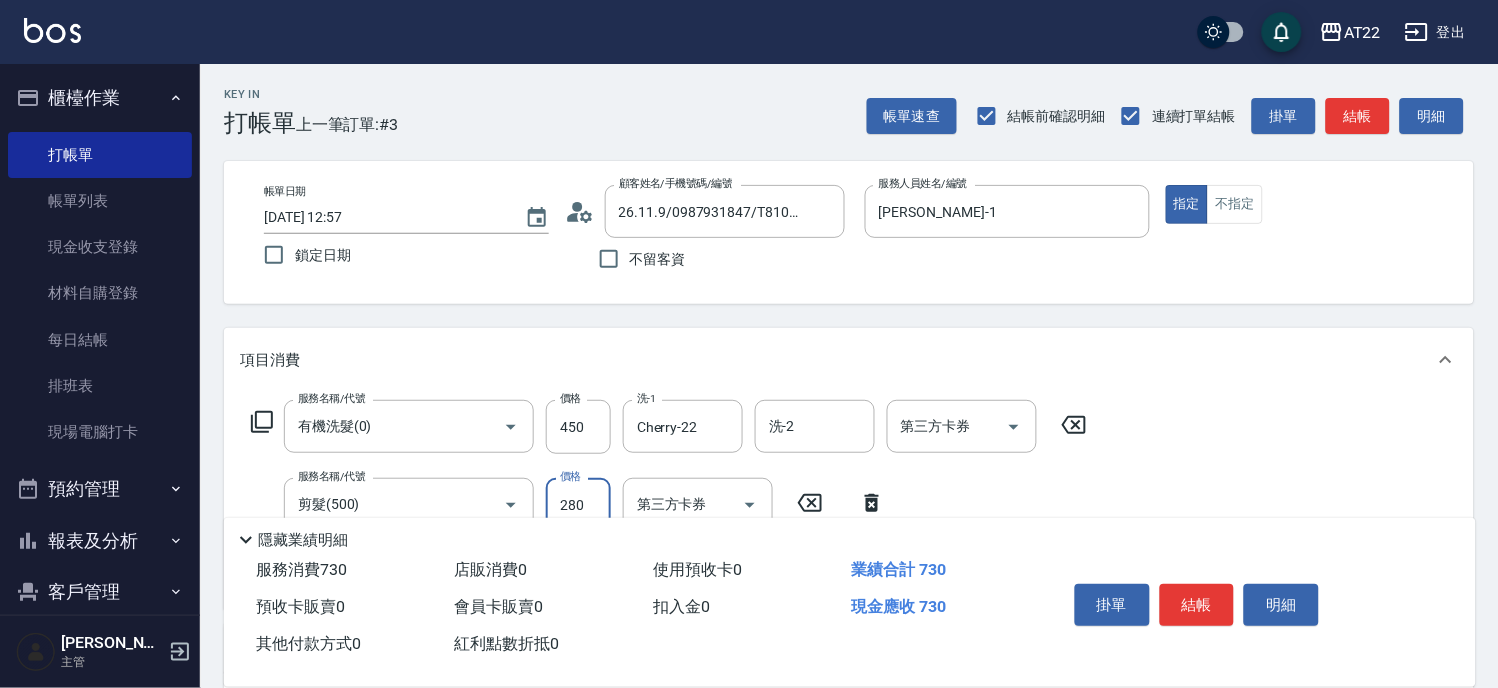 scroll, scrollTop: 222, scrollLeft: 0, axis: vertical 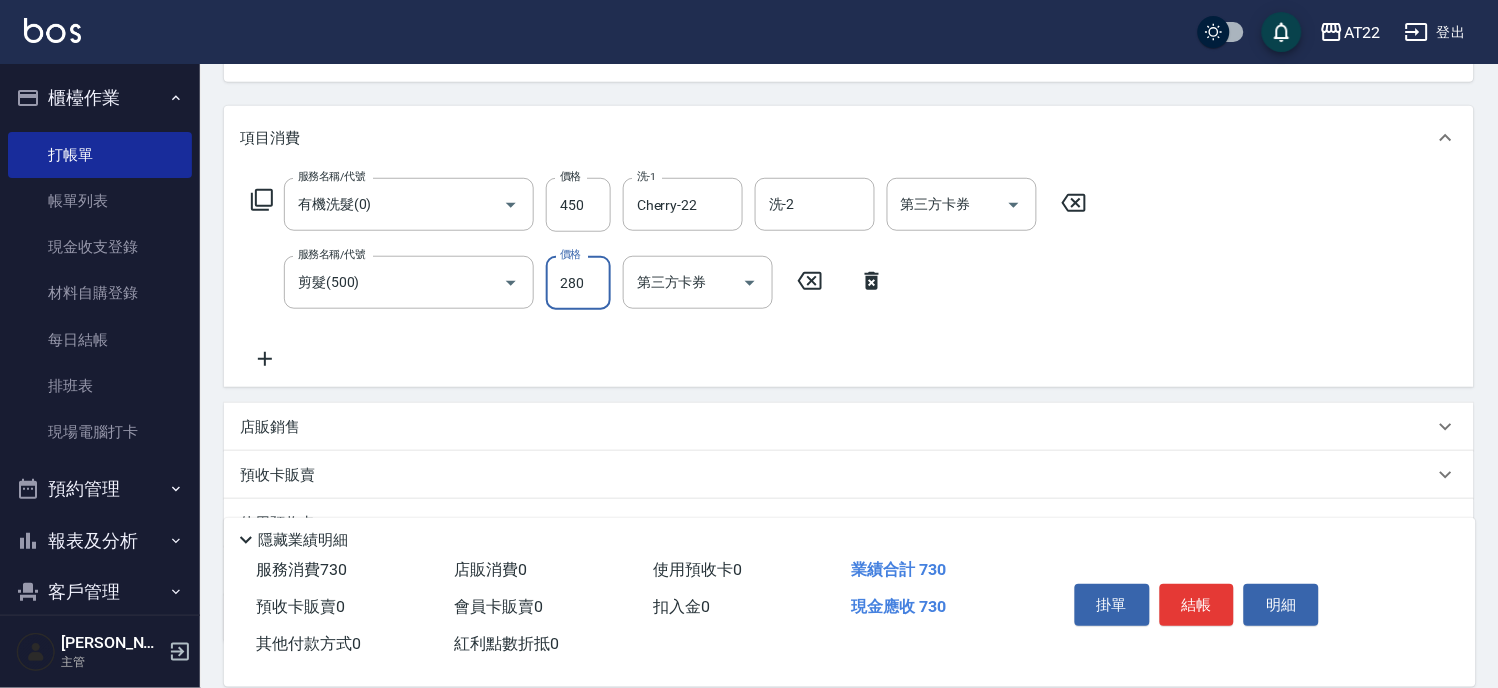 type on "280" 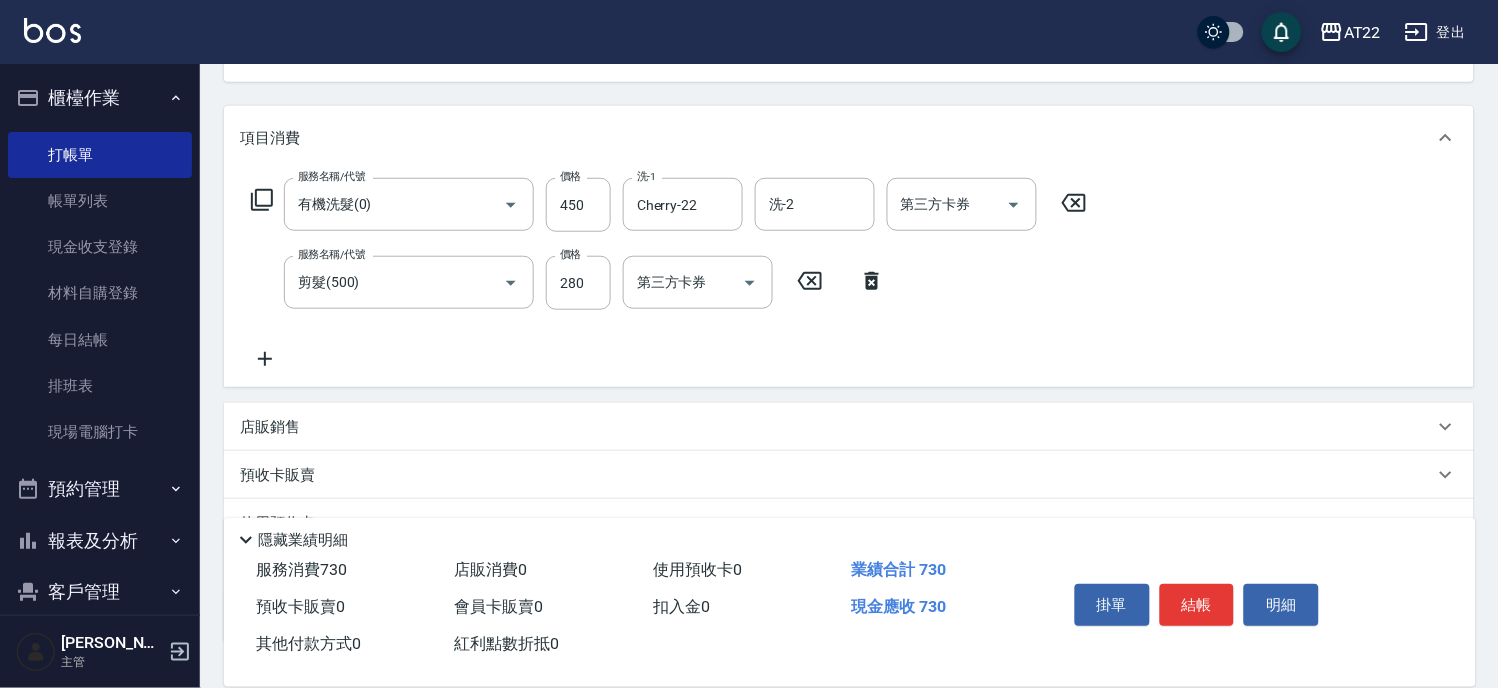 click 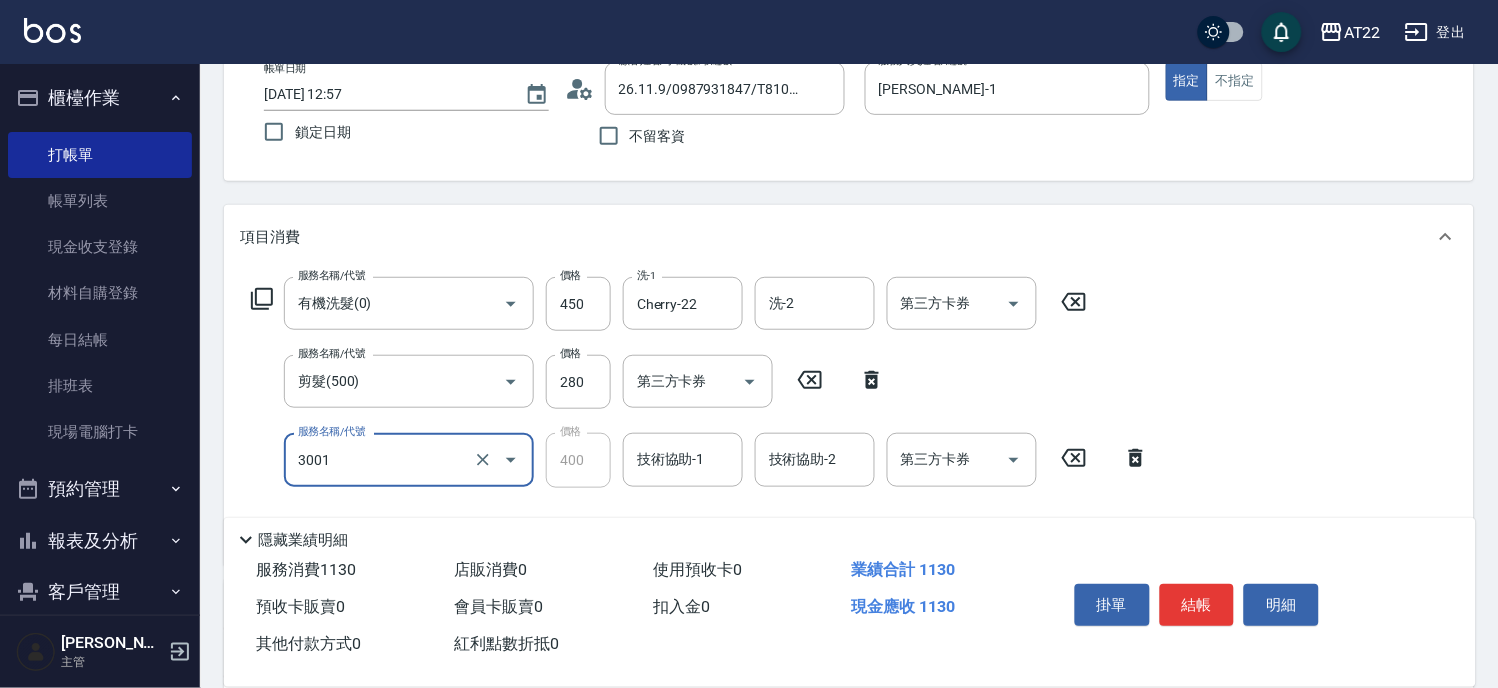 scroll, scrollTop: 222, scrollLeft: 0, axis: vertical 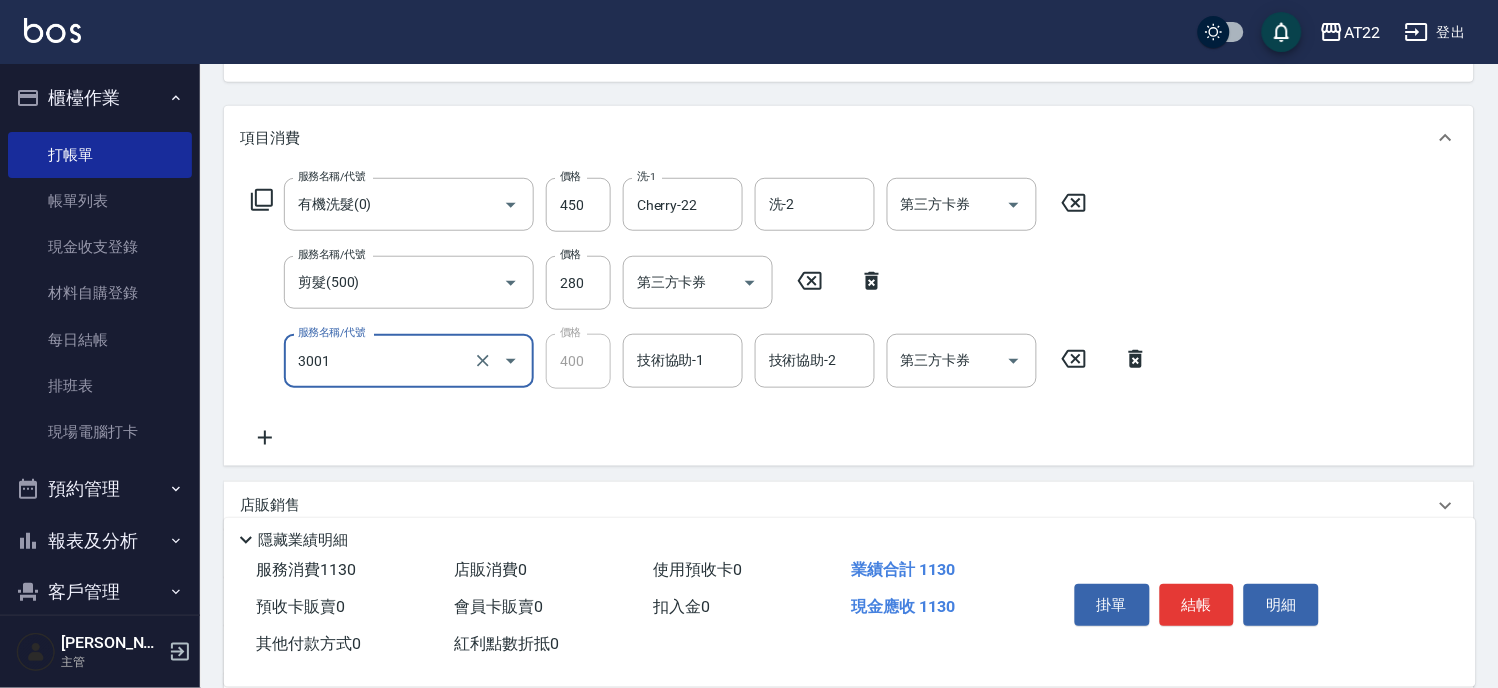 type on "側邊燙貼(3001)" 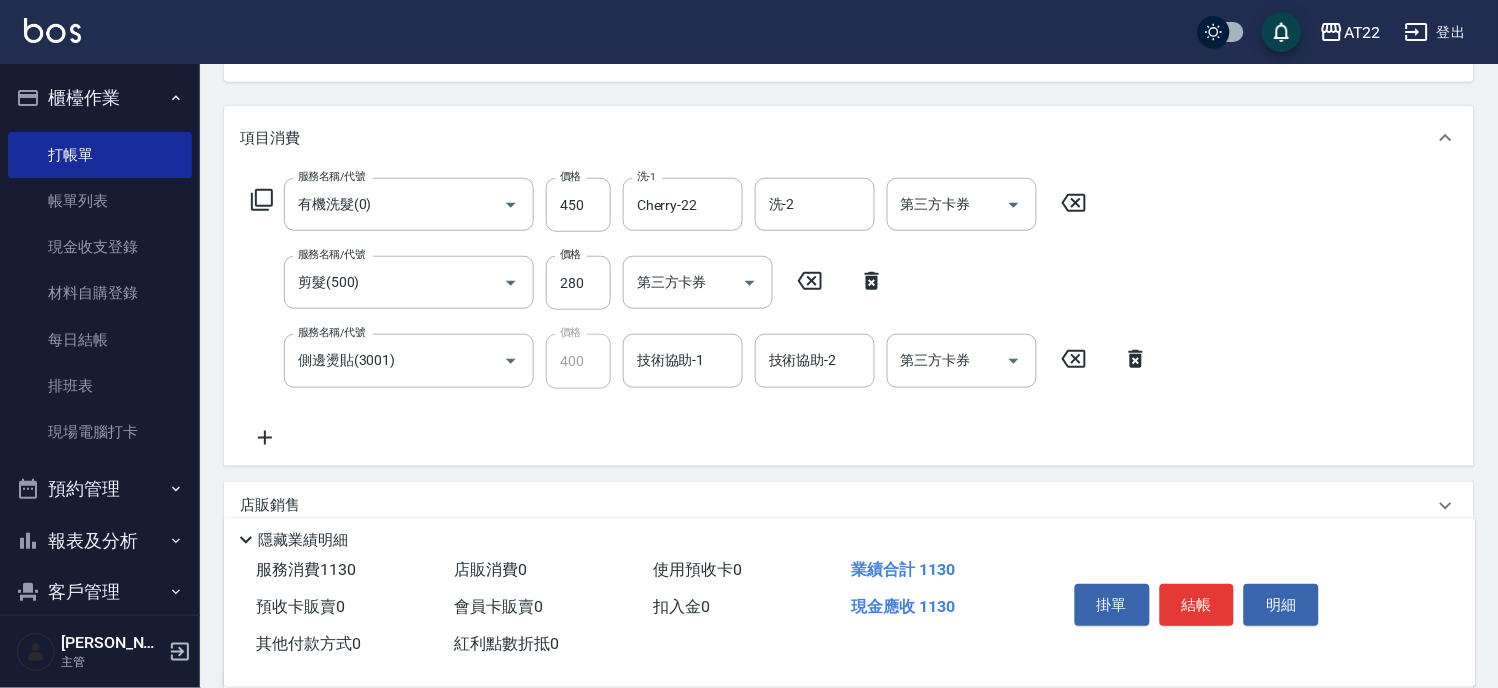 click 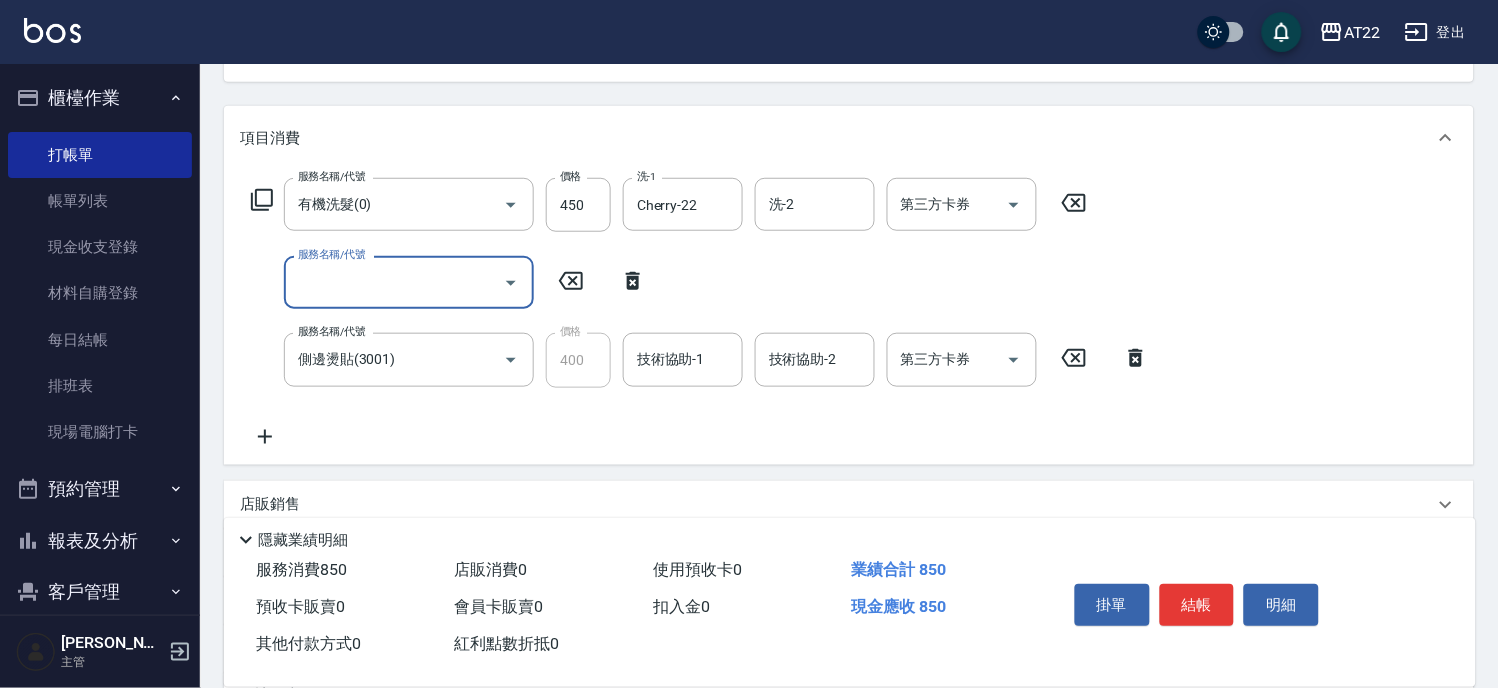 click 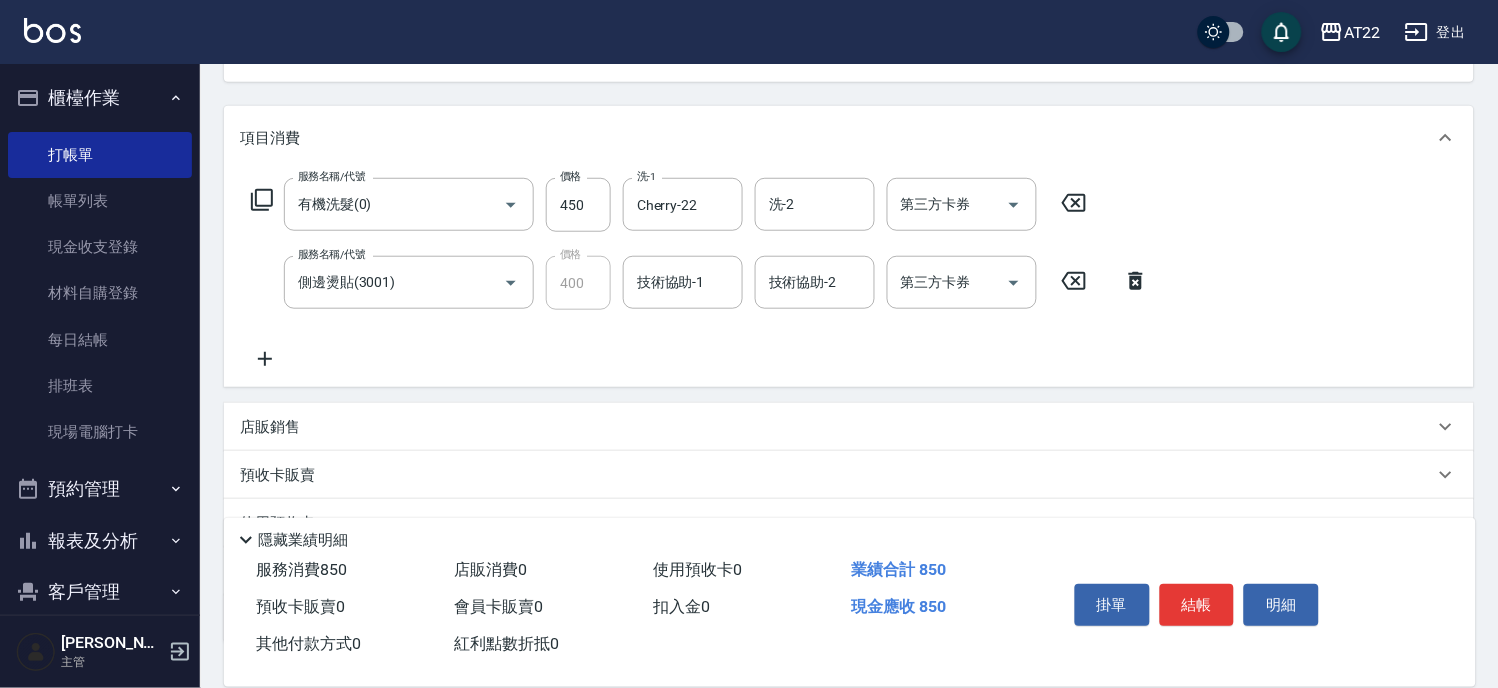 click 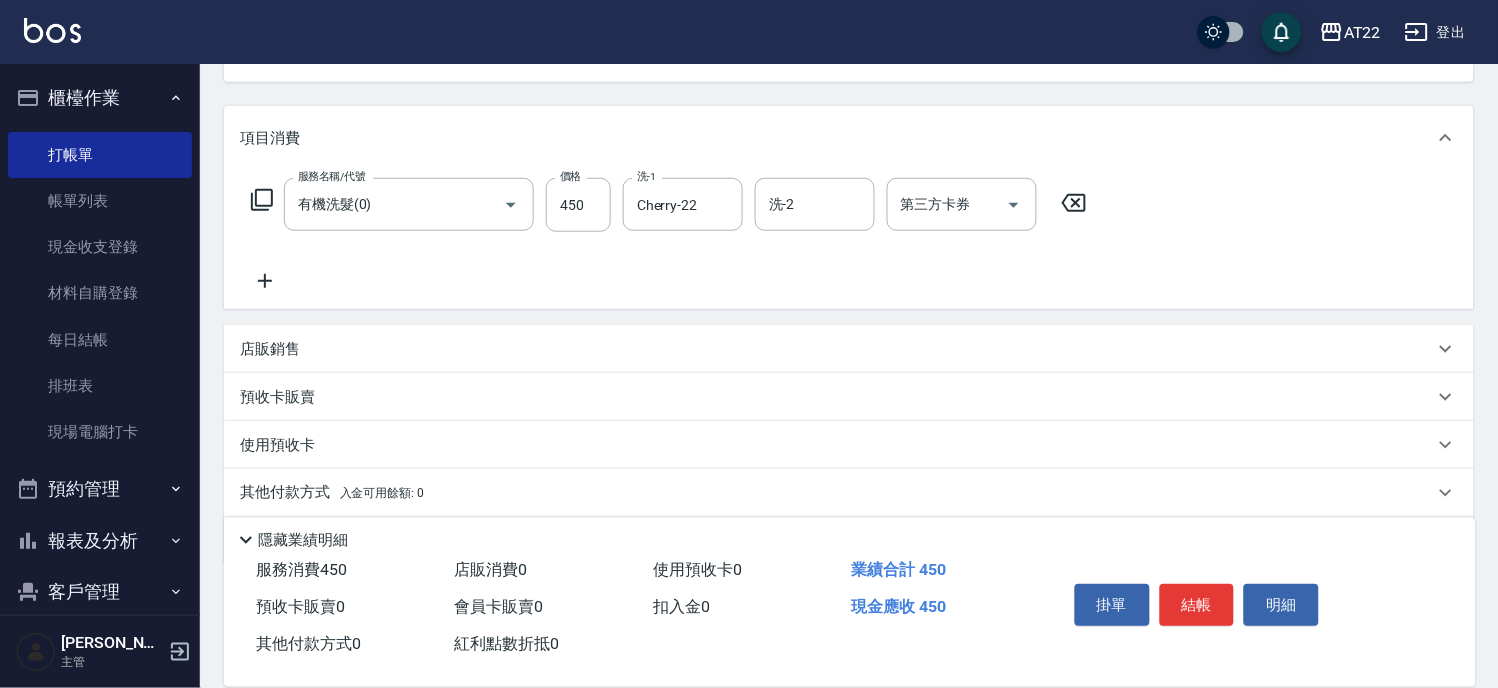 click 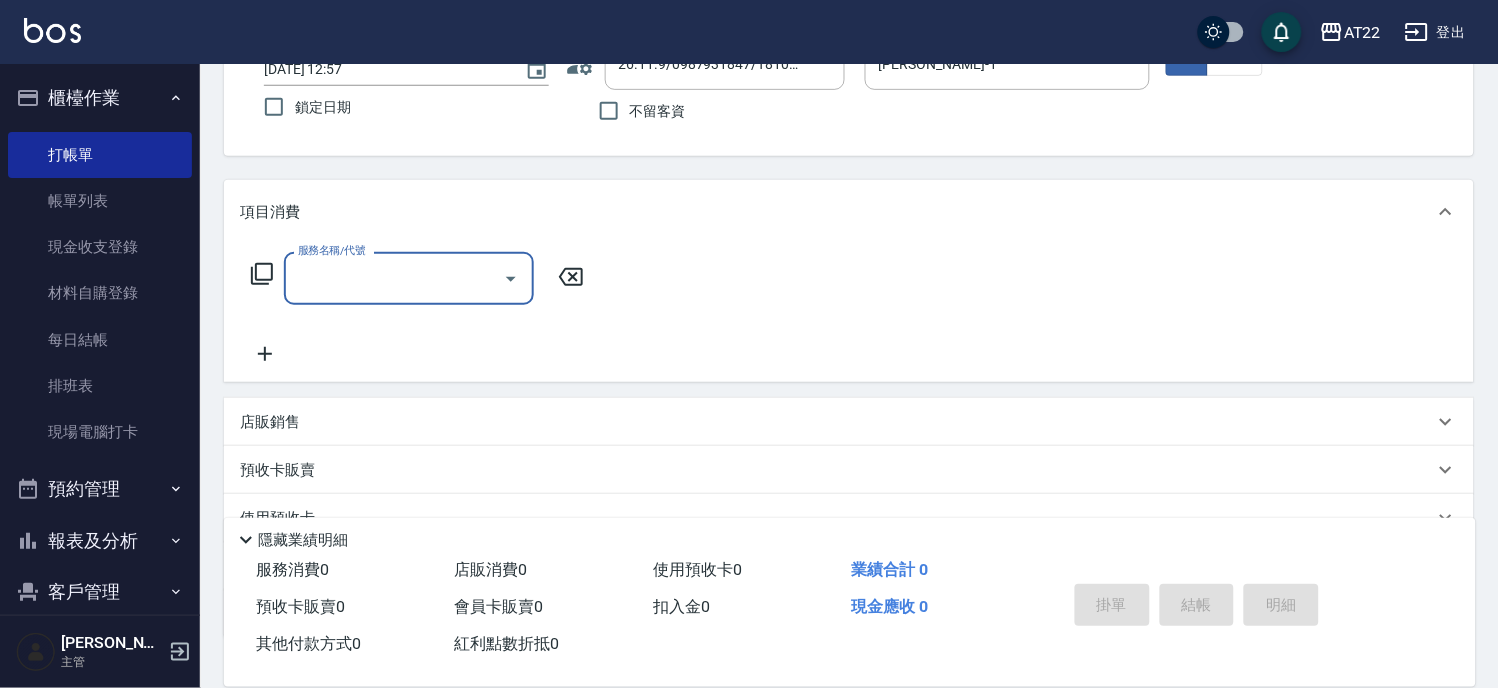 scroll, scrollTop: 111, scrollLeft: 0, axis: vertical 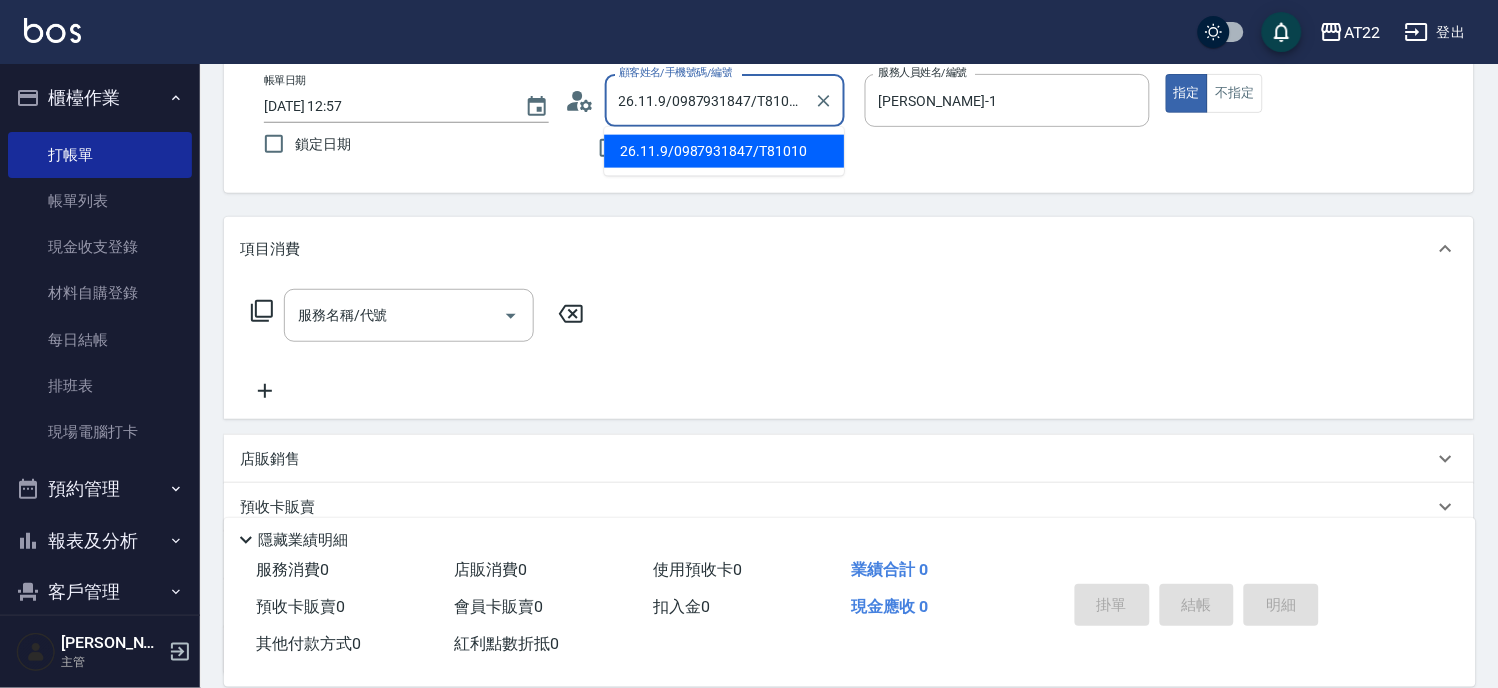 click on "26.11.9/0987931847/T81010" at bounding box center (710, 100) 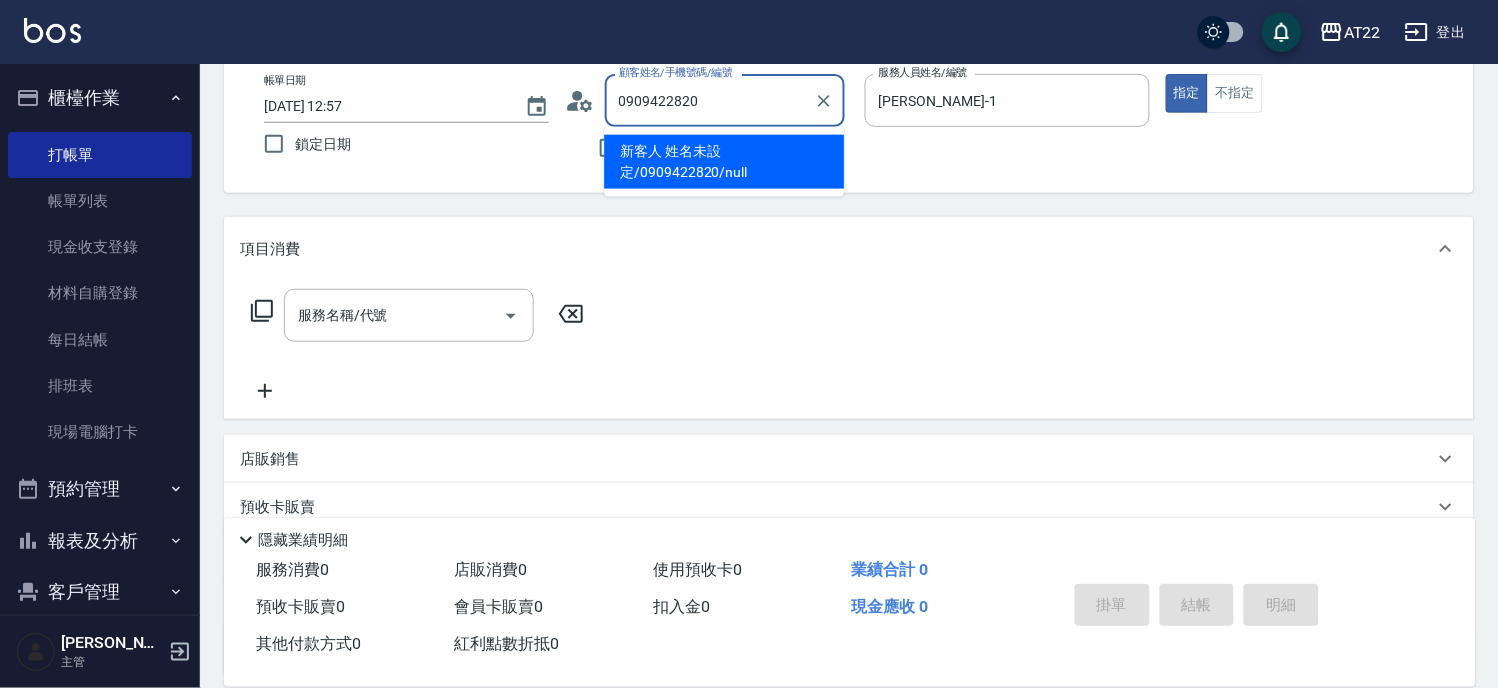 type on "新客人 姓名未設定/0909422820/null" 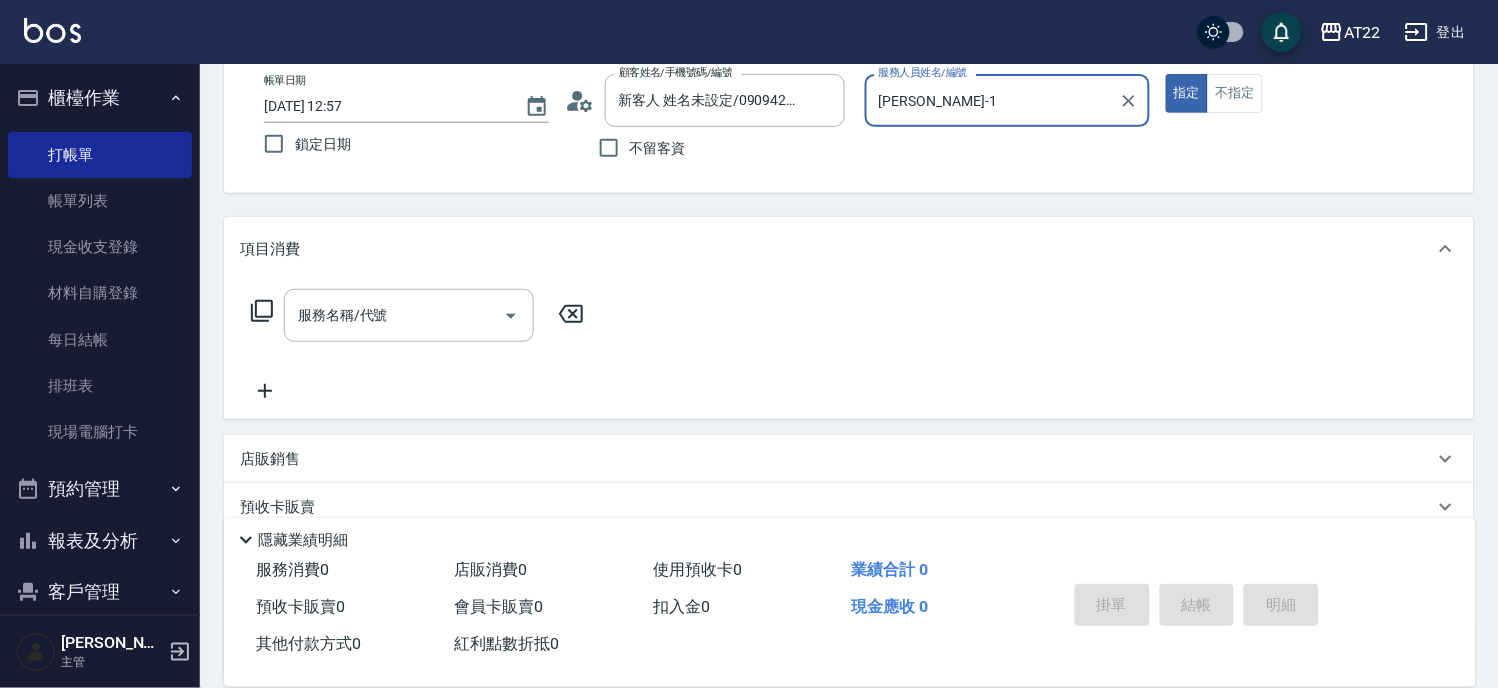 click on "[PERSON_NAME]-1" at bounding box center [992, 100] 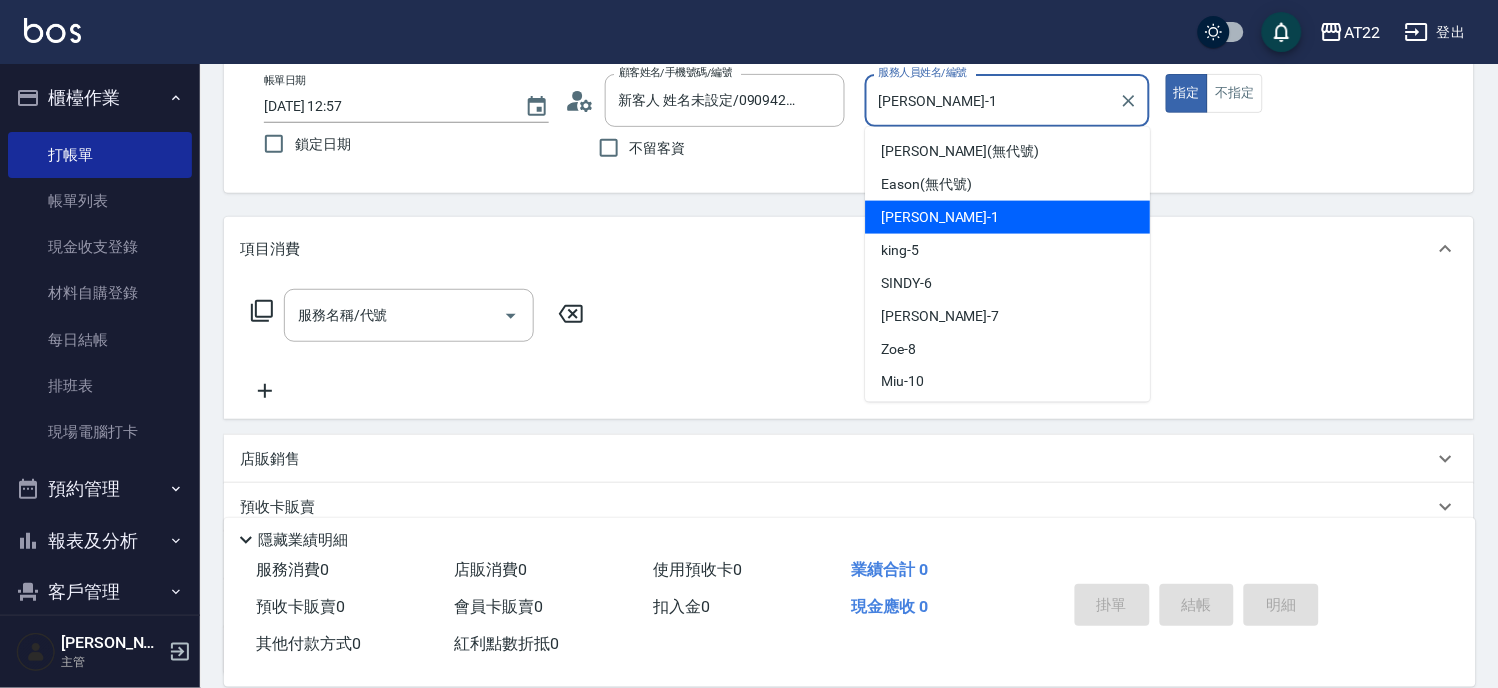 click on "[PERSON_NAME]-1" at bounding box center (992, 100) 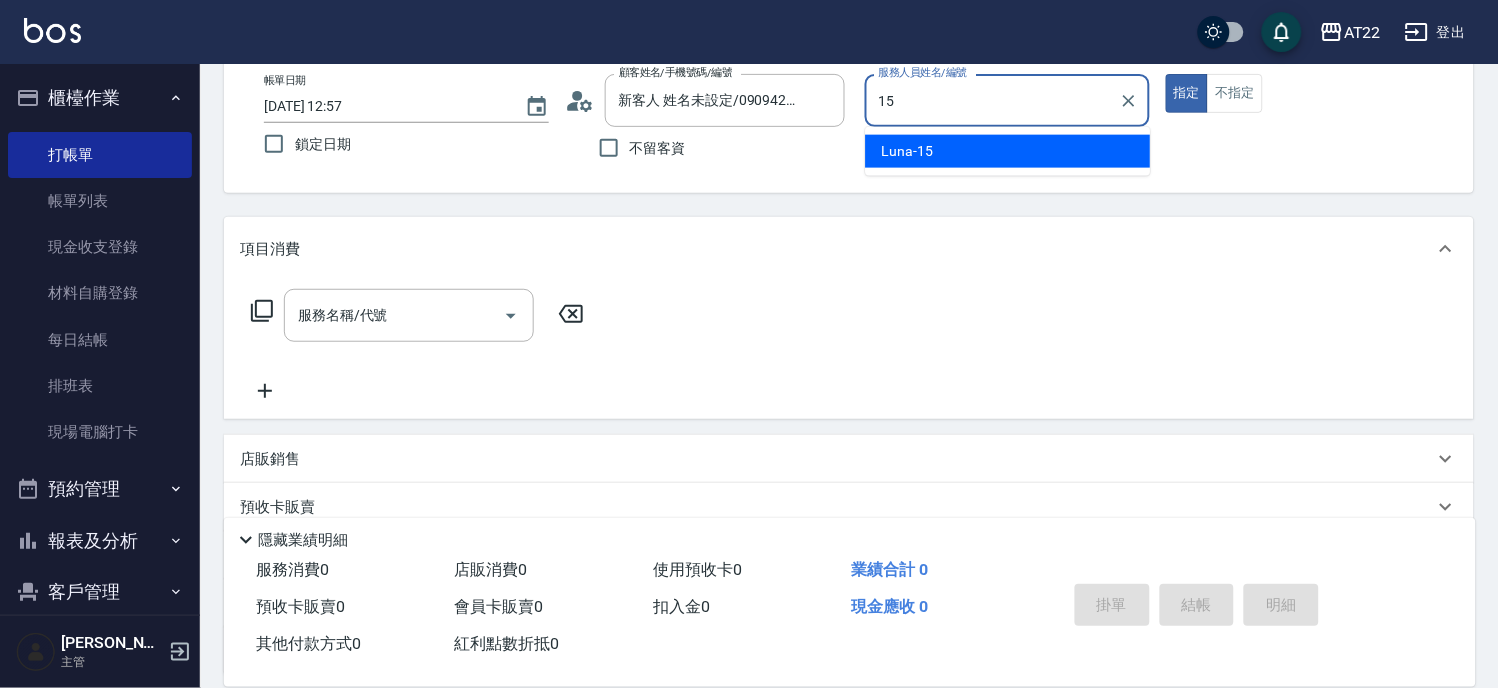 type on "Luna-15" 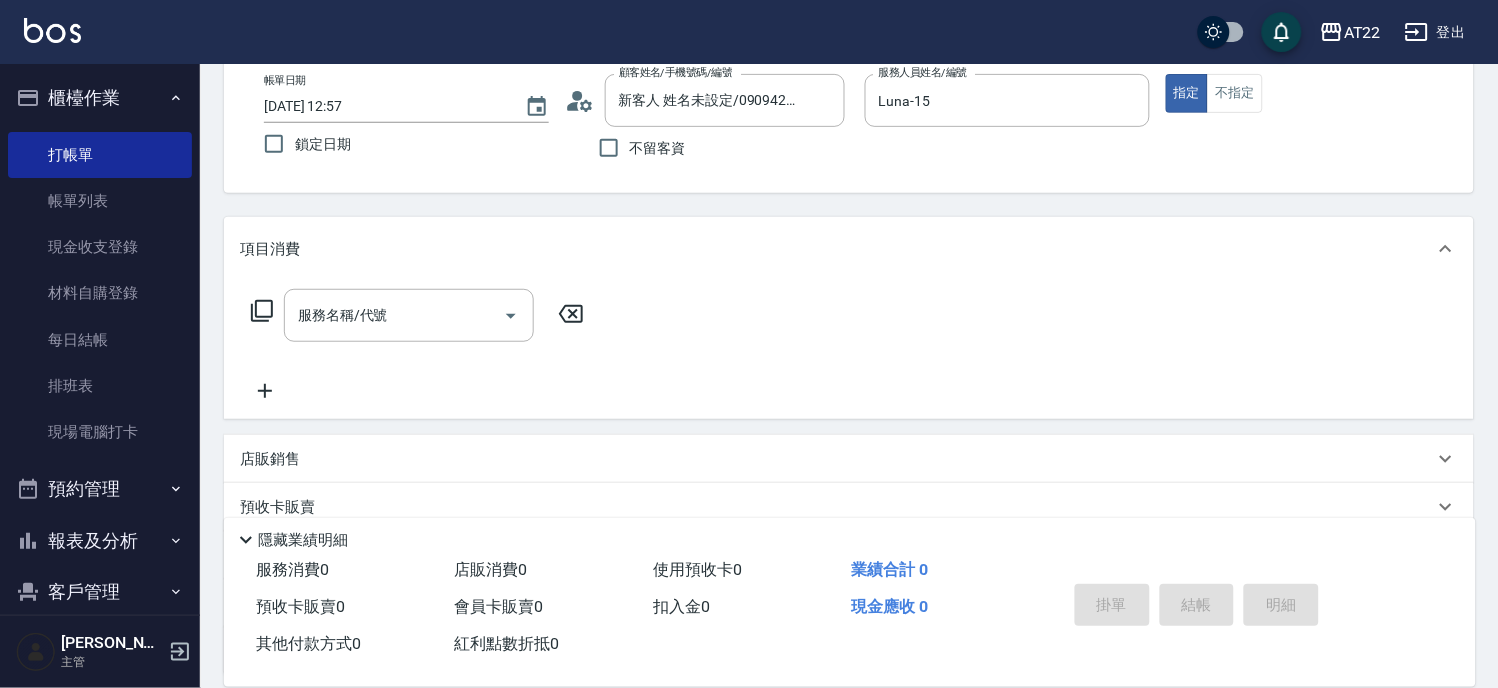 click on "帳單日期 [DATE] 12:57 鎖定日期 顧客姓名/手機號碼/編號 新客人 姓名未設定/0909422820/null 顧客姓名/手機號碼/編號 不留客資 服務人員姓名/編號 [PERSON_NAME]-15 服務人員姓名/編號 指定 不指定" at bounding box center (849, 121) 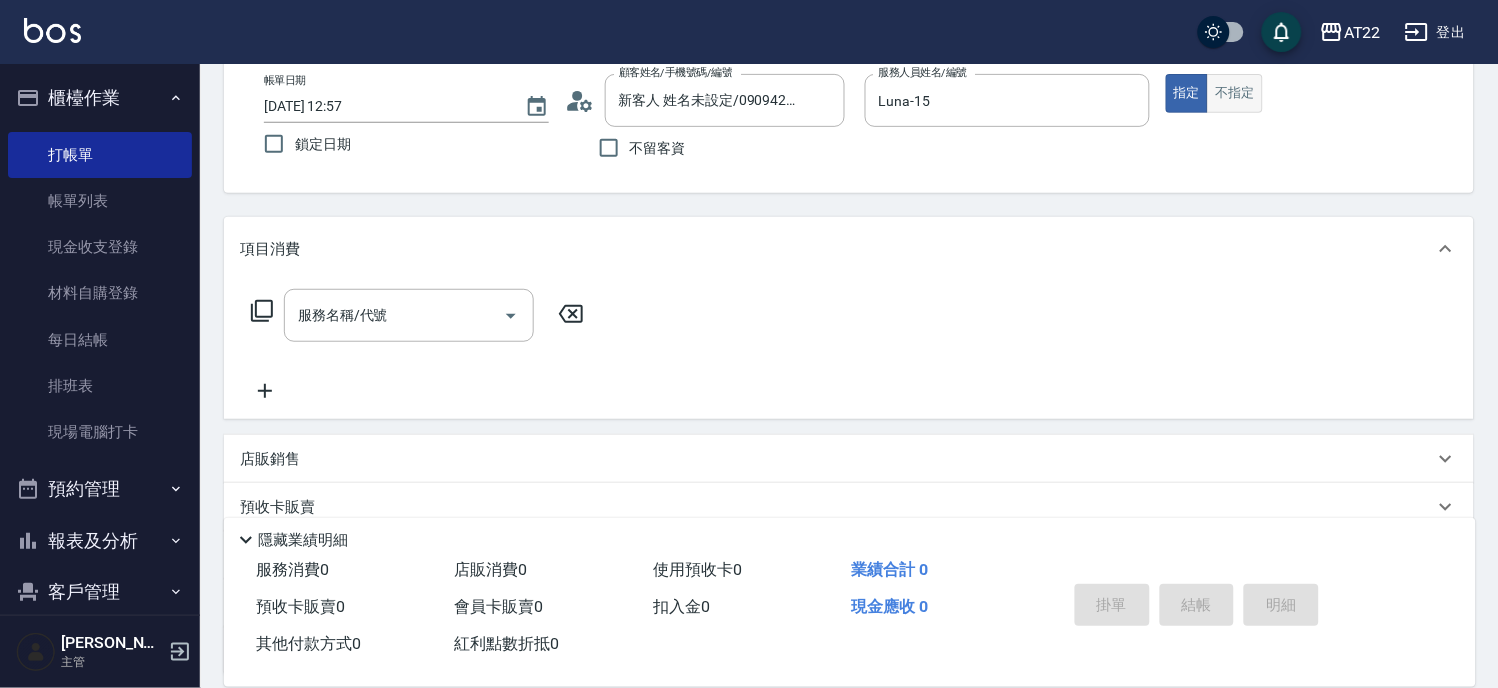 click on "不指定" at bounding box center [1235, 93] 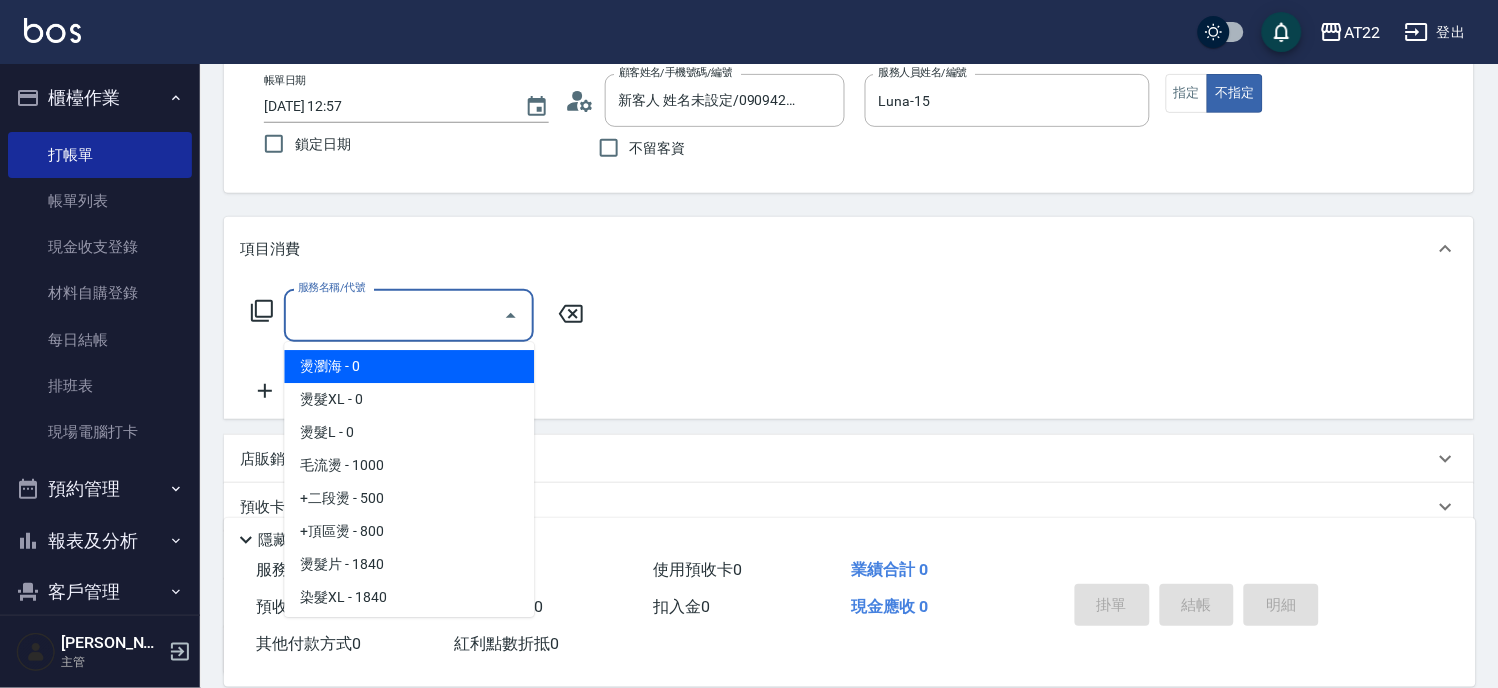 click on "服務名稱/代號" at bounding box center [394, 315] 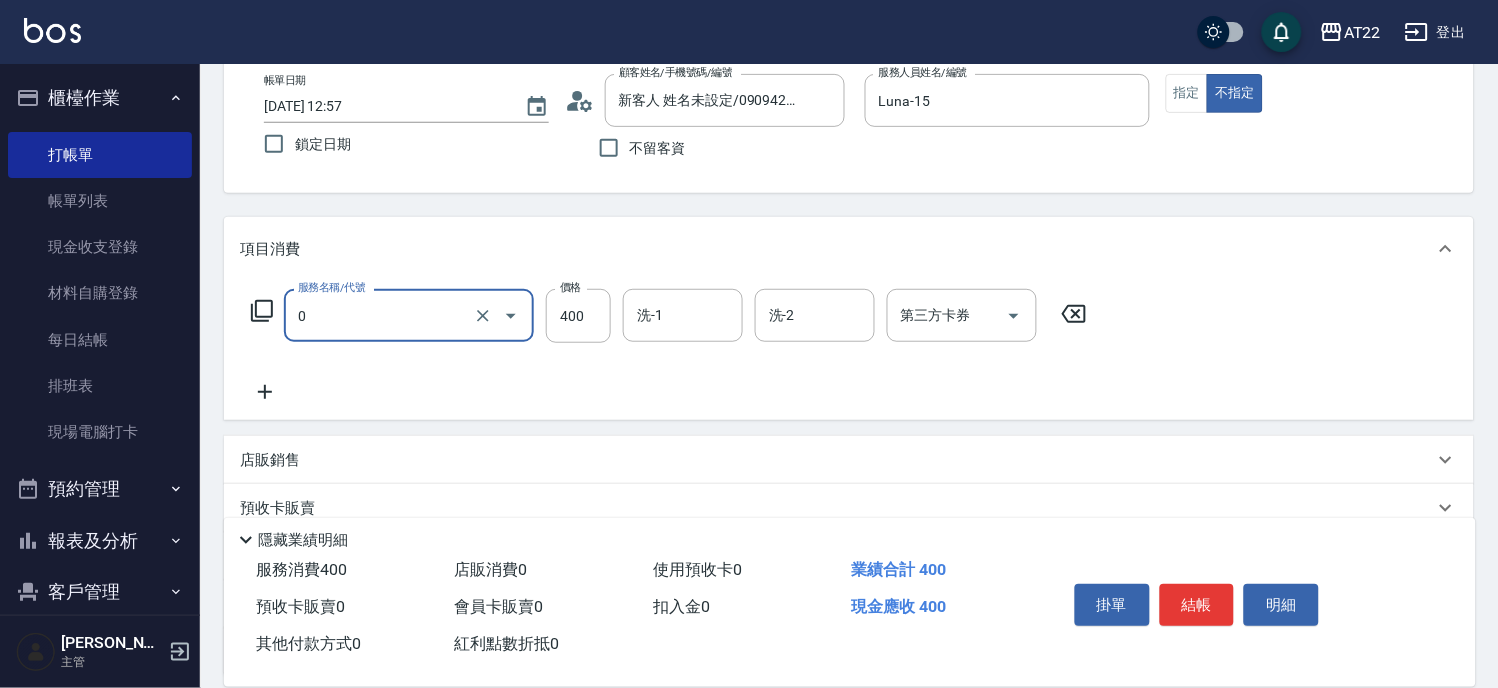 type on "有機洗髮(0)" 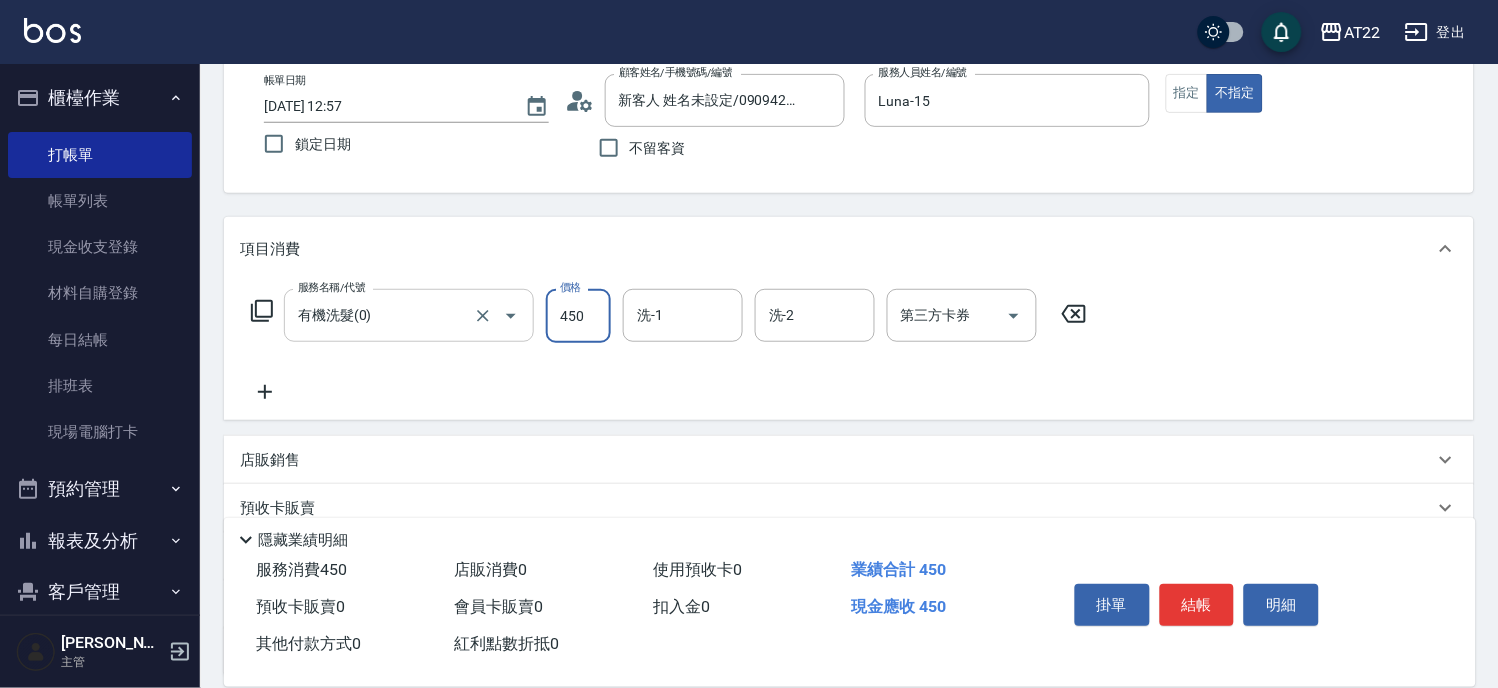 type on "450" 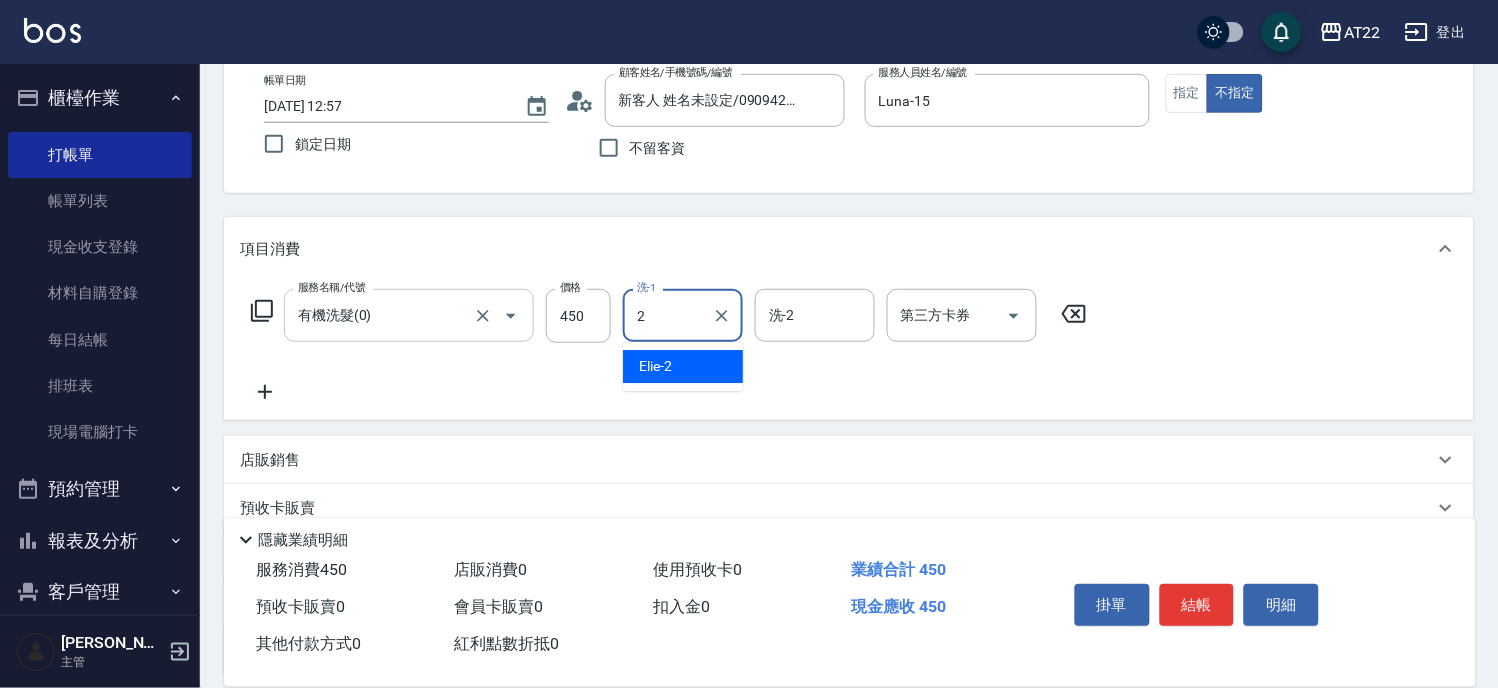 type on "Elie-2" 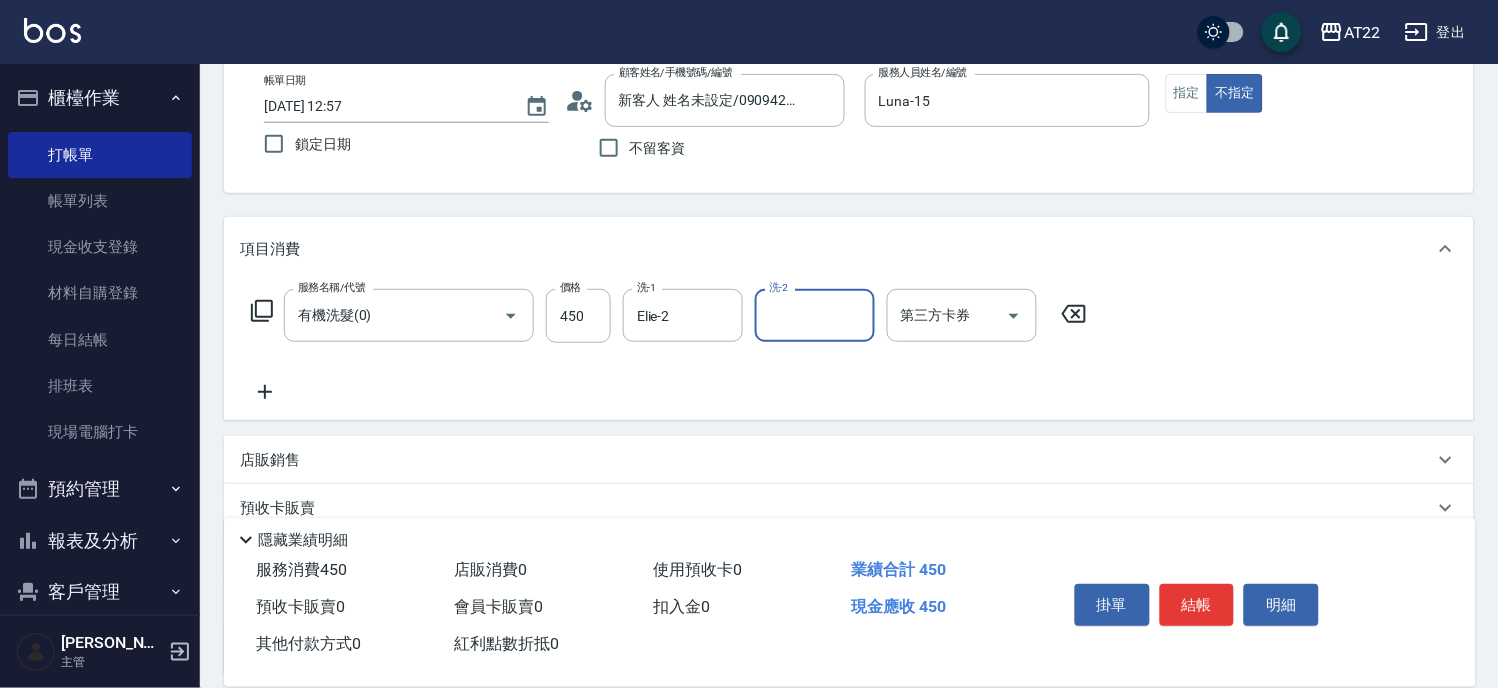 click 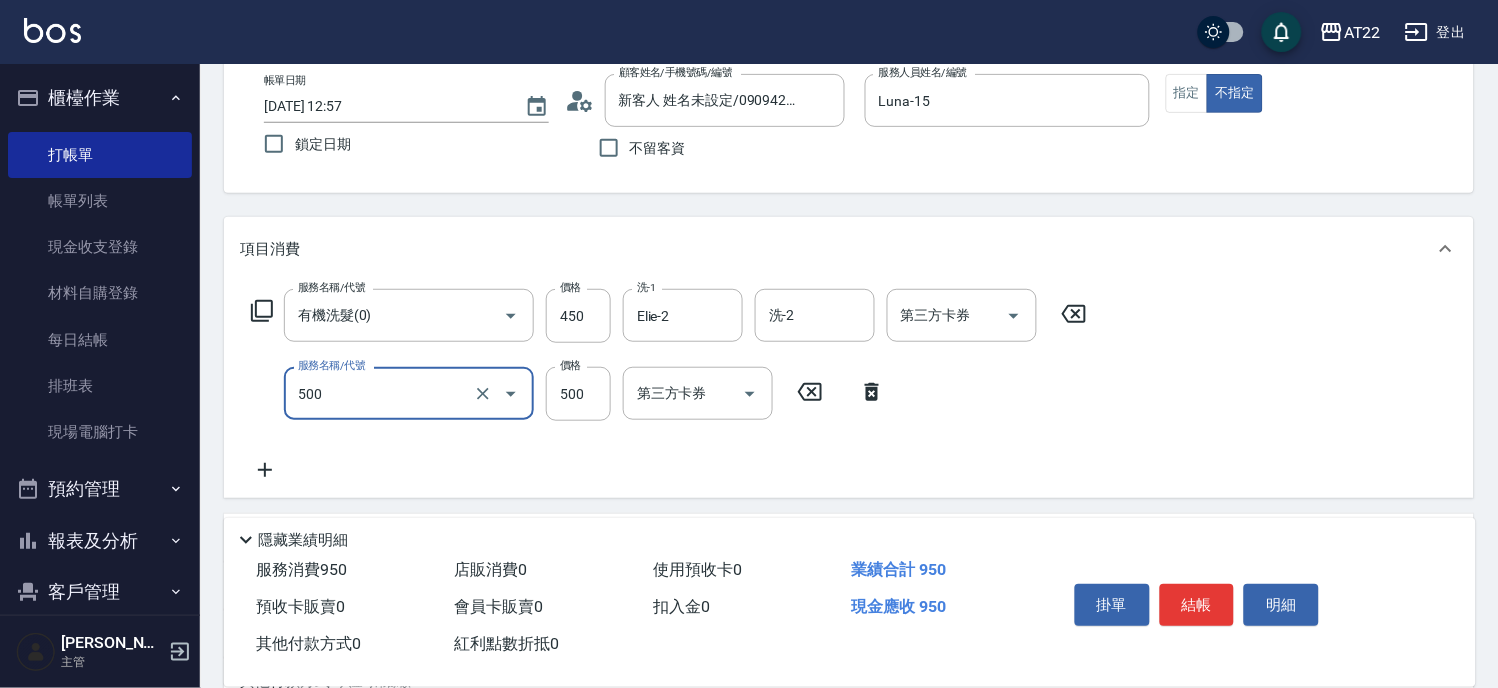 type on "剪髮(500)" 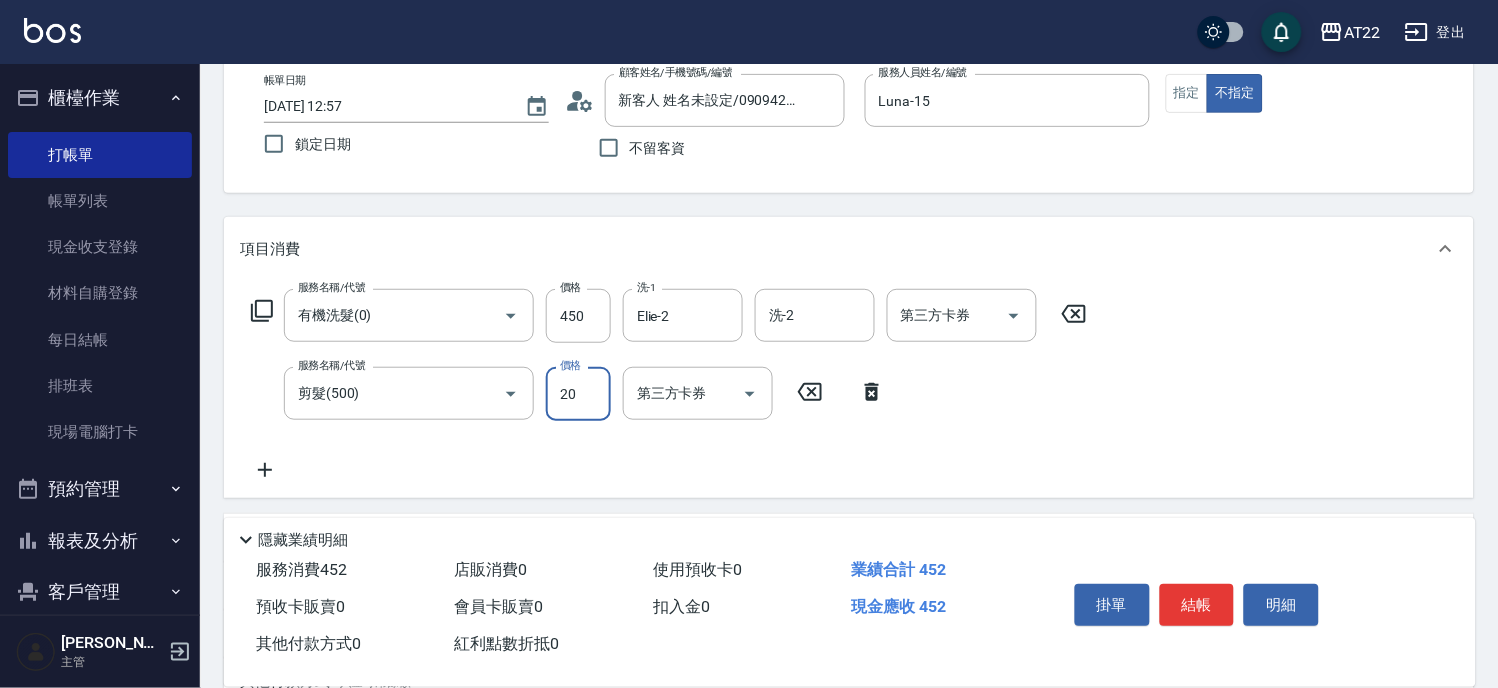 type on "200" 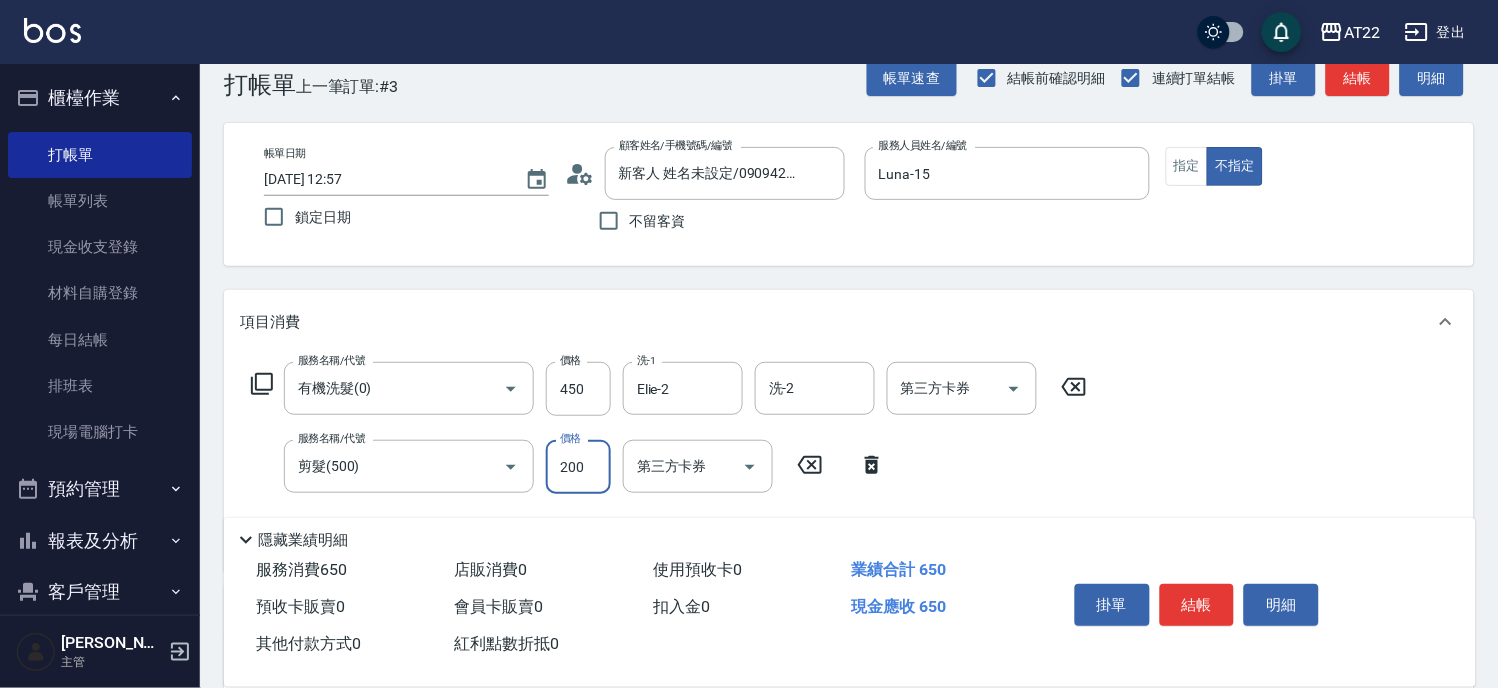 scroll, scrollTop: 0, scrollLeft: 0, axis: both 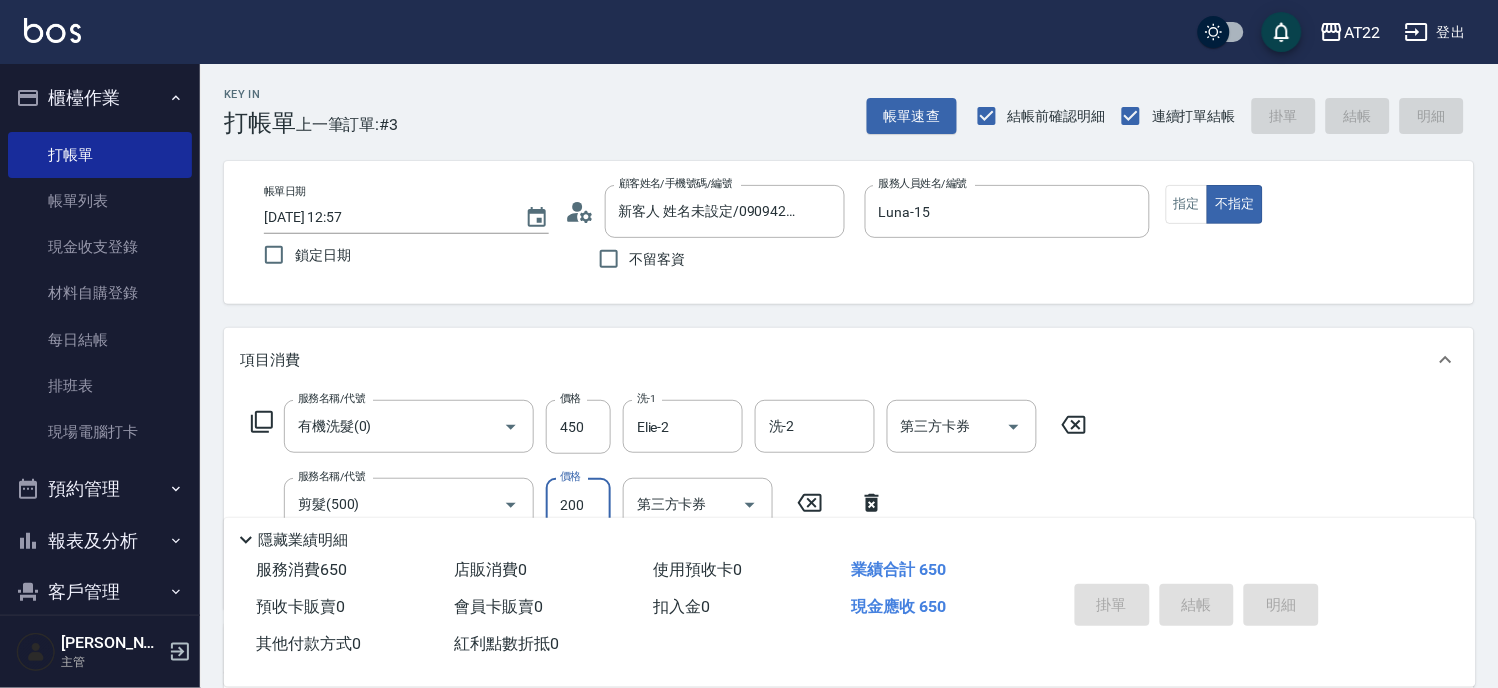 type on "[DATE] 12:59" 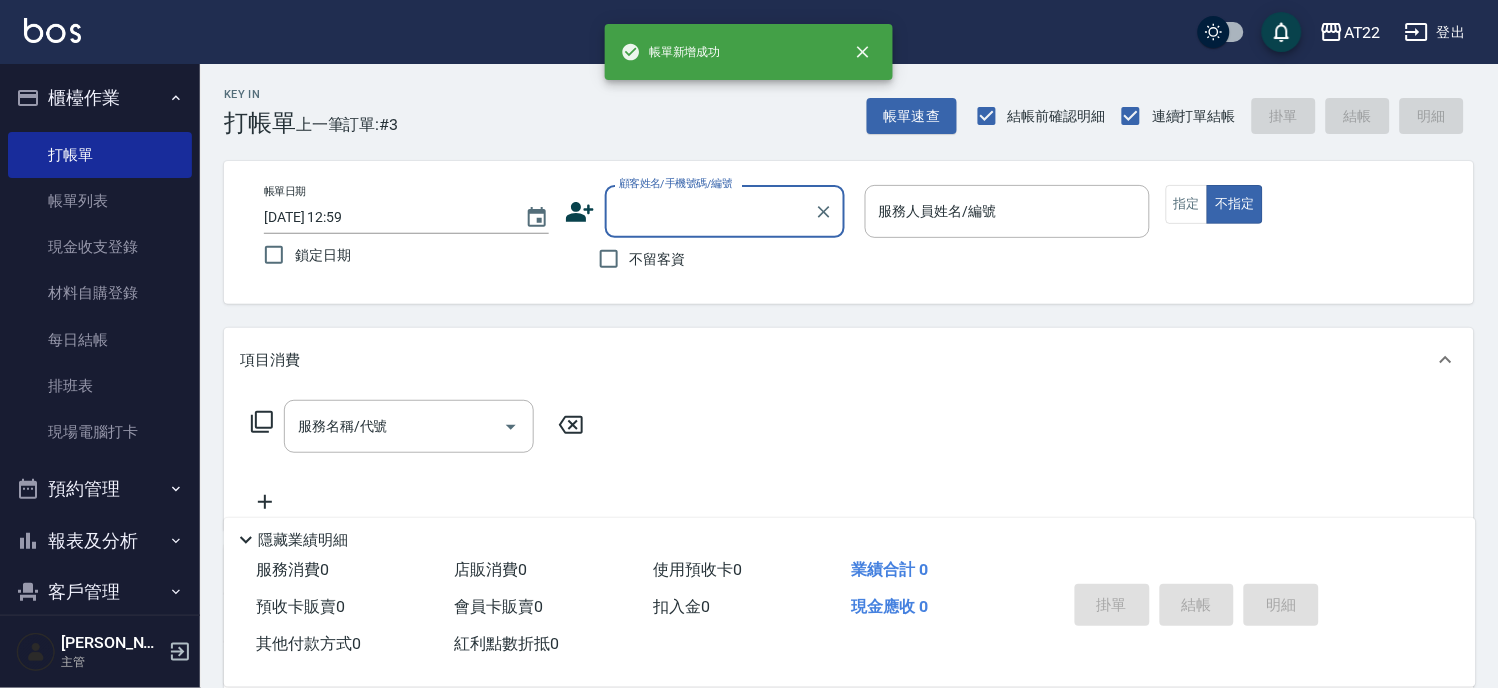 scroll, scrollTop: 0, scrollLeft: 0, axis: both 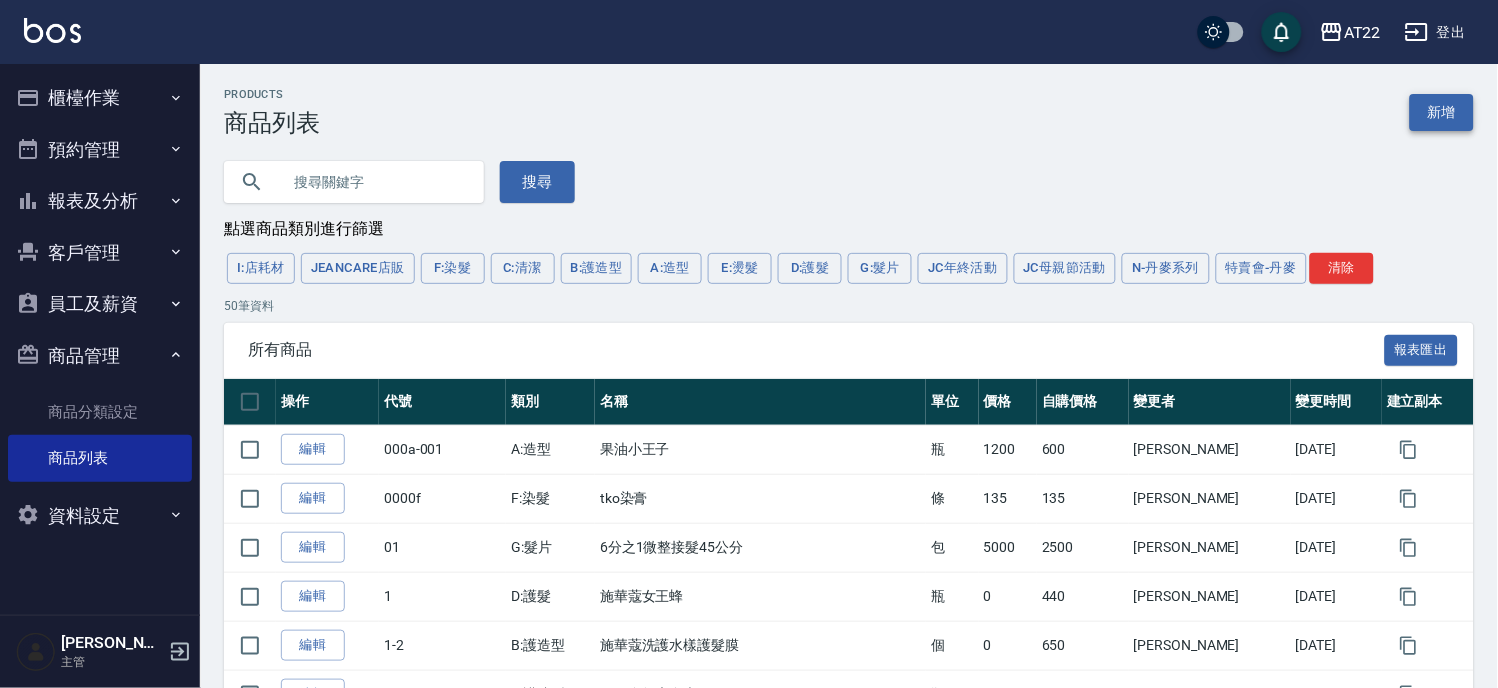 click on "新增" at bounding box center (1442, 112) 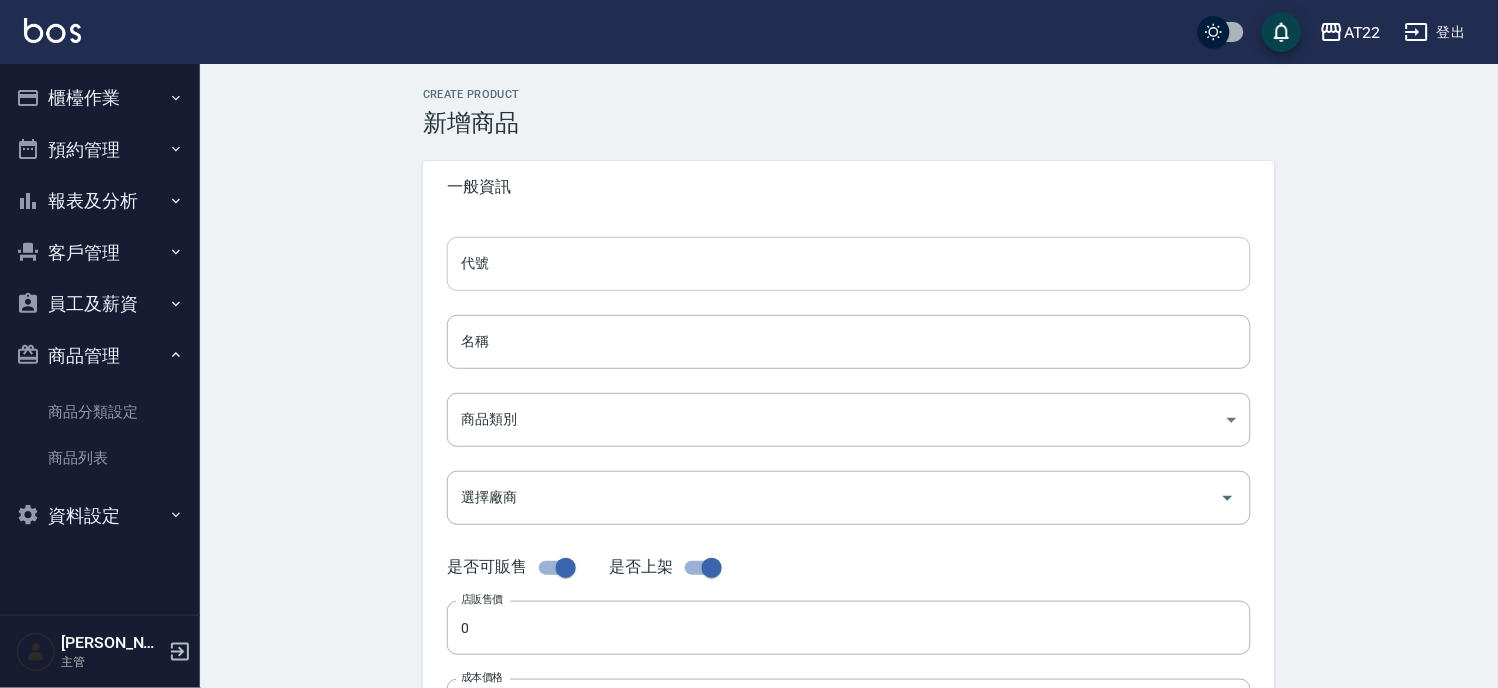 click on "代號" at bounding box center (849, 264) 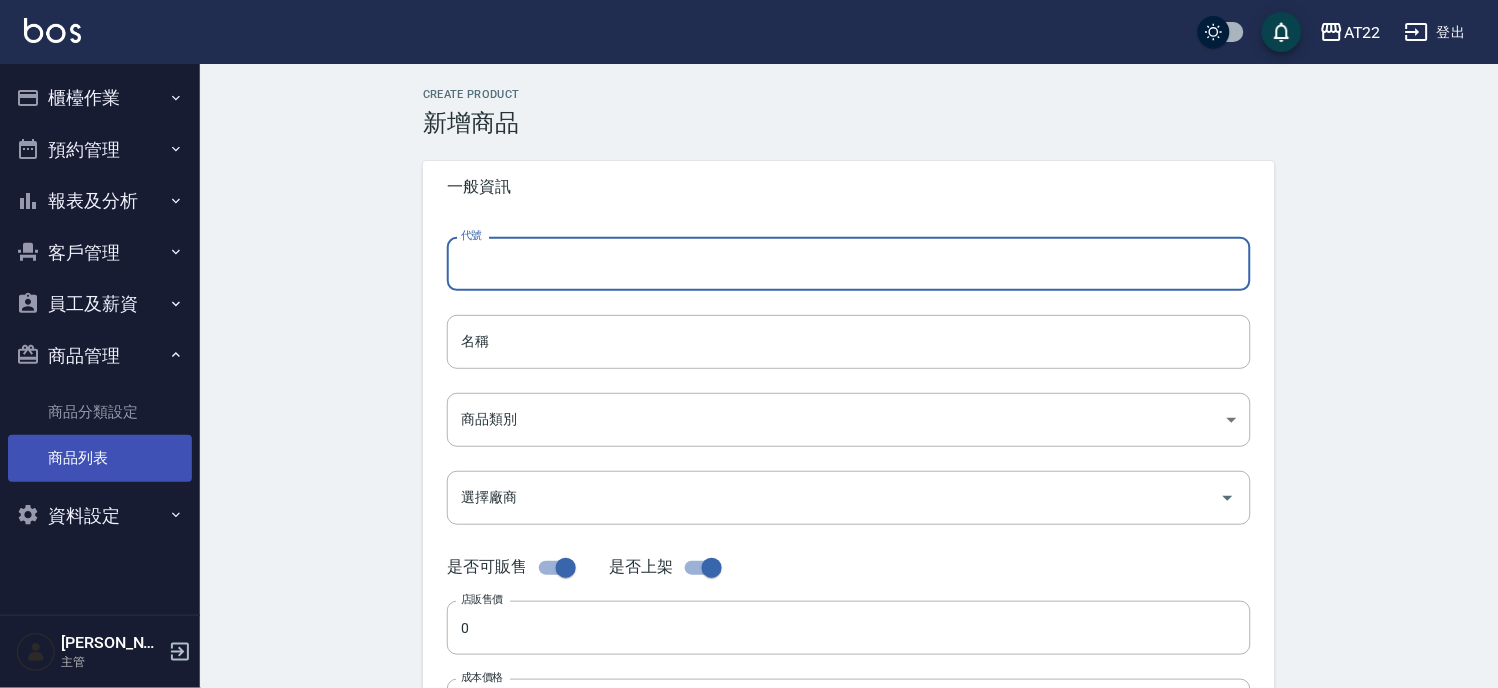 click on "商品列表" at bounding box center [100, 458] 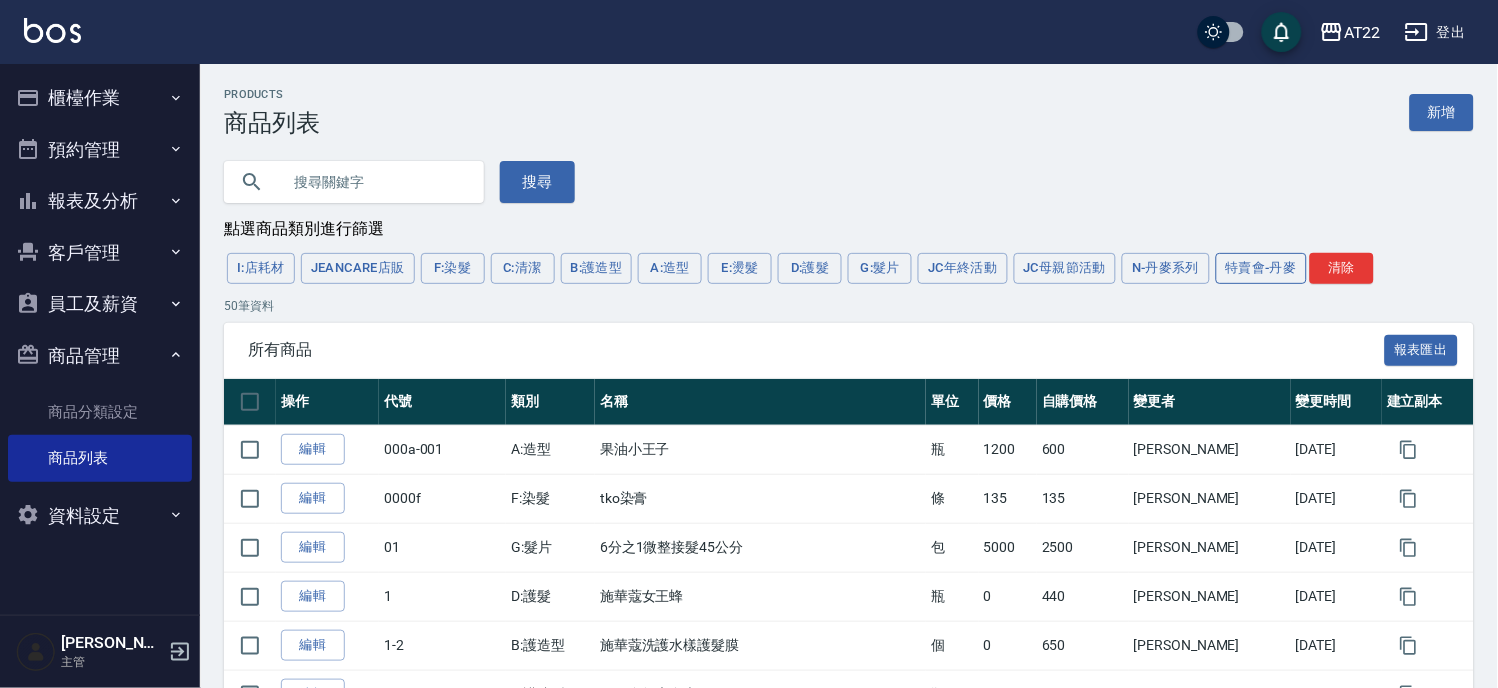 click on "特賣會-丹麥" at bounding box center [1261, 268] 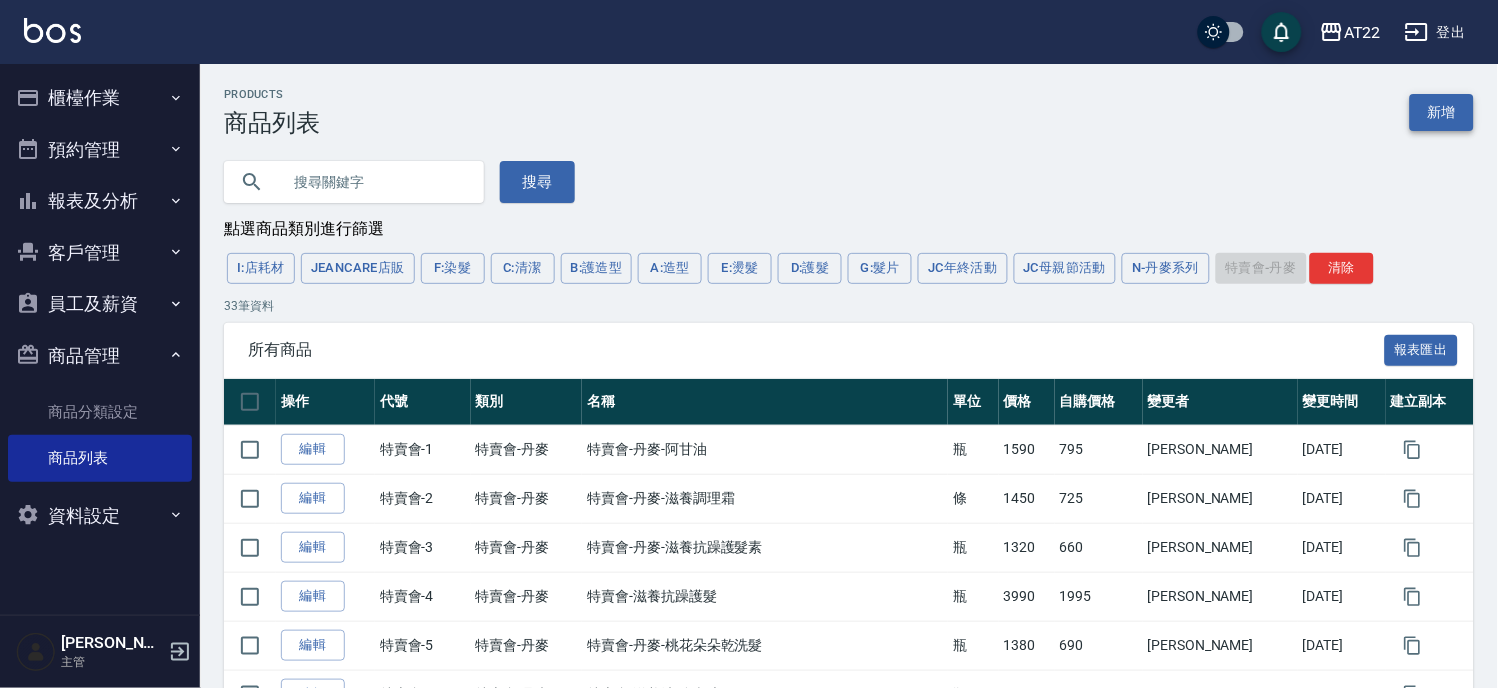 click on "新增" at bounding box center (1442, 112) 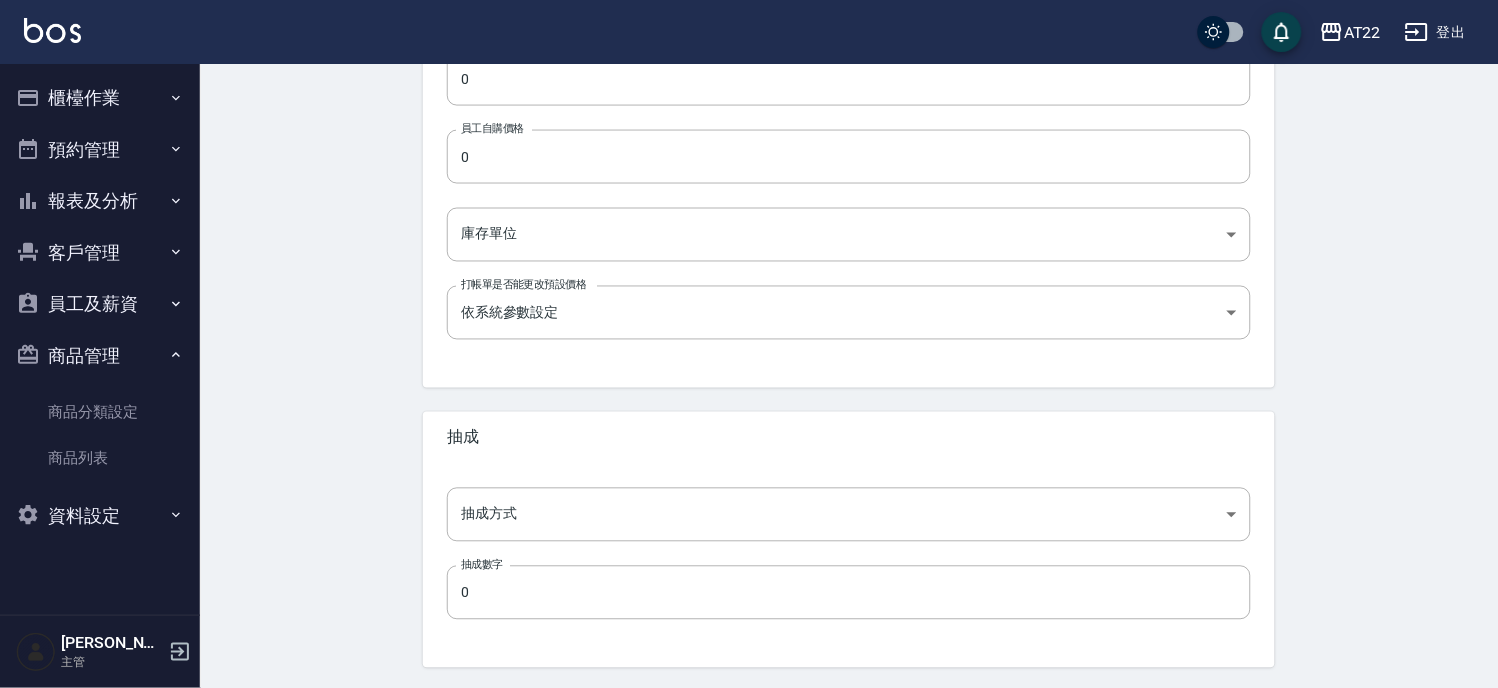 scroll, scrollTop: 691, scrollLeft: 0, axis: vertical 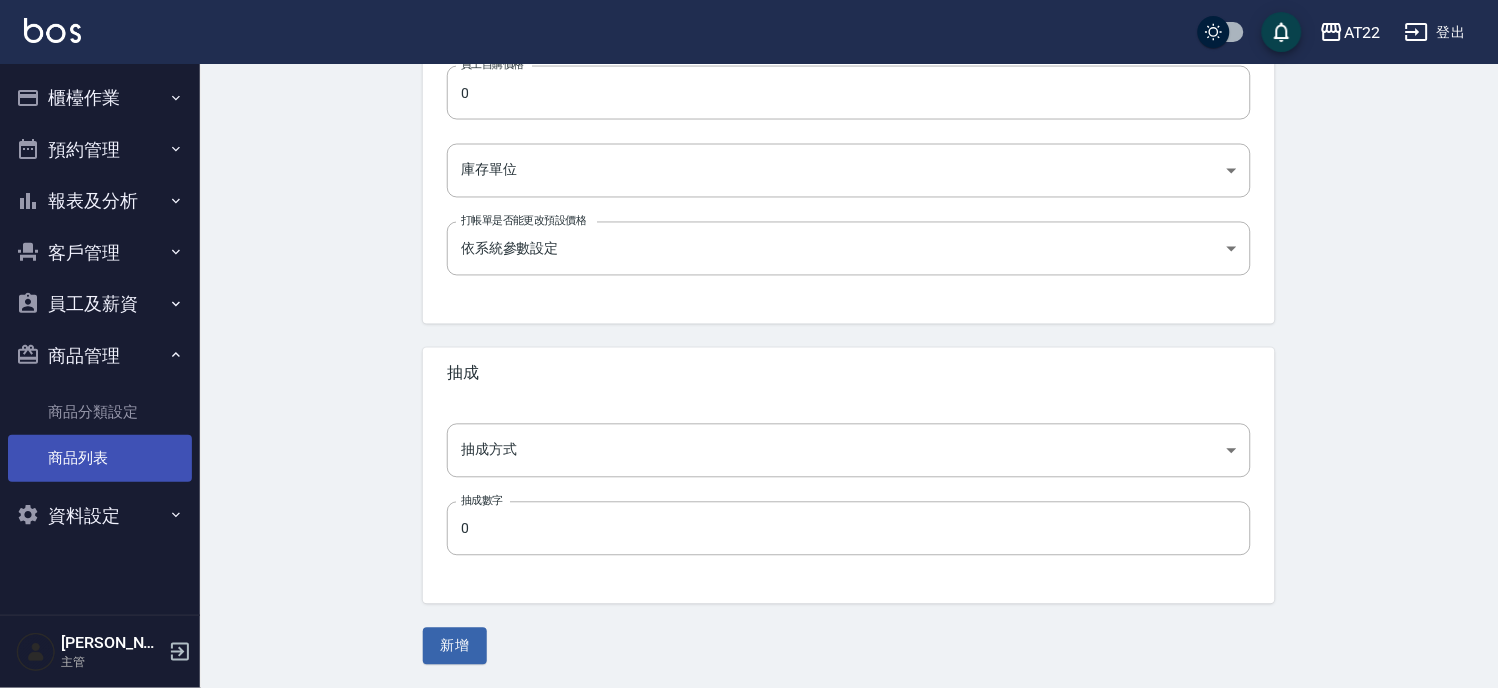 click on "商品列表" at bounding box center (100, 458) 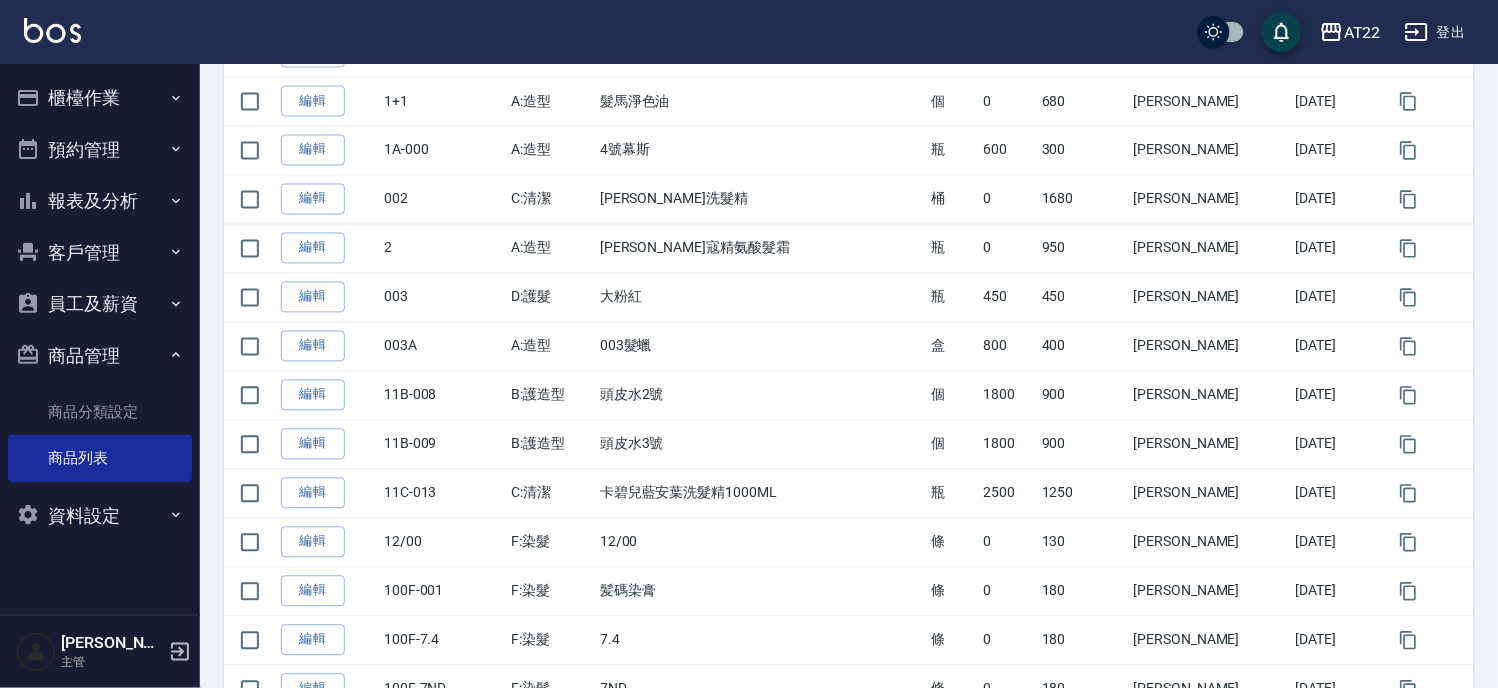 scroll, scrollTop: 0, scrollLeft: 0, axis: both 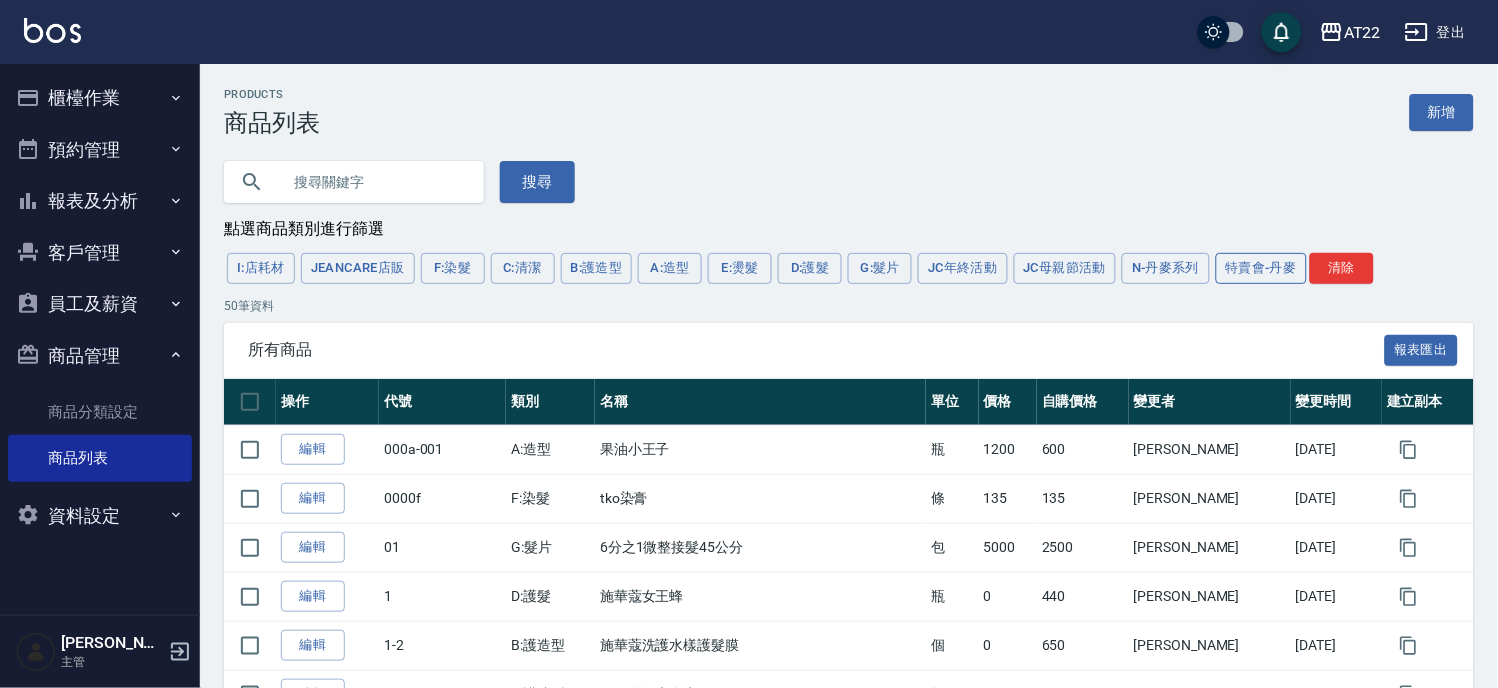 click on "特賣會-丹麥" at bounding box center (1261, 268) 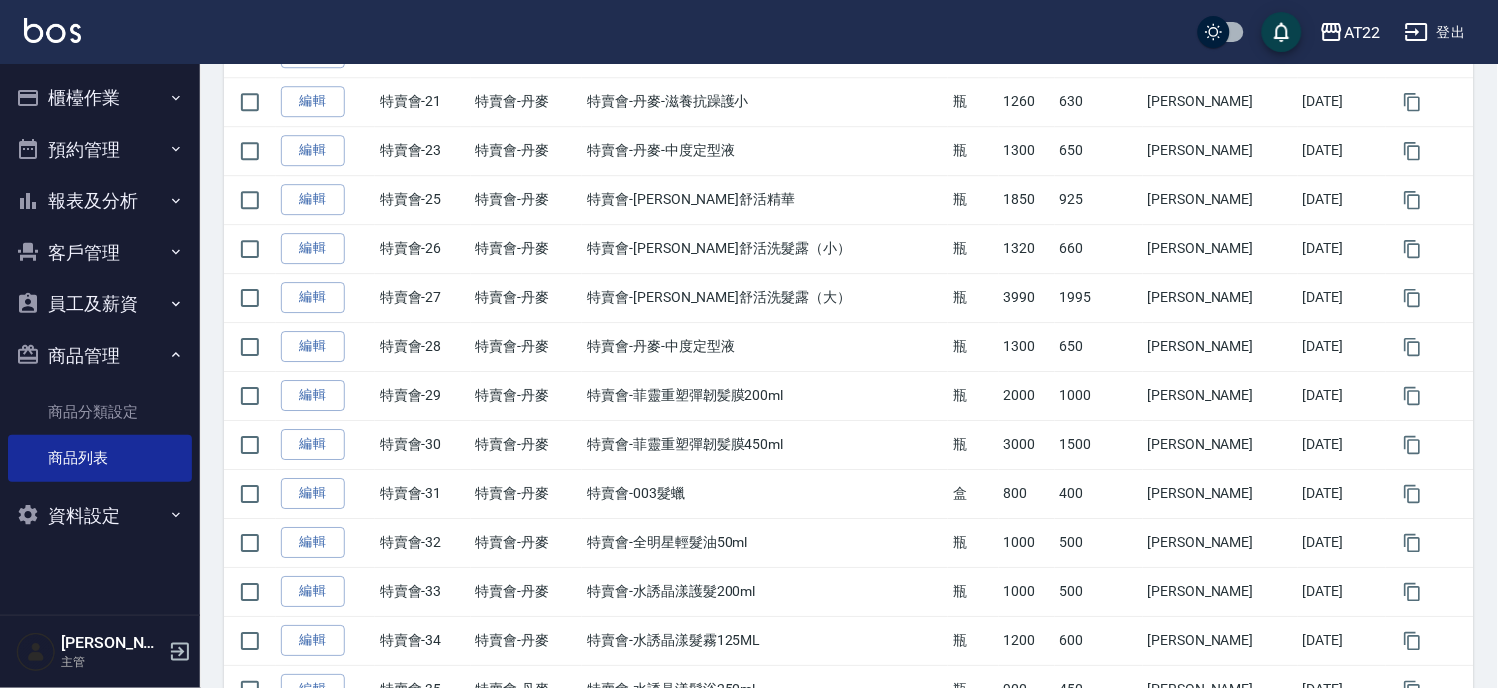 scroll, scrollTop: 1342, scrollLeft: 0, axis: vertical 